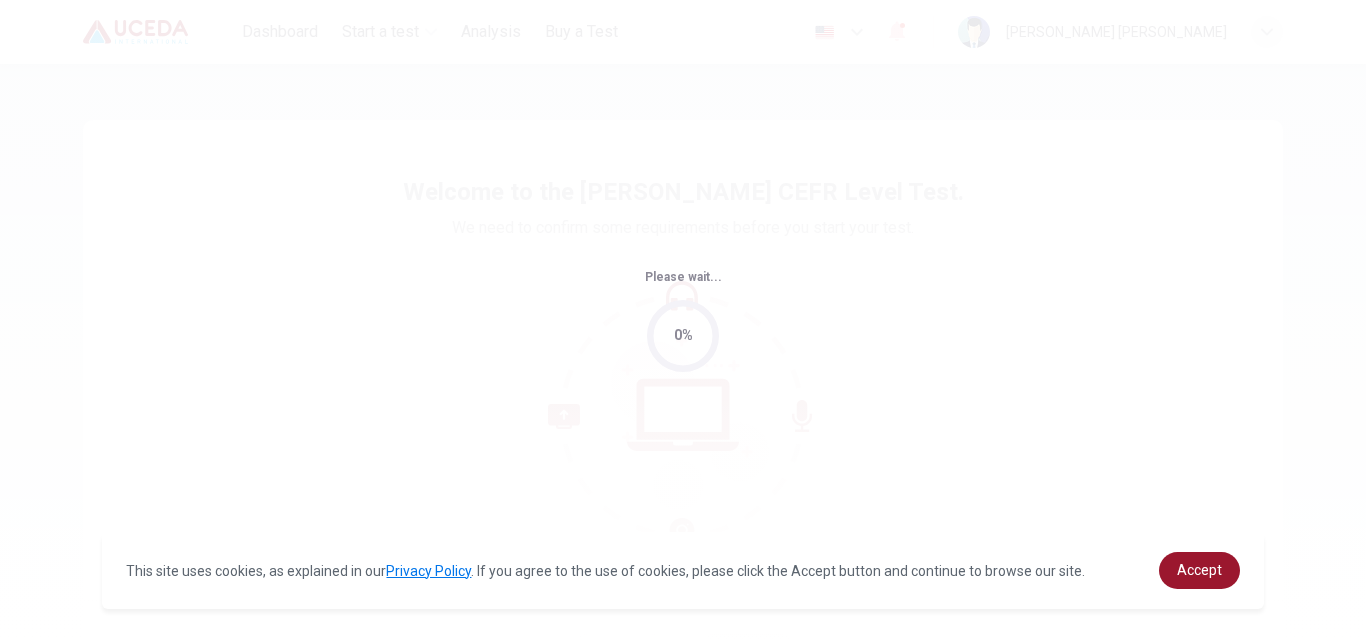 scroll, scrollTop: 0, scrollLeft: 0, axis: both 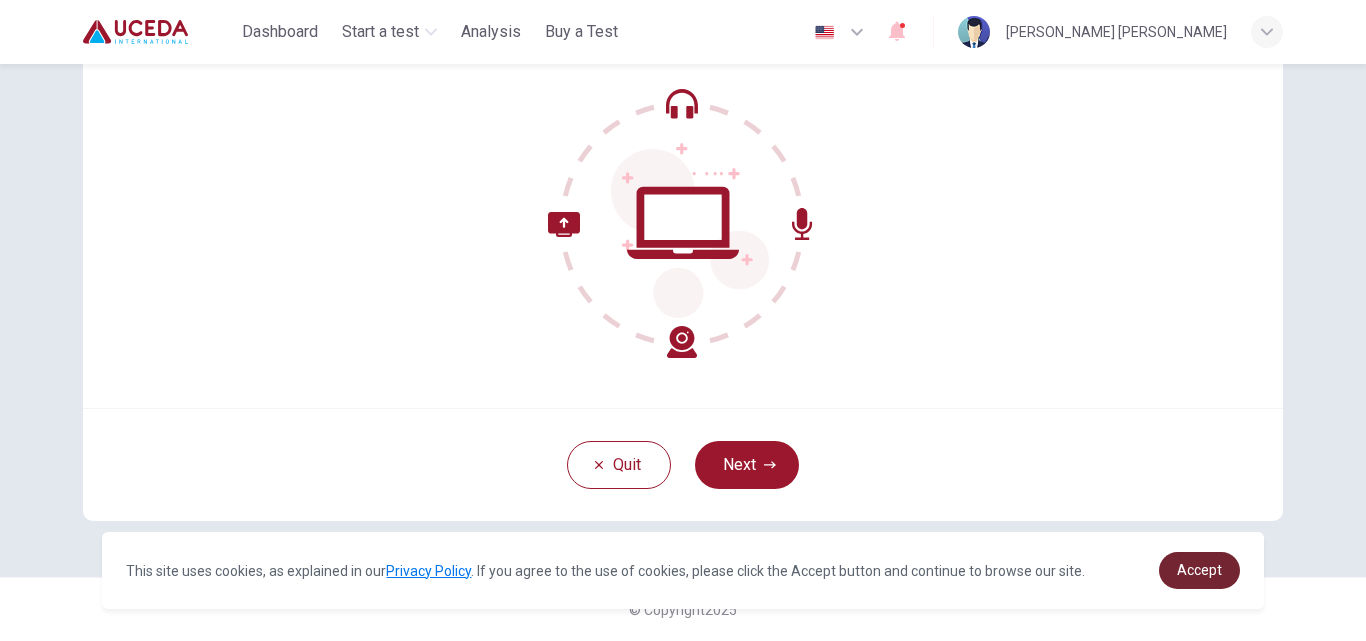 click on "Accept" at bounding box center [1199, 570] 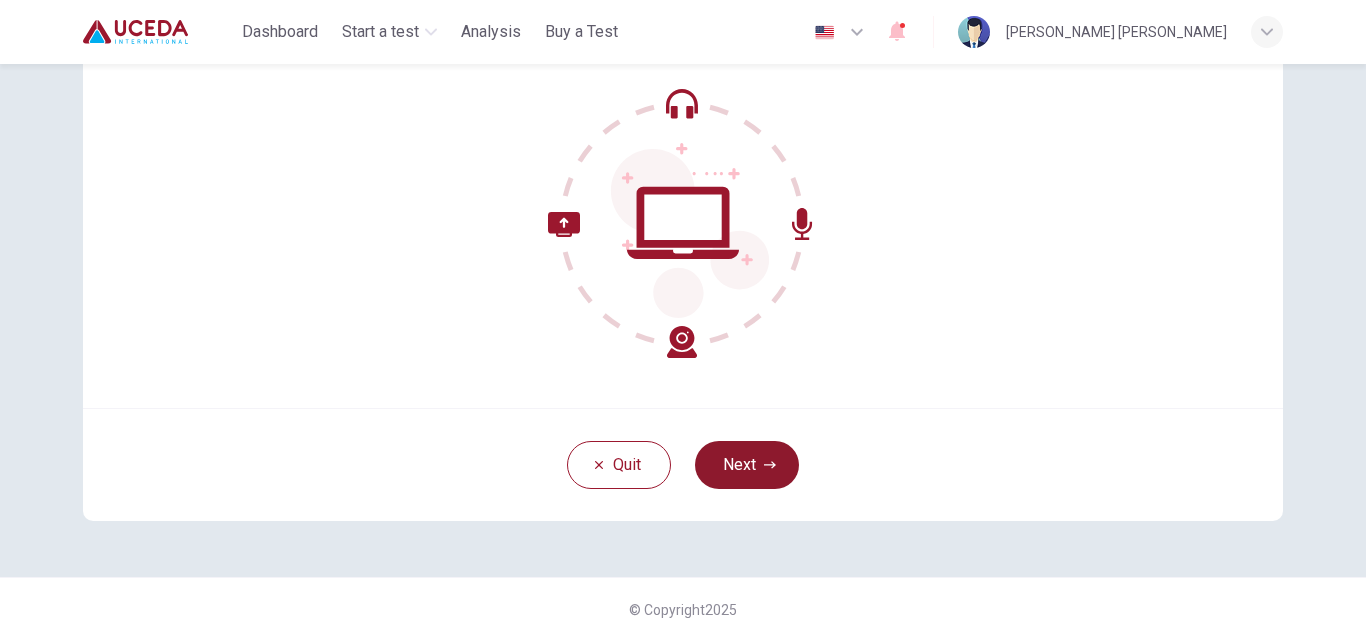 click 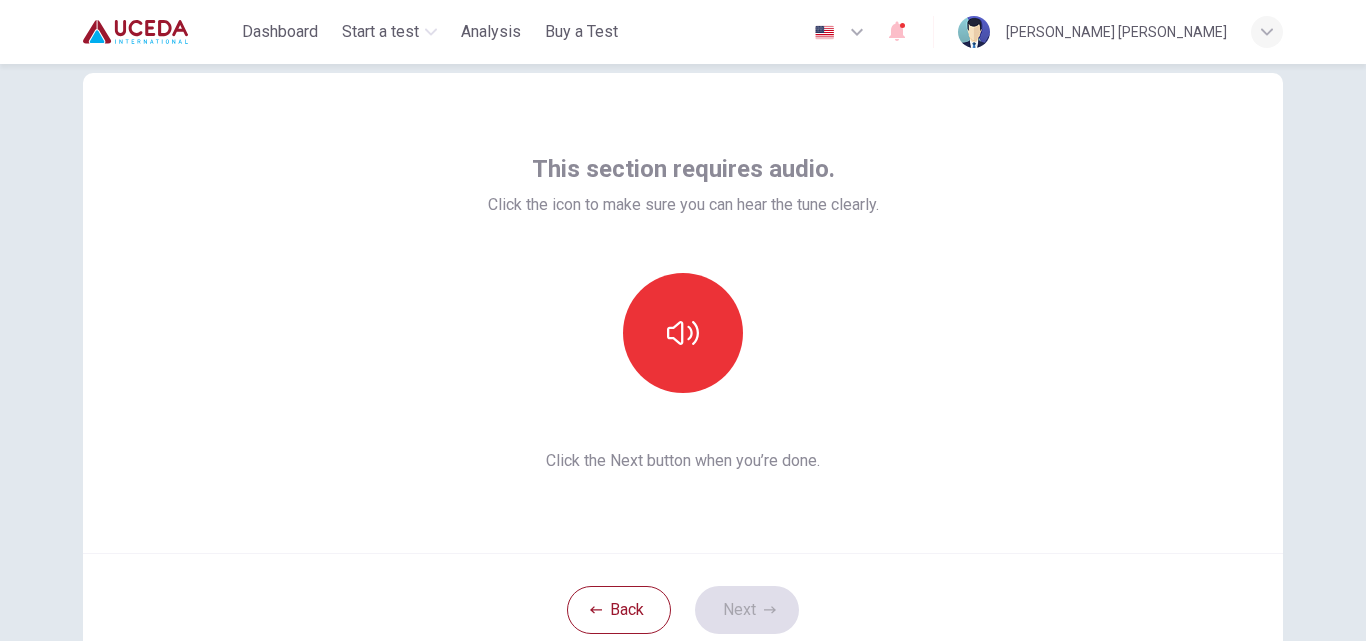 scroll, scrollTop: 45, scrollLeft: 0, axis: vertical 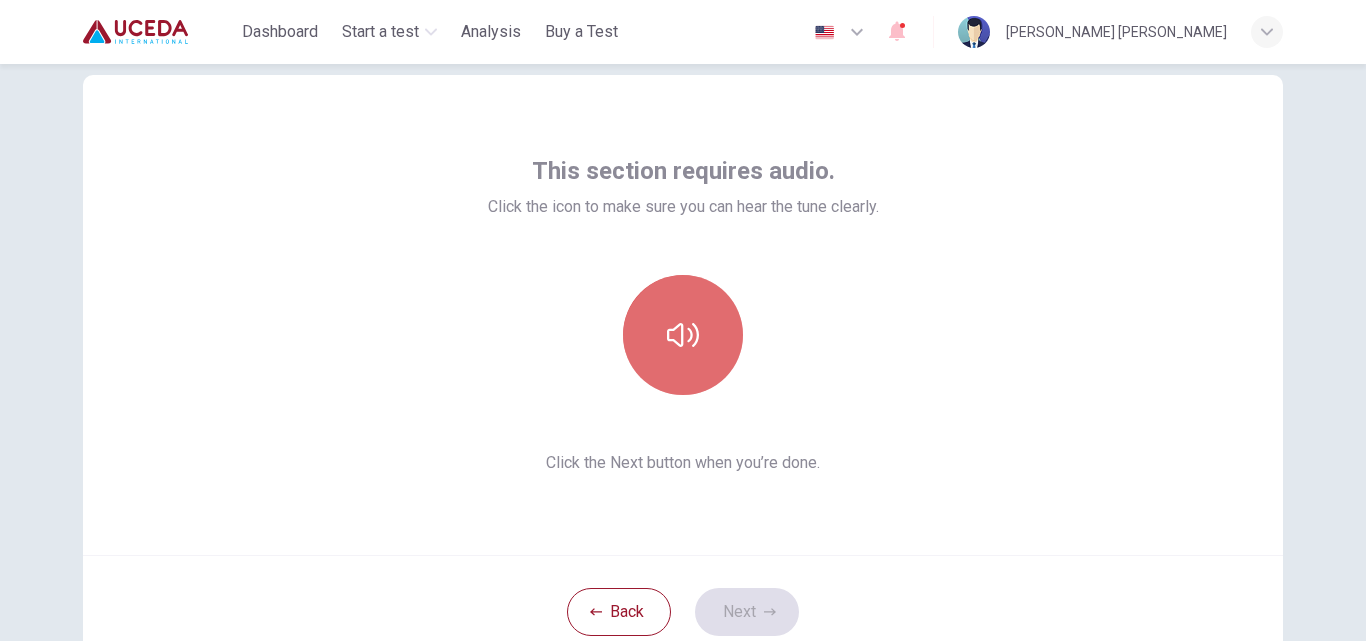 click at bounding box center [683, 335] 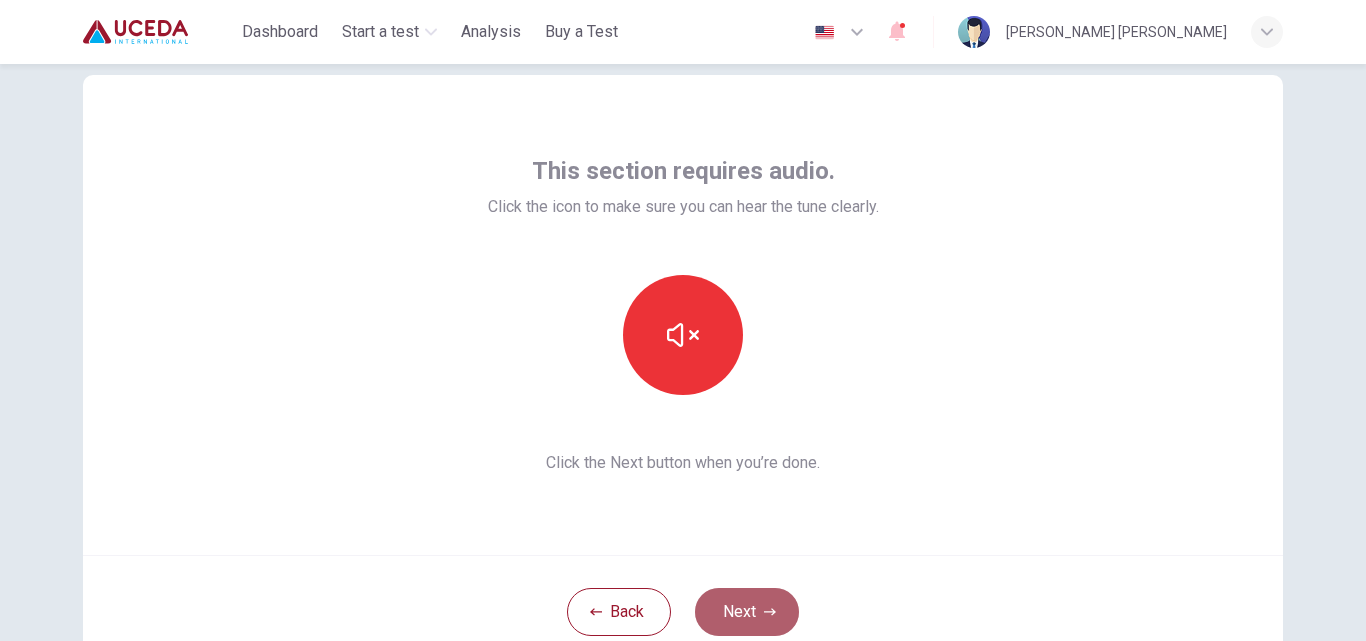 click on "Next" at bounding box center [747, 612] 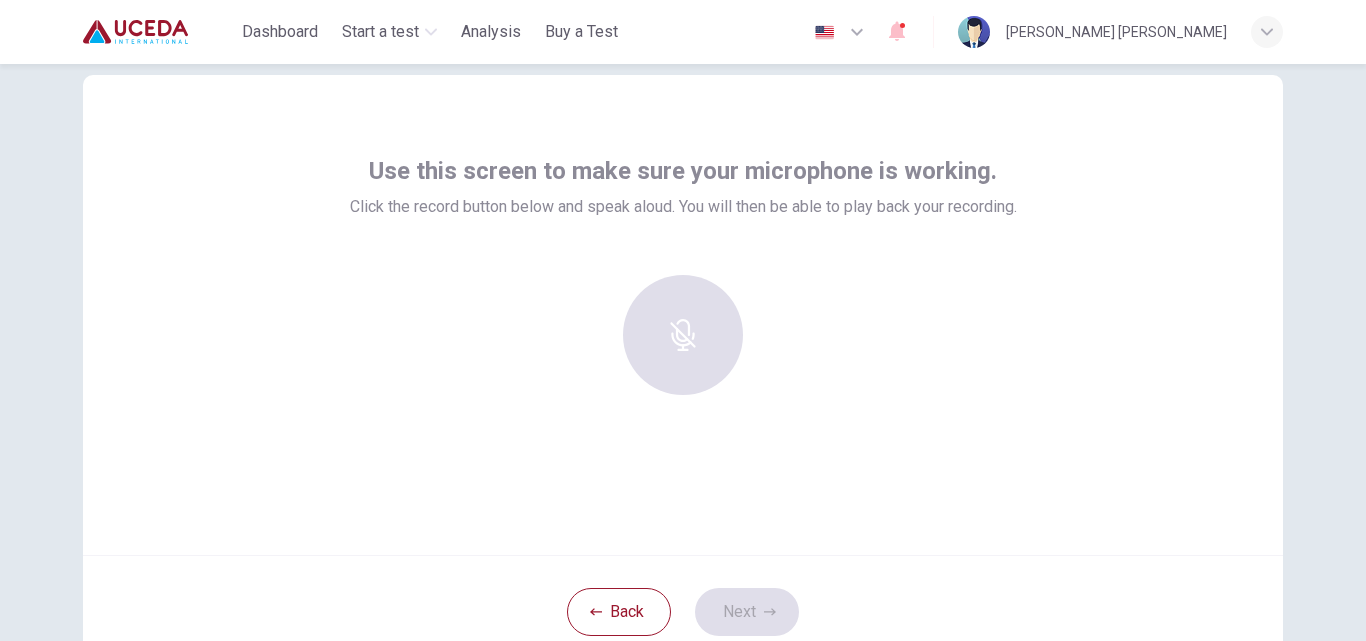 click on "Record" 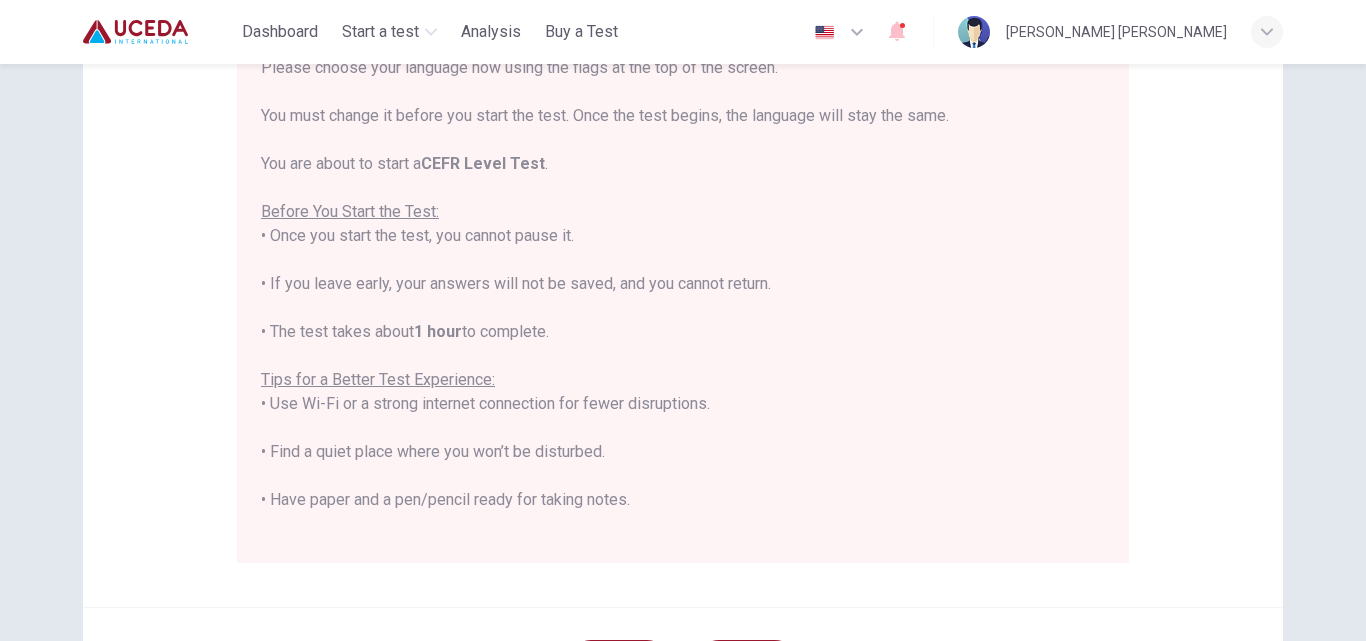 scroll, scrollTop: 471, scrollLeft: 0, axis: vertical 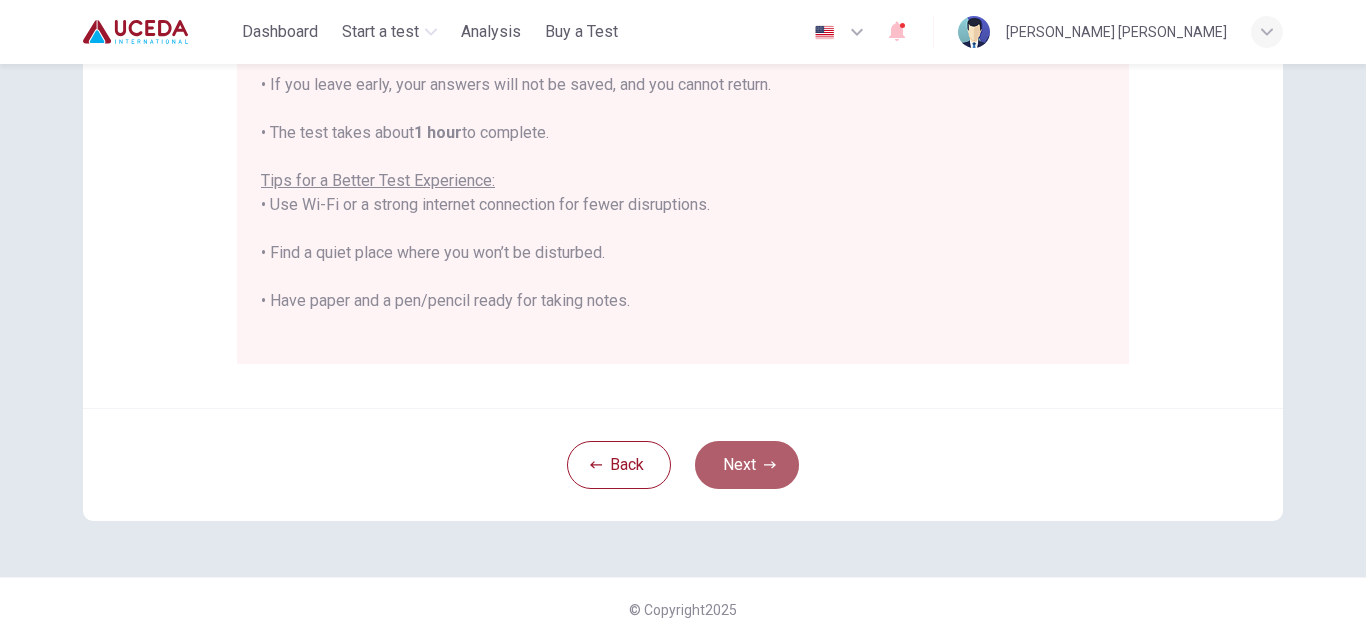 click on "Next" at bounding box center [747, 465] 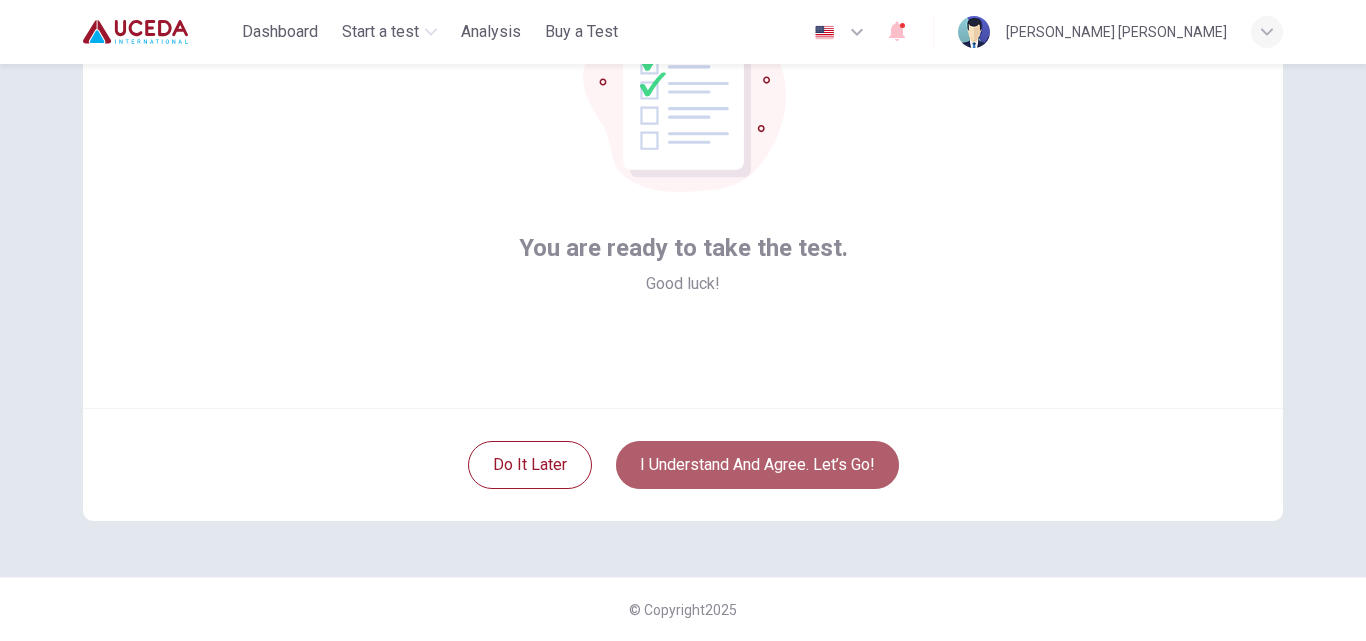 click on "I understand and agree. Let’s go!" at bounding box center [757, 465] 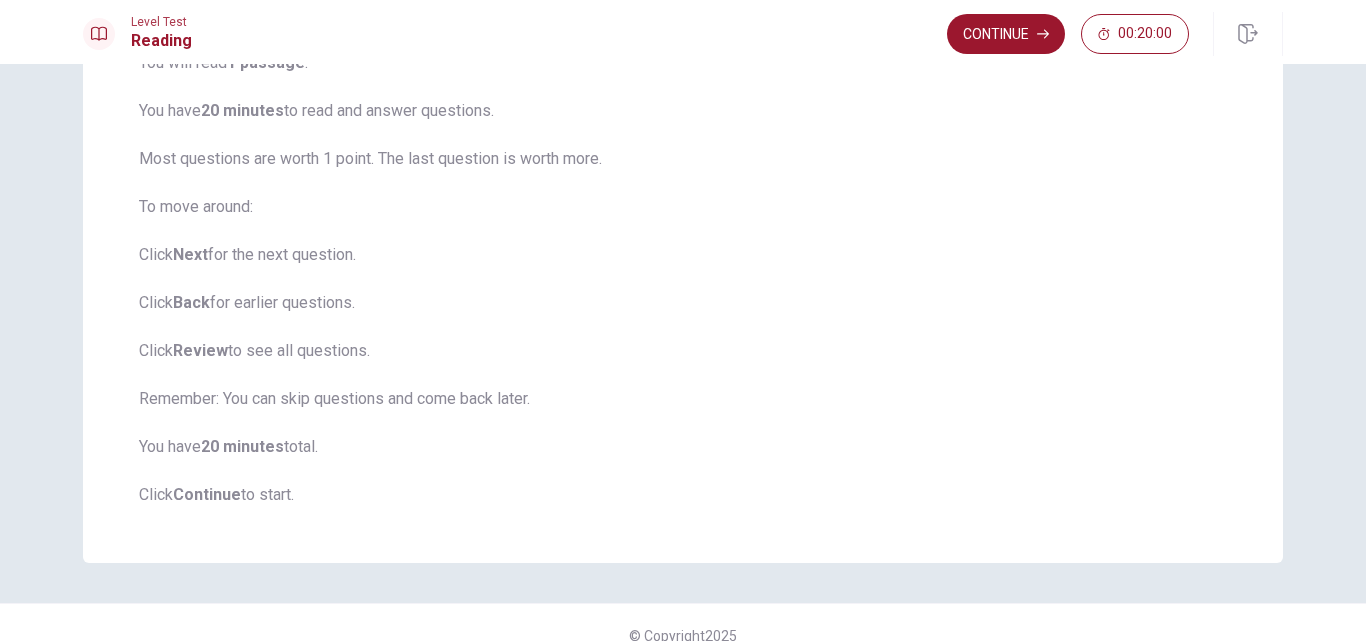 scroll, scrollTop: 215, scrollLeft: 0, axis: vertical 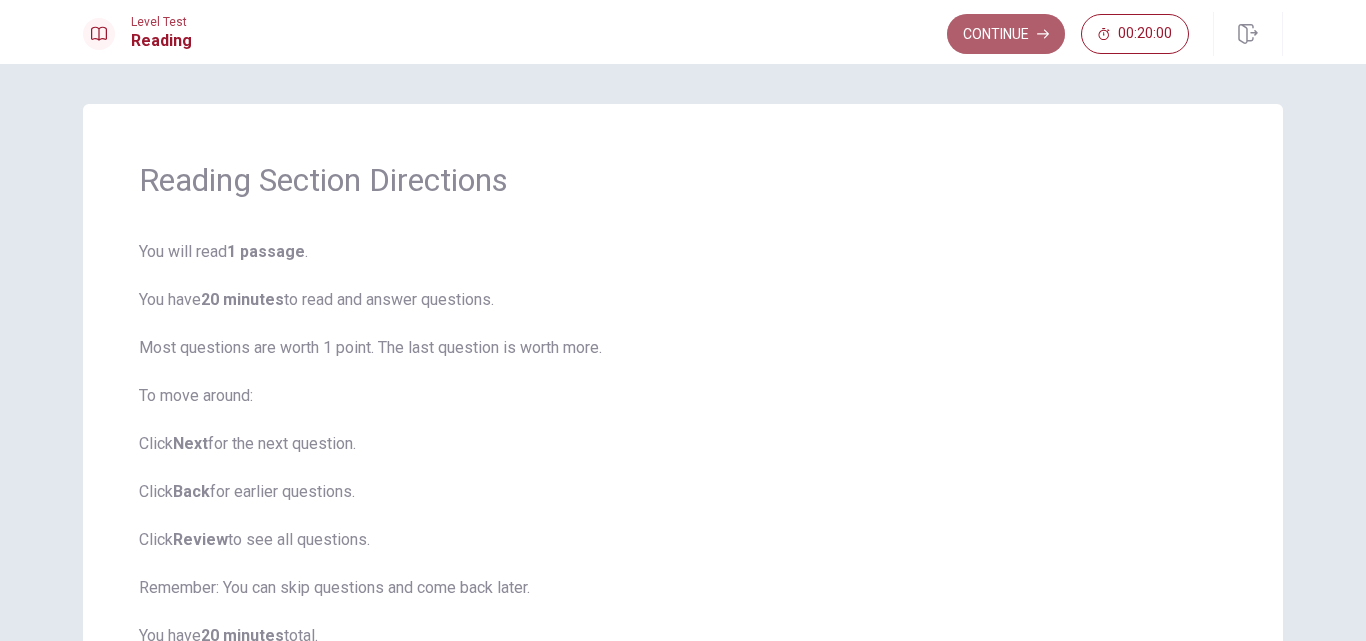 click on "Continue" at bounding box center (1006, 34) 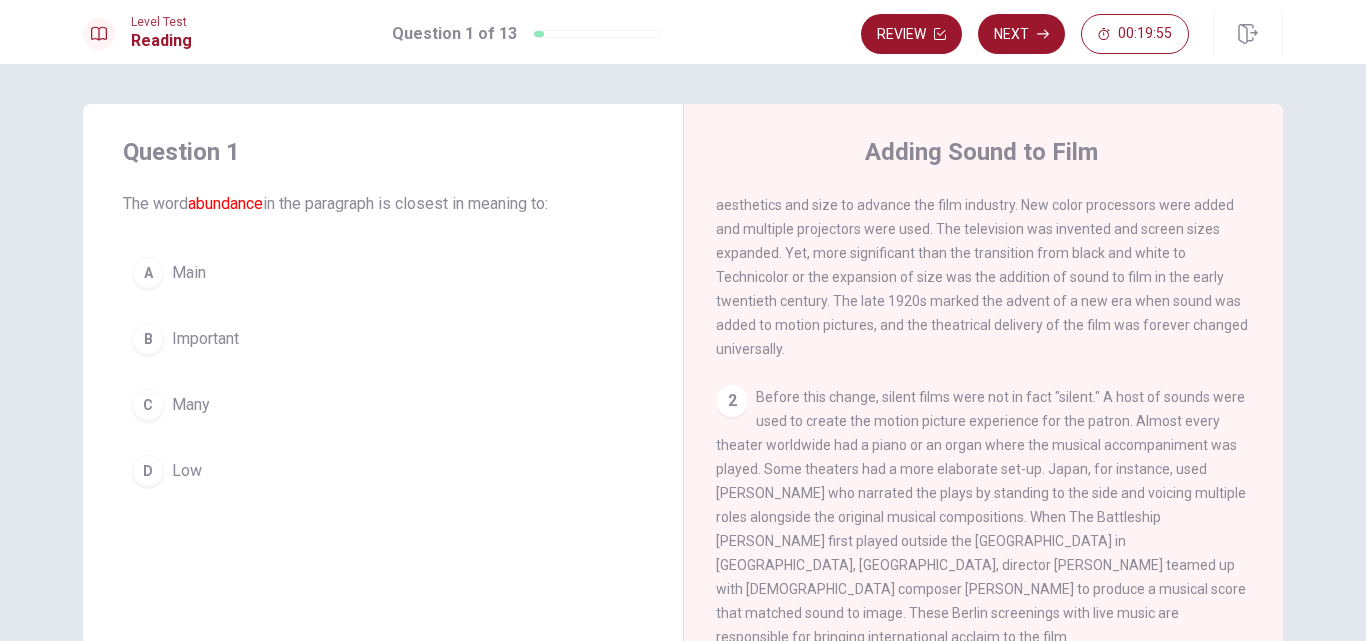 scroll, scrollTop: 51, scrollLeft: 0, axis: vertical 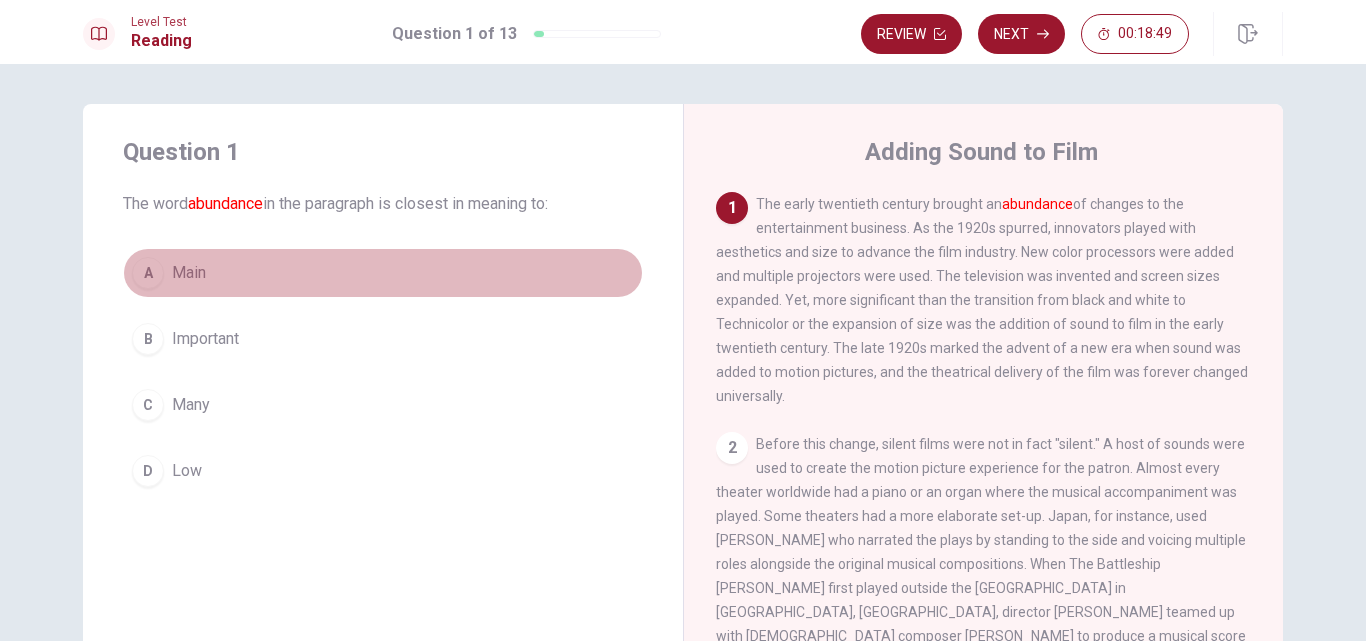 click on "A" at bounding box center (148, 273) 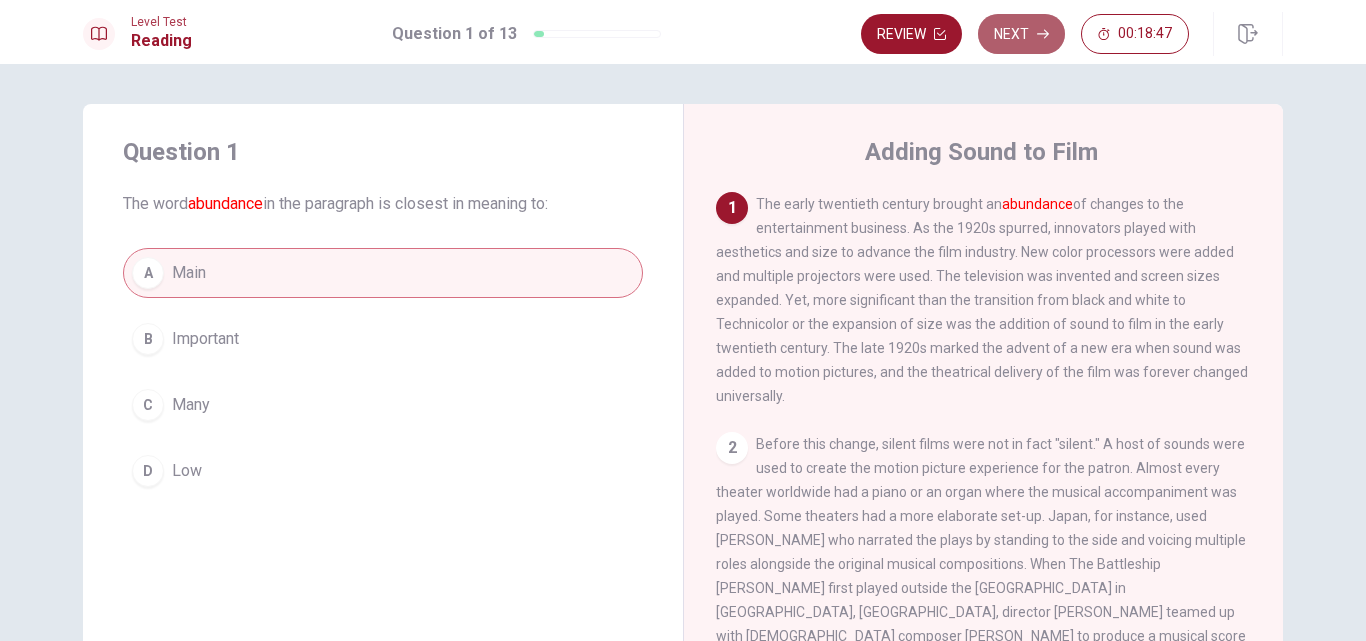 click on "Next" at bounding box center (1021, 34) 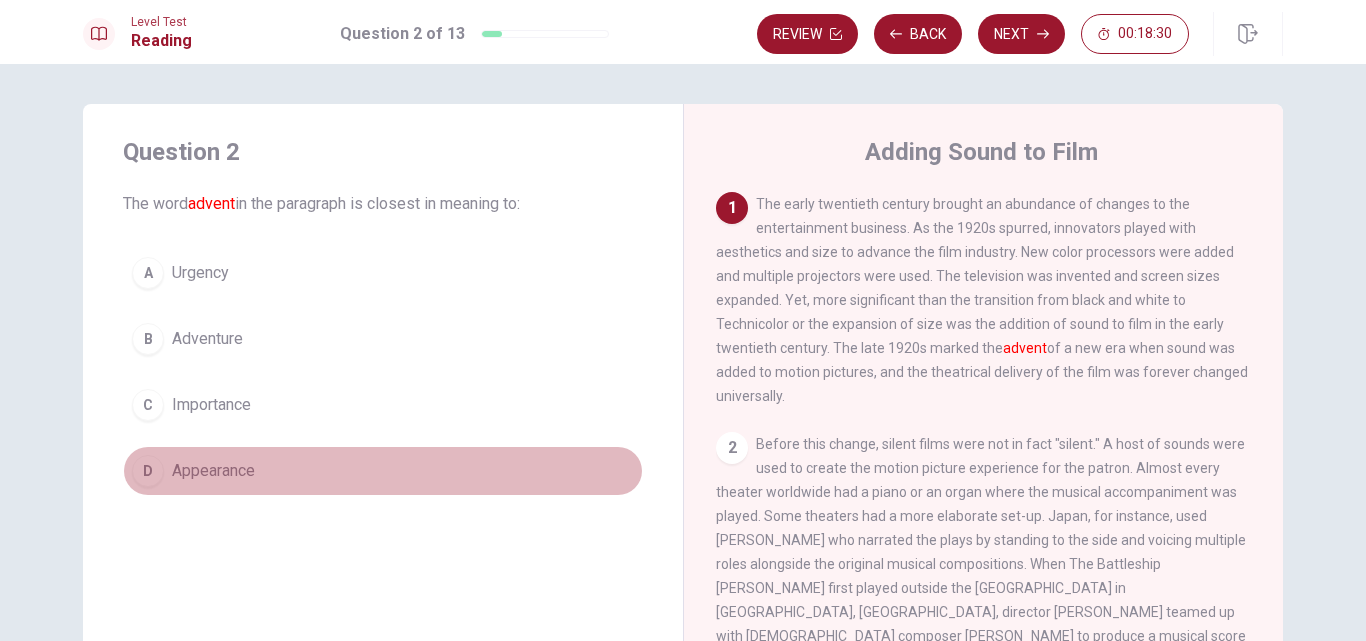click on "D Appearance" at bounding box center (383, 471) 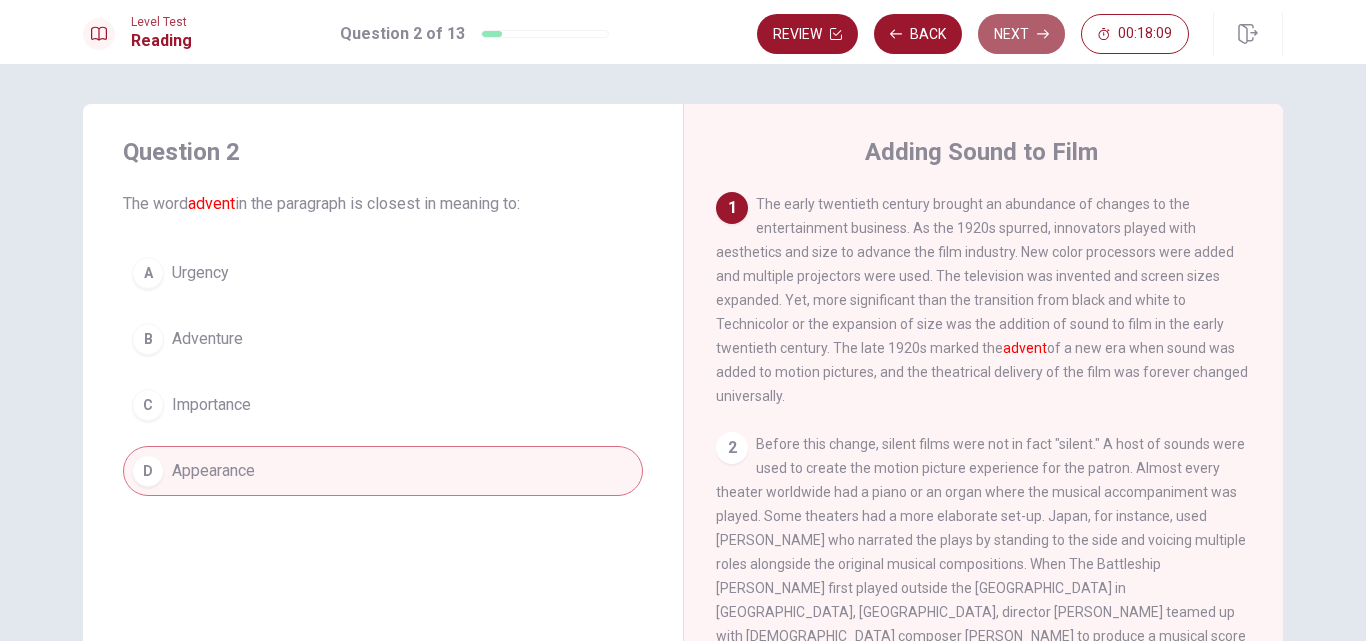 click on "Next" at bounding box center (1021, 34) 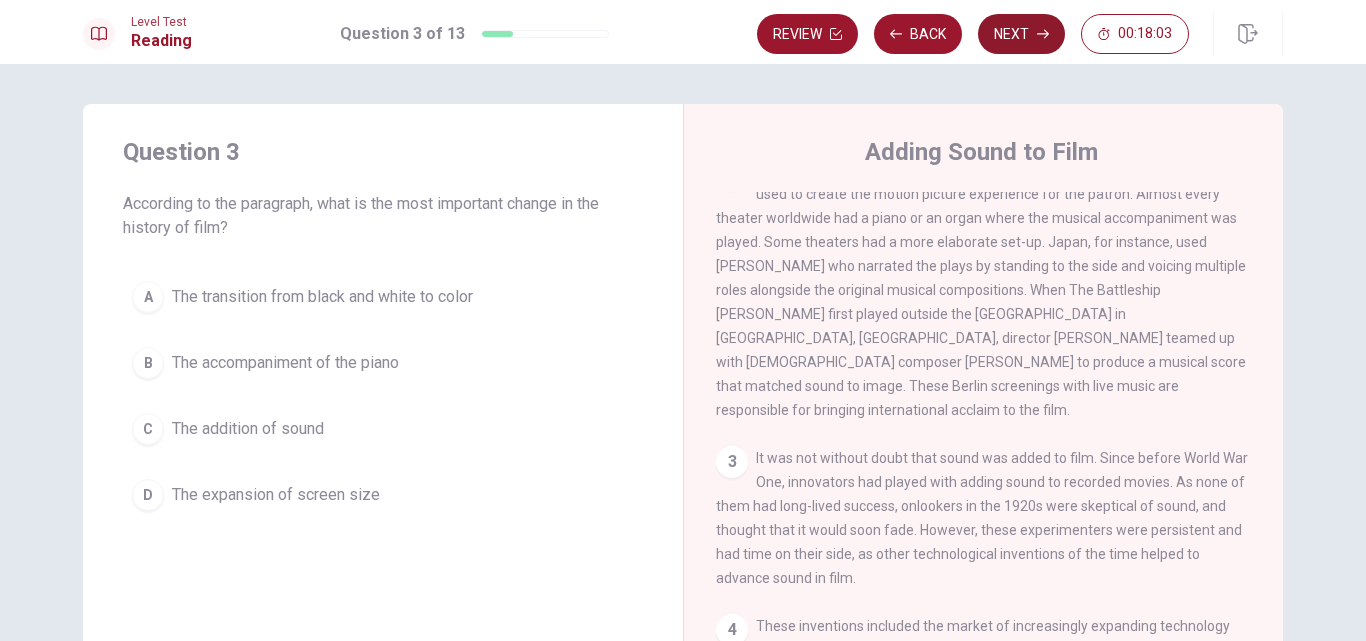 scroll, scrollTop: 275, scrollLeft: 0, axis: vertical 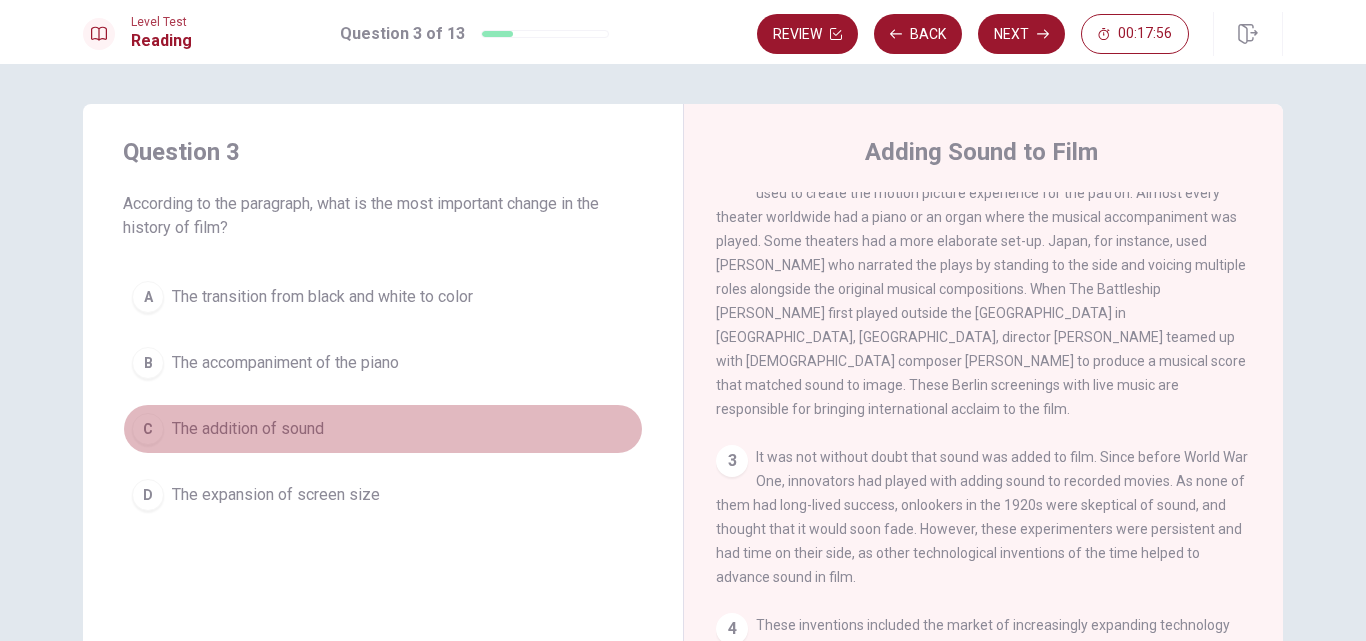 click on "C" at bounding box center (148, 429) 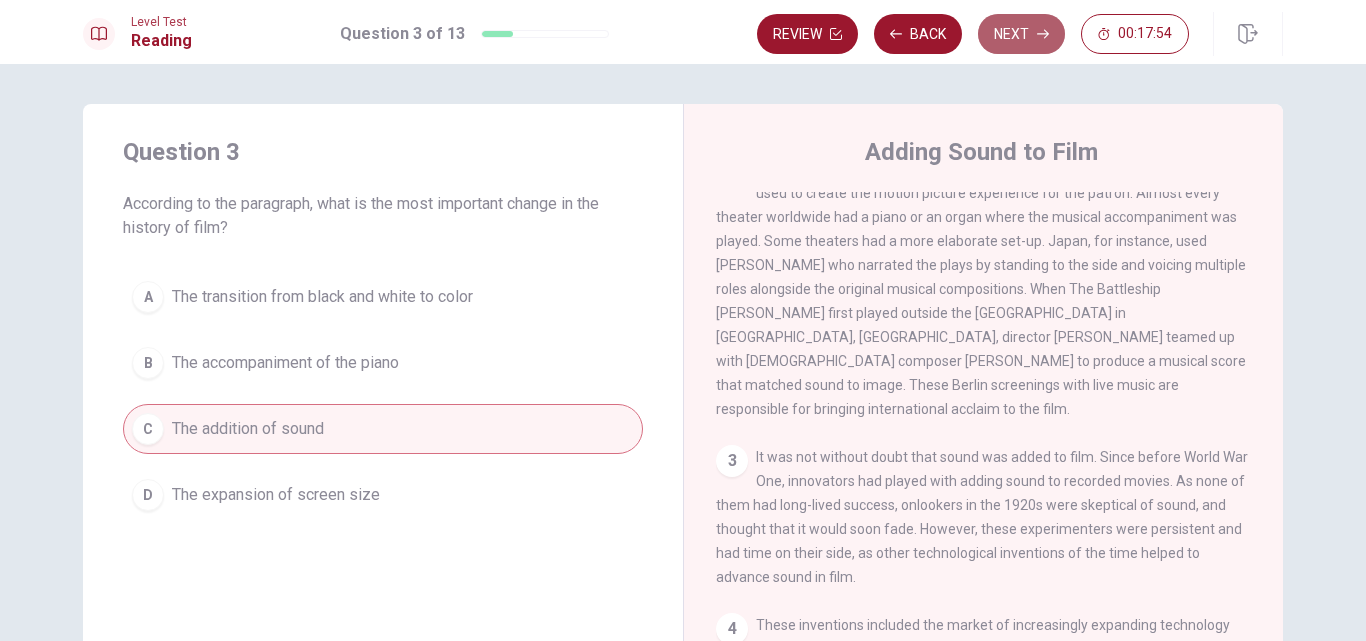 click on "Next" at bounding box center [1021, 34] 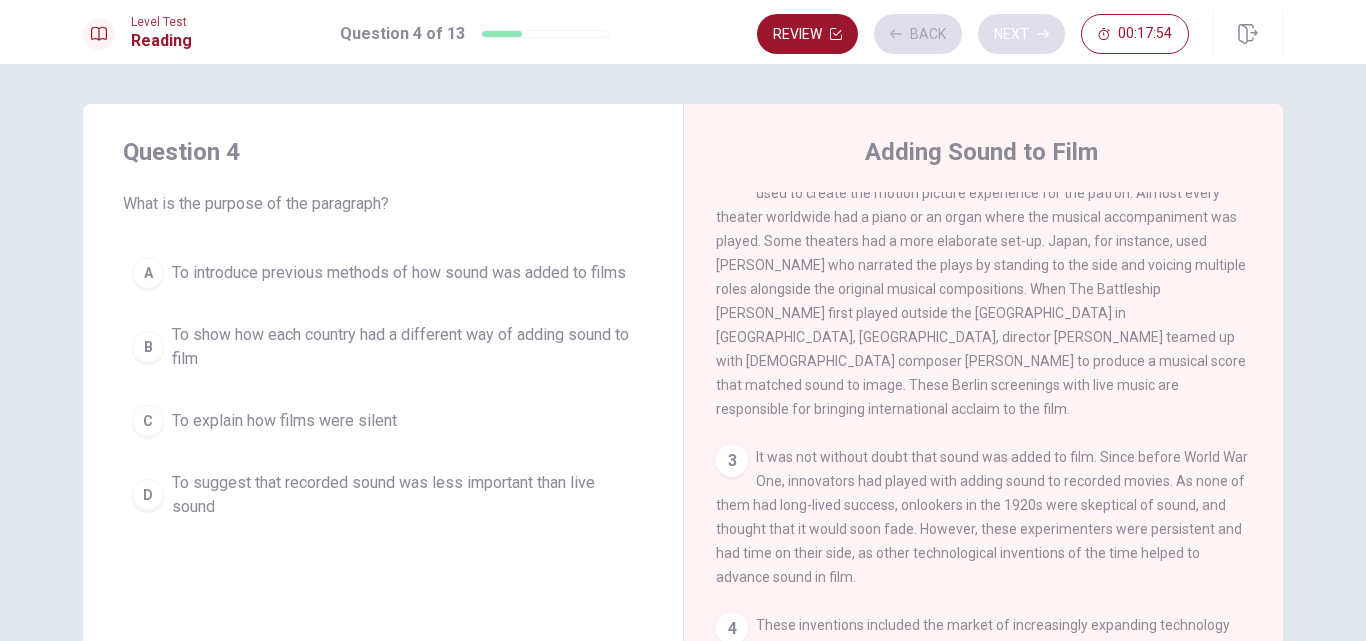 scroll, scrollTop: 249, scrollLeft: 0, axis: vertical 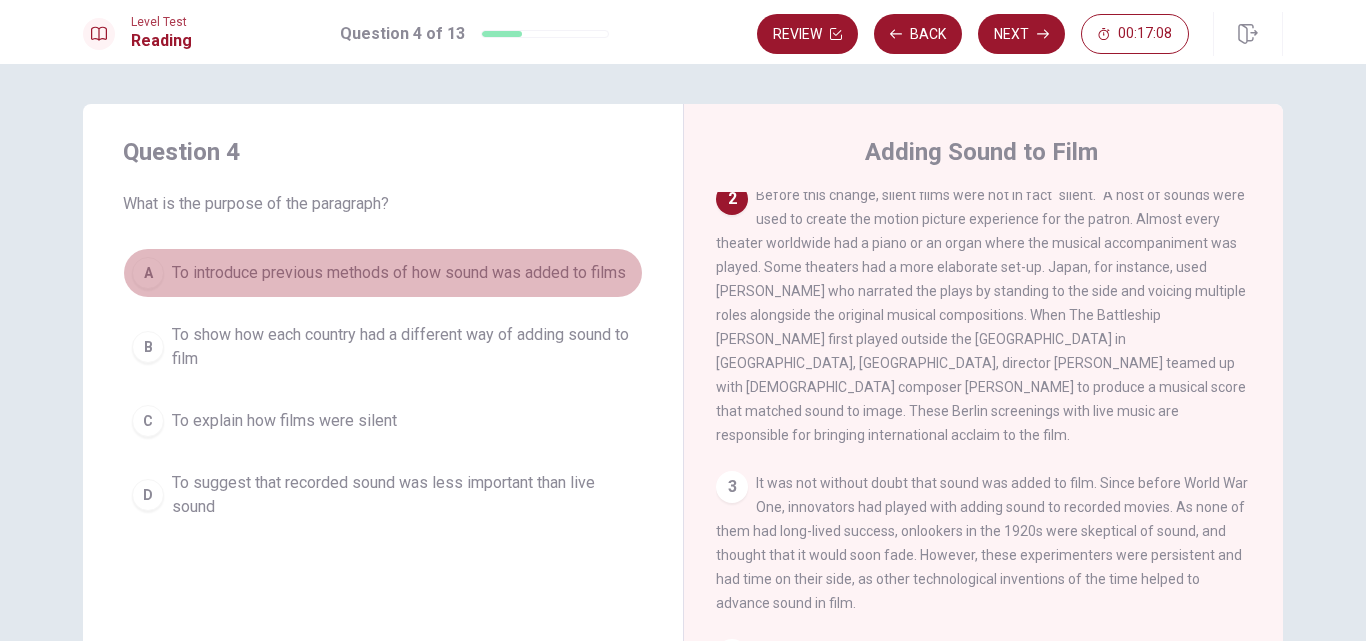 click on "To introduce previous methods of how sound was added to films" at bounding box center (399, 273) 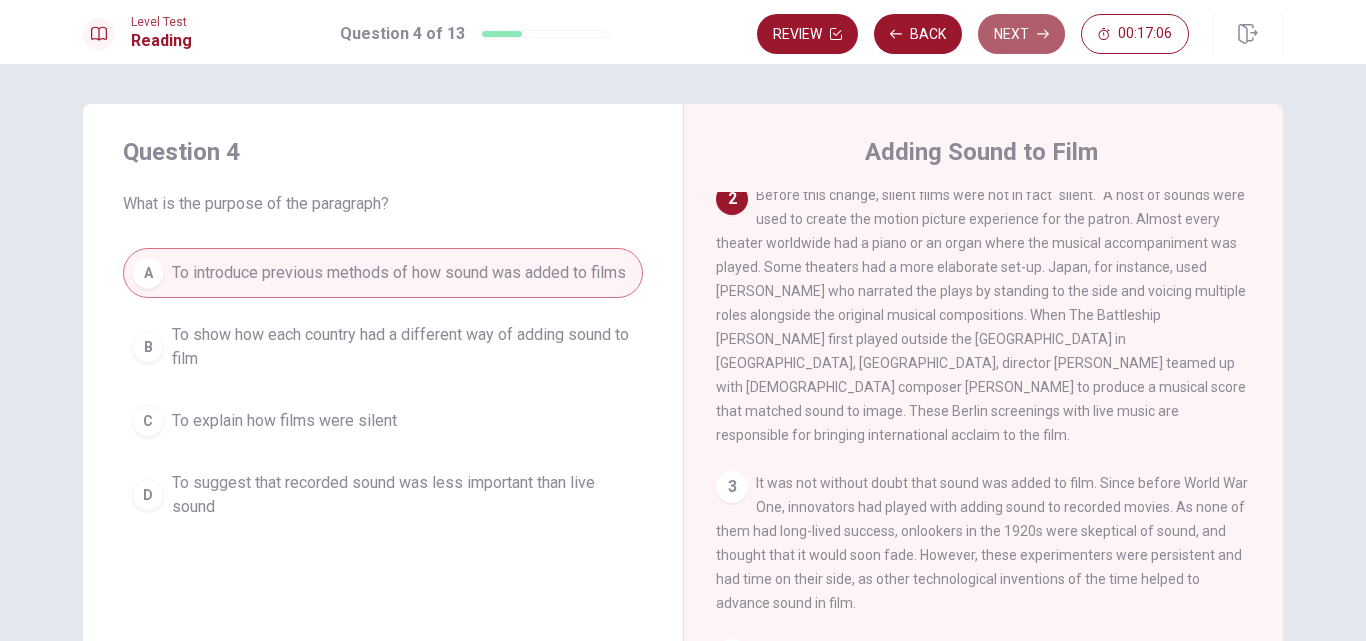 click on "Next" at bounding box center [1021, 34] 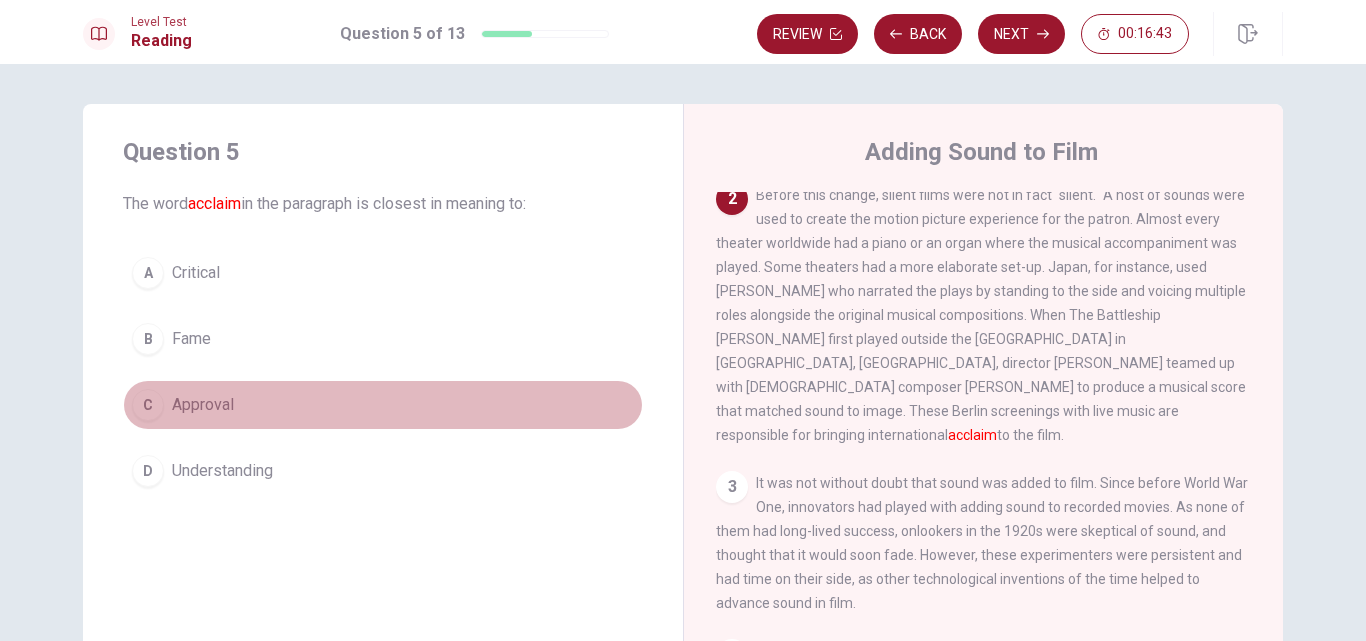 click on "C Approval" at bounding box center (383, 405) 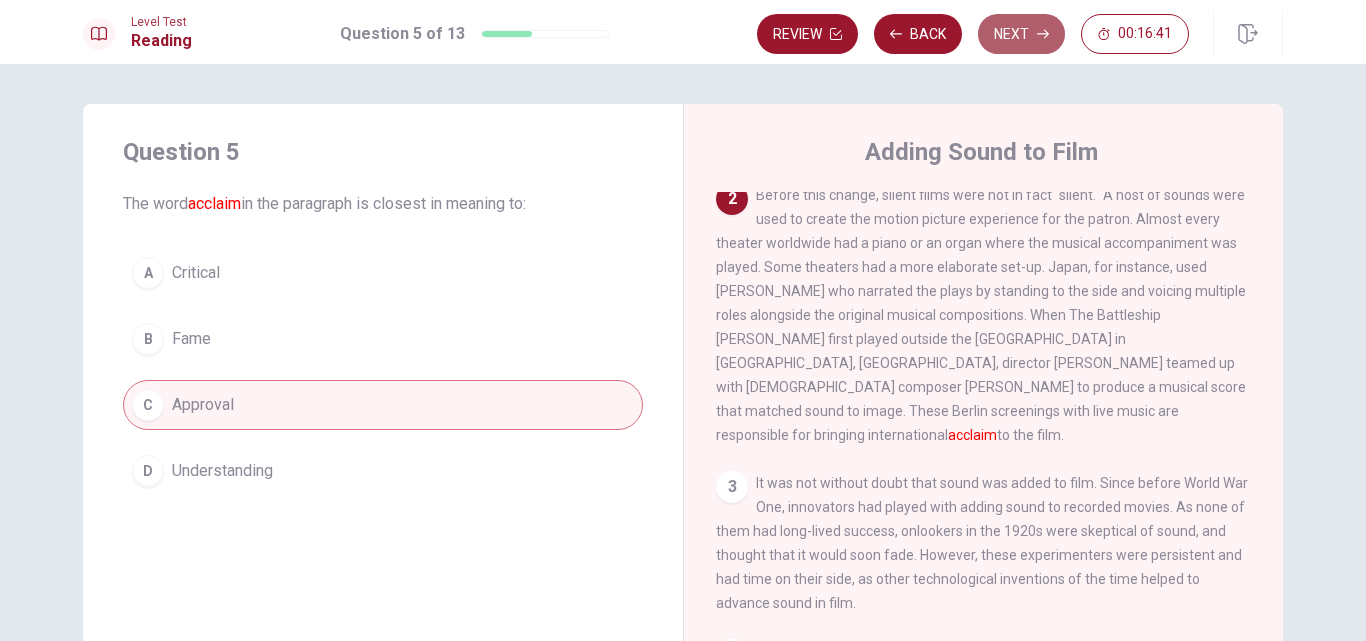 click on "Next" at bounding box center (1021, 34) 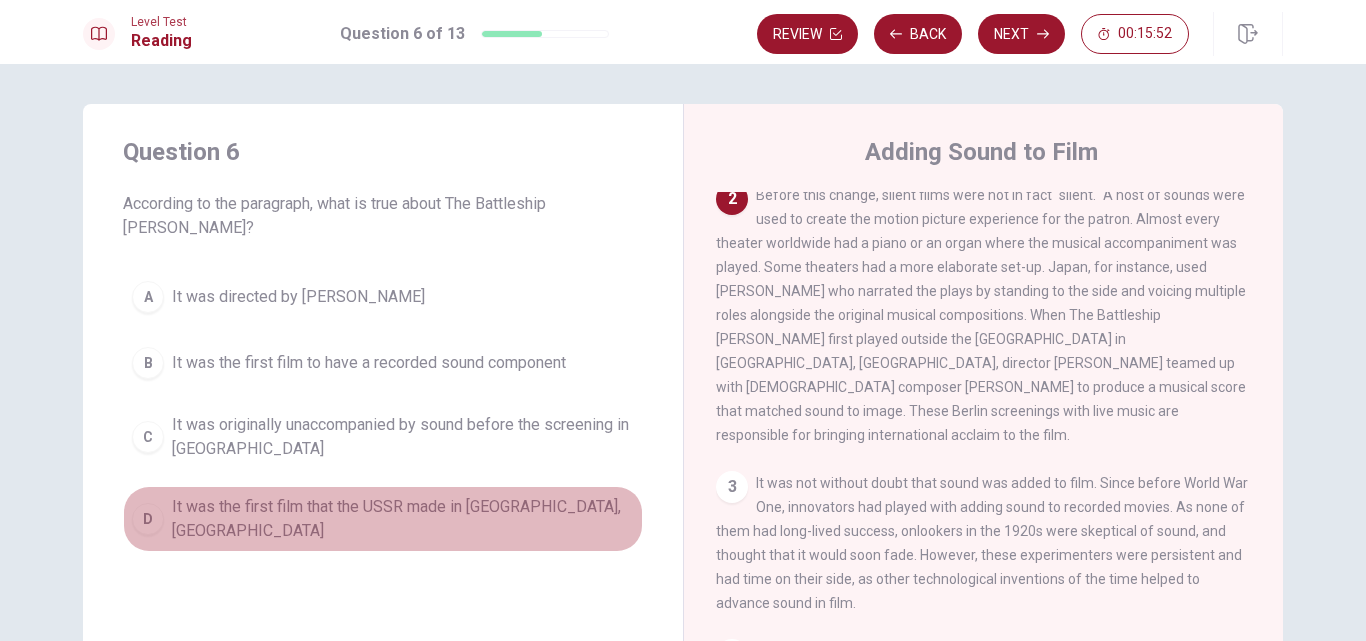 click on "It was the first film that the USSR made in [GEOGRAPHIC_DATA], [GEOGRAPHIC_DATA]" at bounding box center [403, 519] 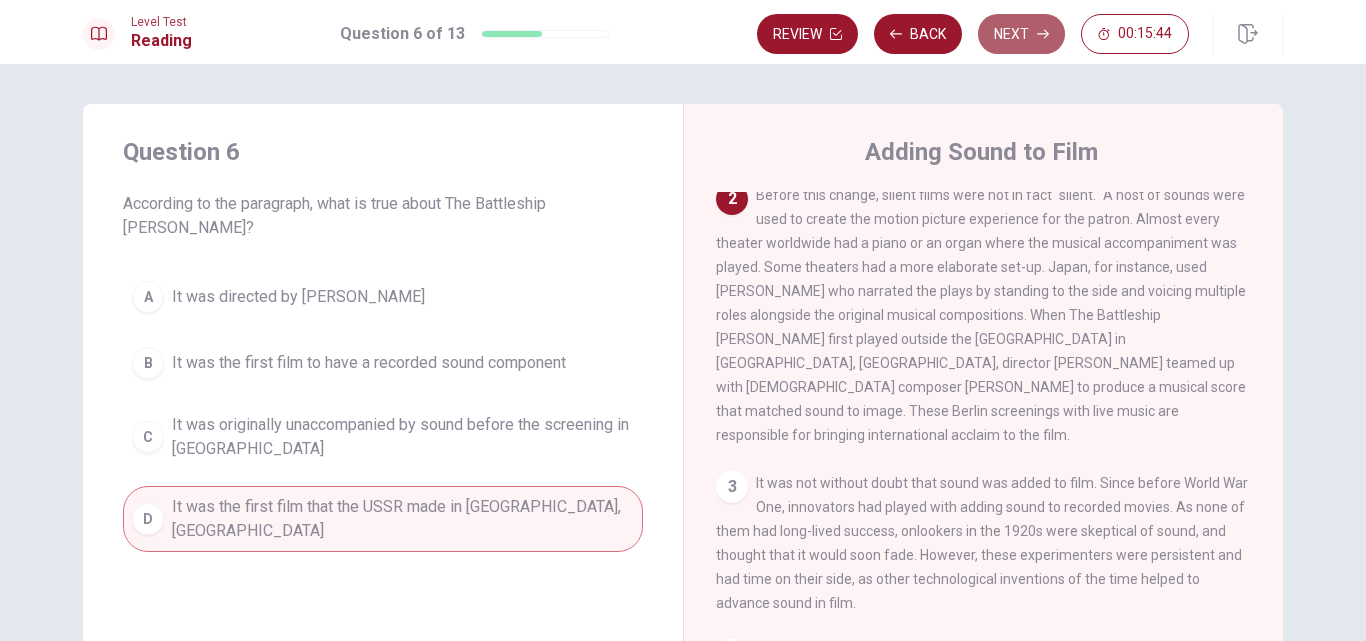 click on "Next" at bounding box center (1021, 34) 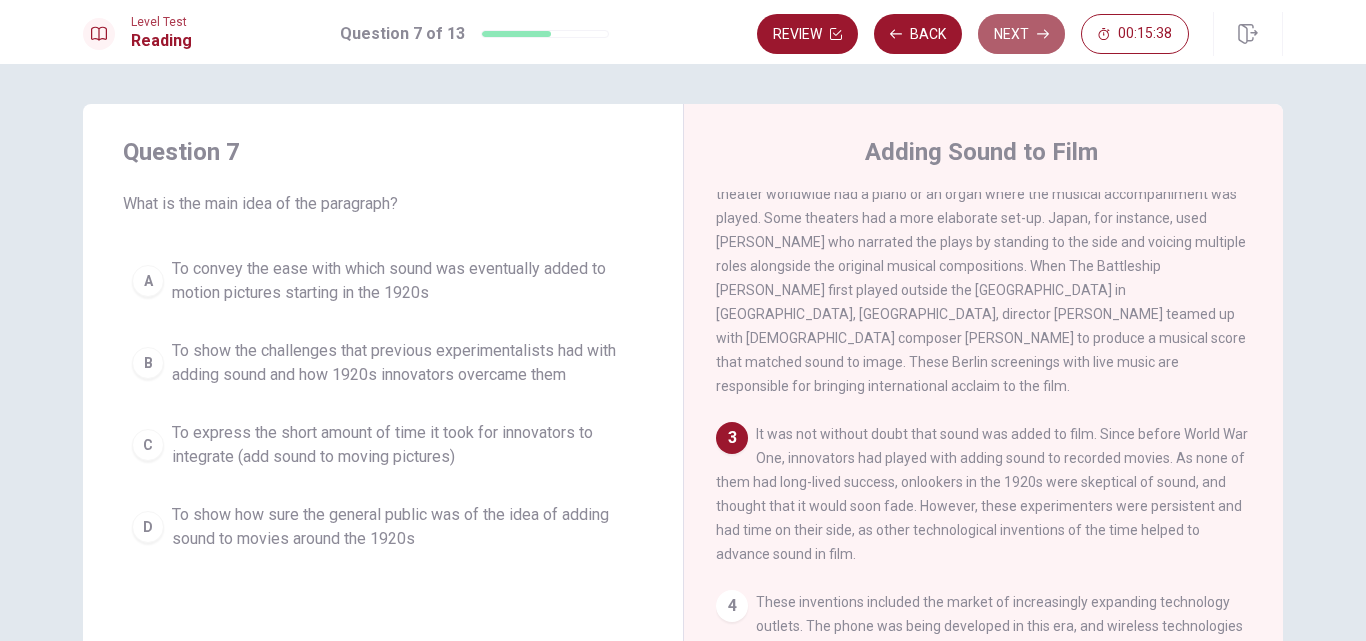 click on "Next" at bounding box center [1021, 34] 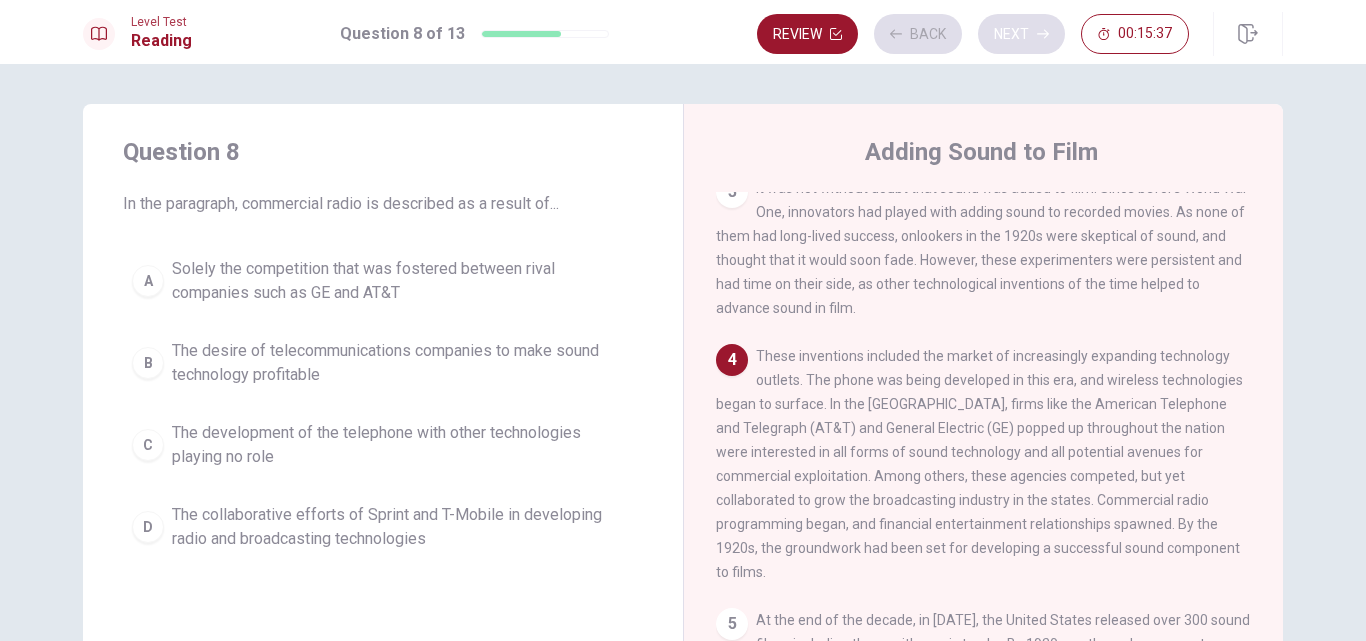 scroll, scrollTop: 545, scrollLeft: 0, axis: vertical 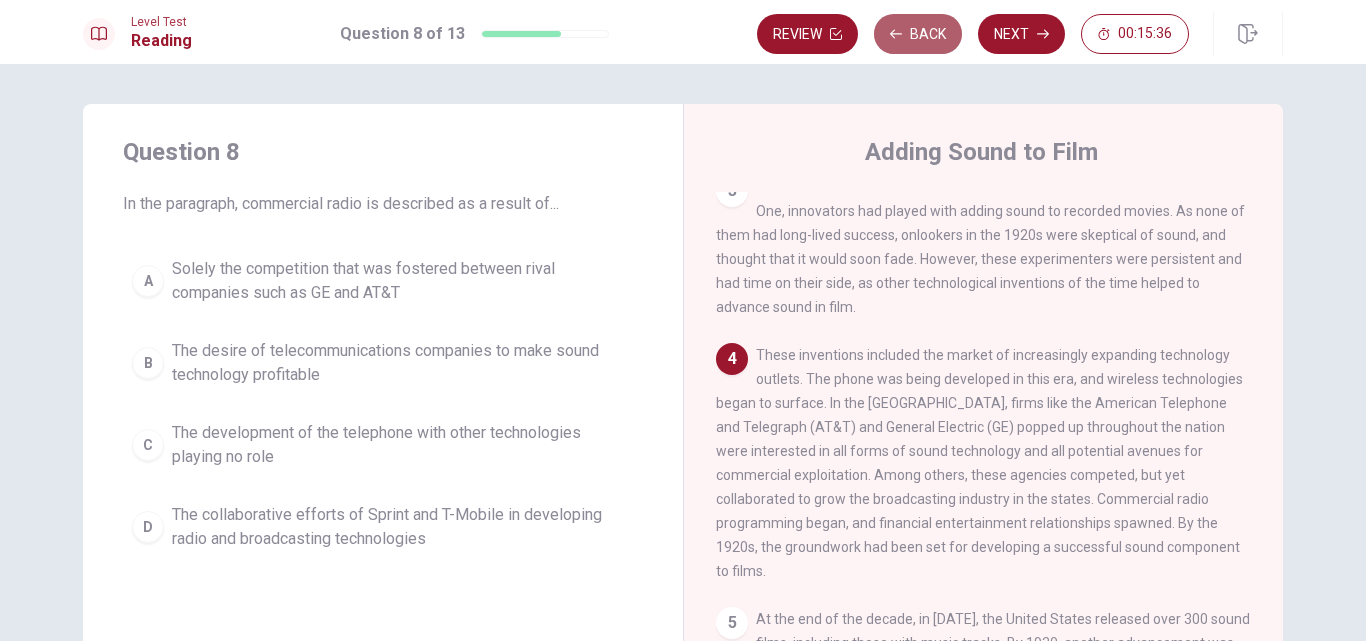 click on "Back" at bounding box center [918, 34] 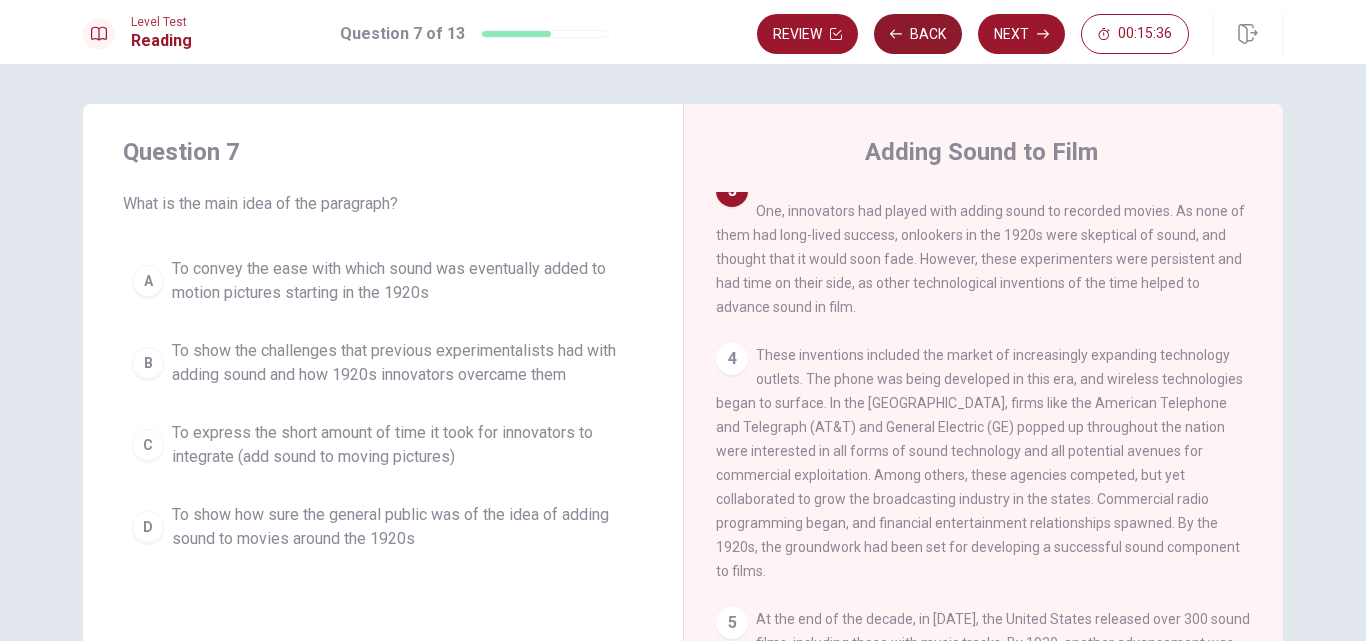scroll, scrollTop: 523, scrollLeft: 0, axis: vertical 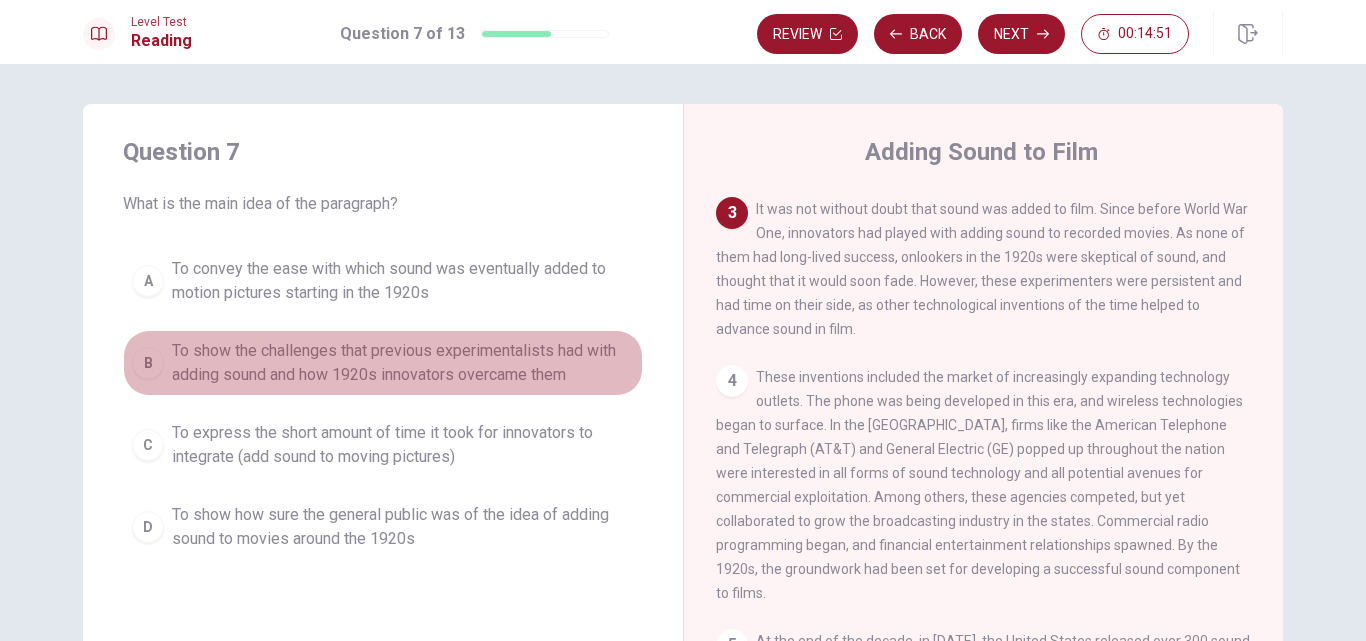 click on "To show the challenges that previous experimentalists had with adding sound and how 1920s innovators overcame them" at bounding box center [403, 363] 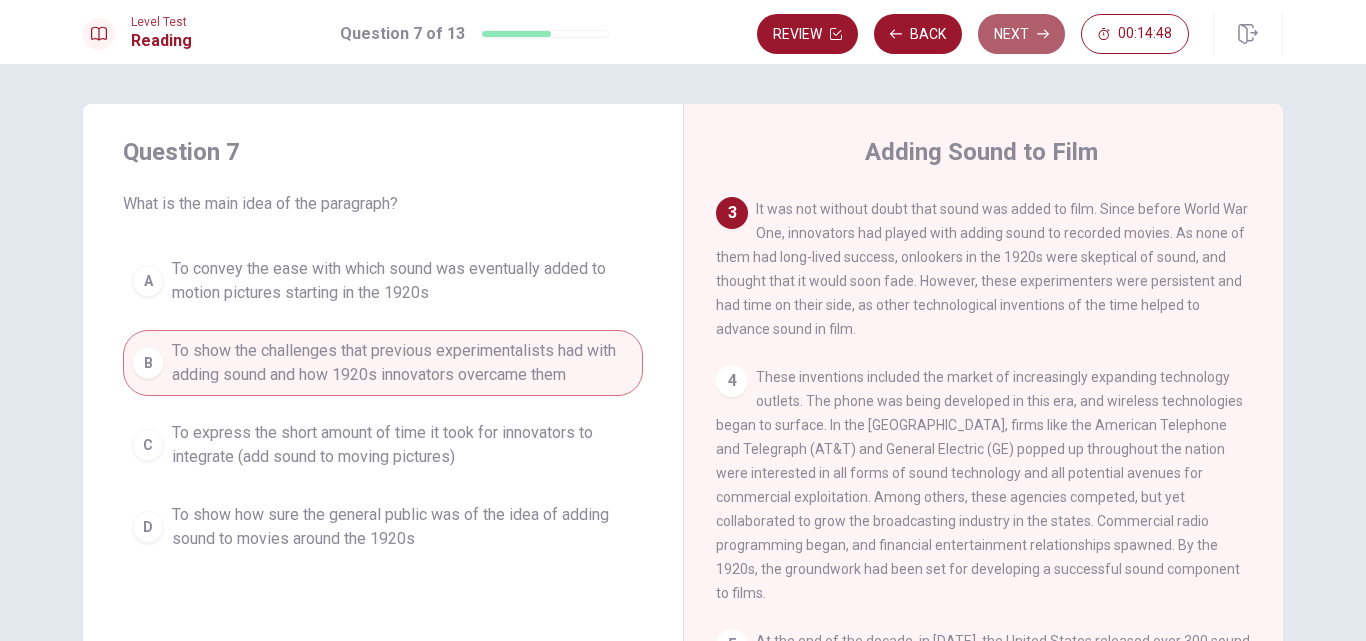 click on "Next" at bounding box center (1021, 34) 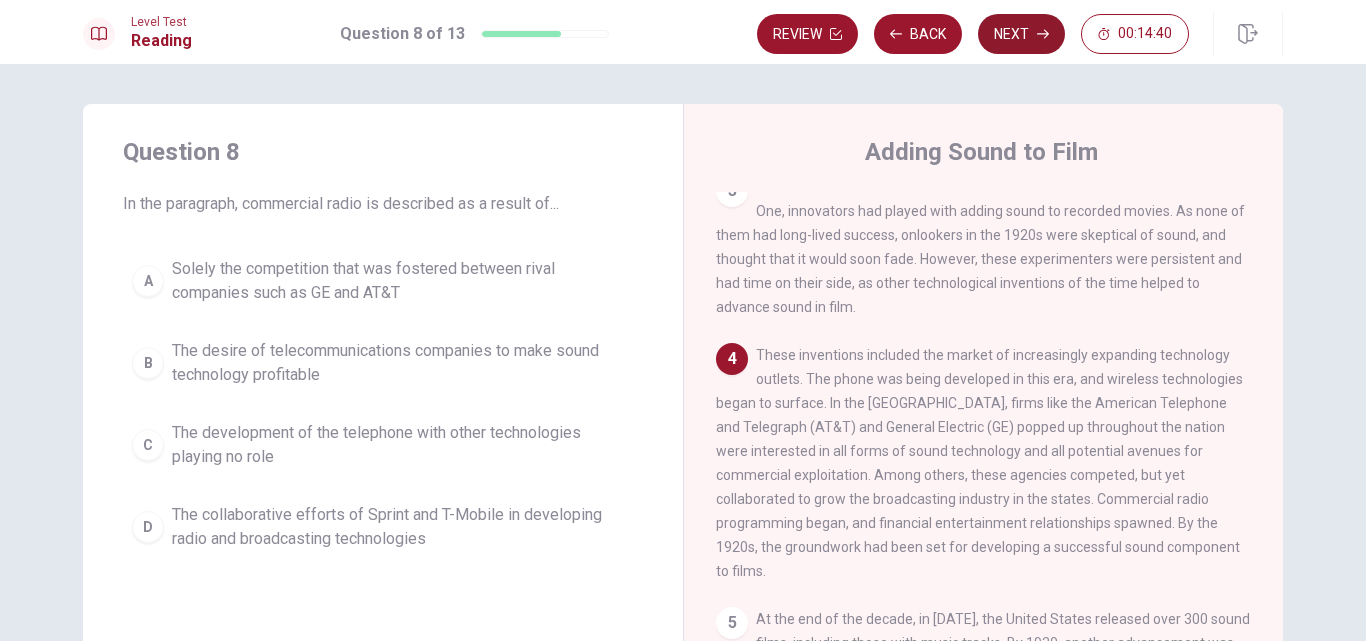 click on "Next" at bounding box center (1021, 34) 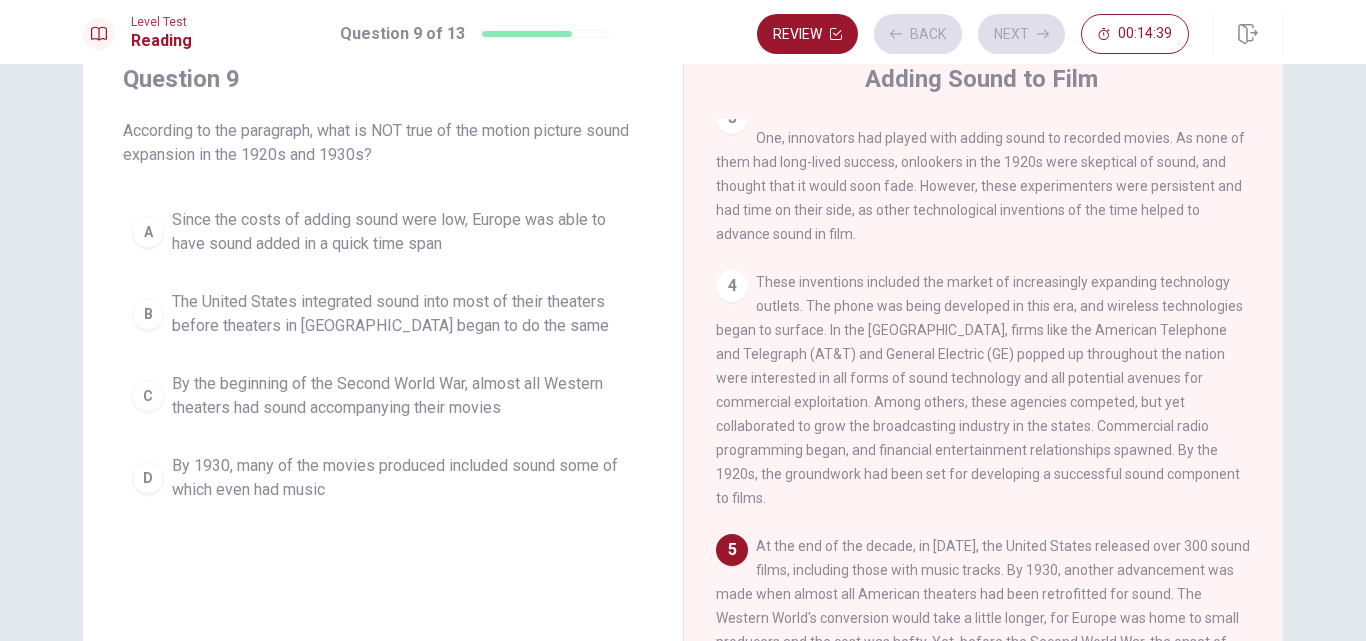 scroll, scrollTop: 120, scrollLeft: 0, axis: vertical 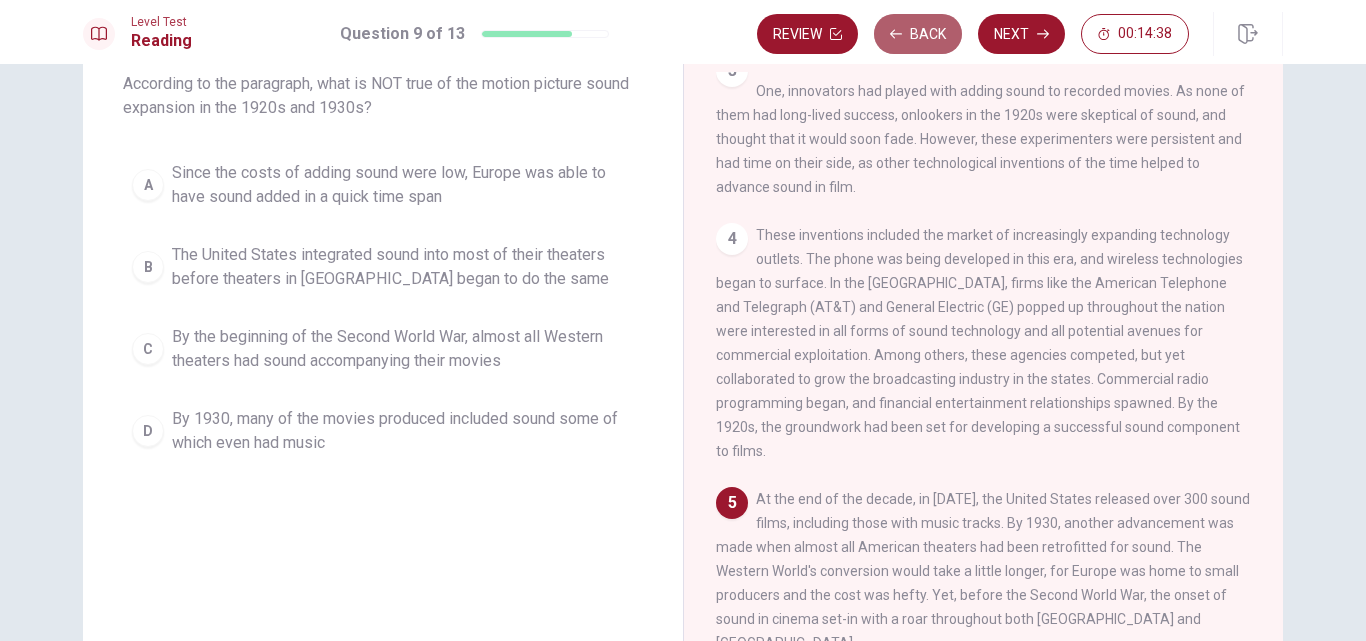 click on "Back" at bounding box center [918, 34] 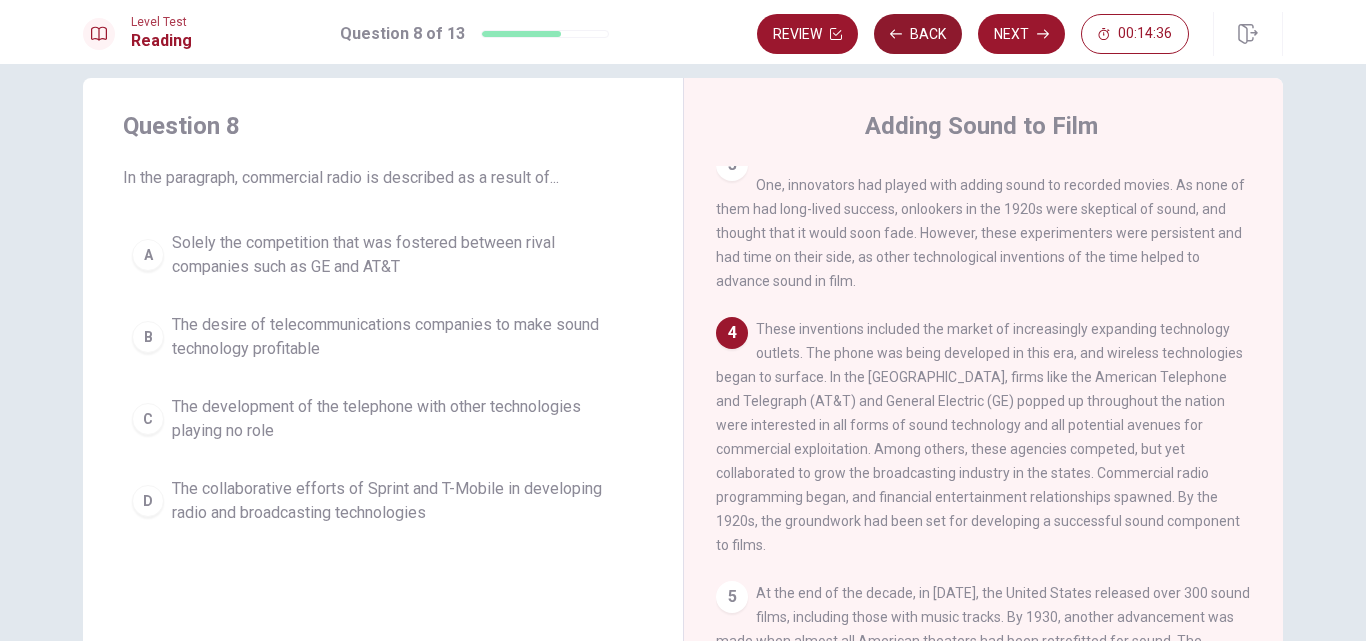 scroll, scrollTop: 25, scrollLeft: 0, axis: vertical 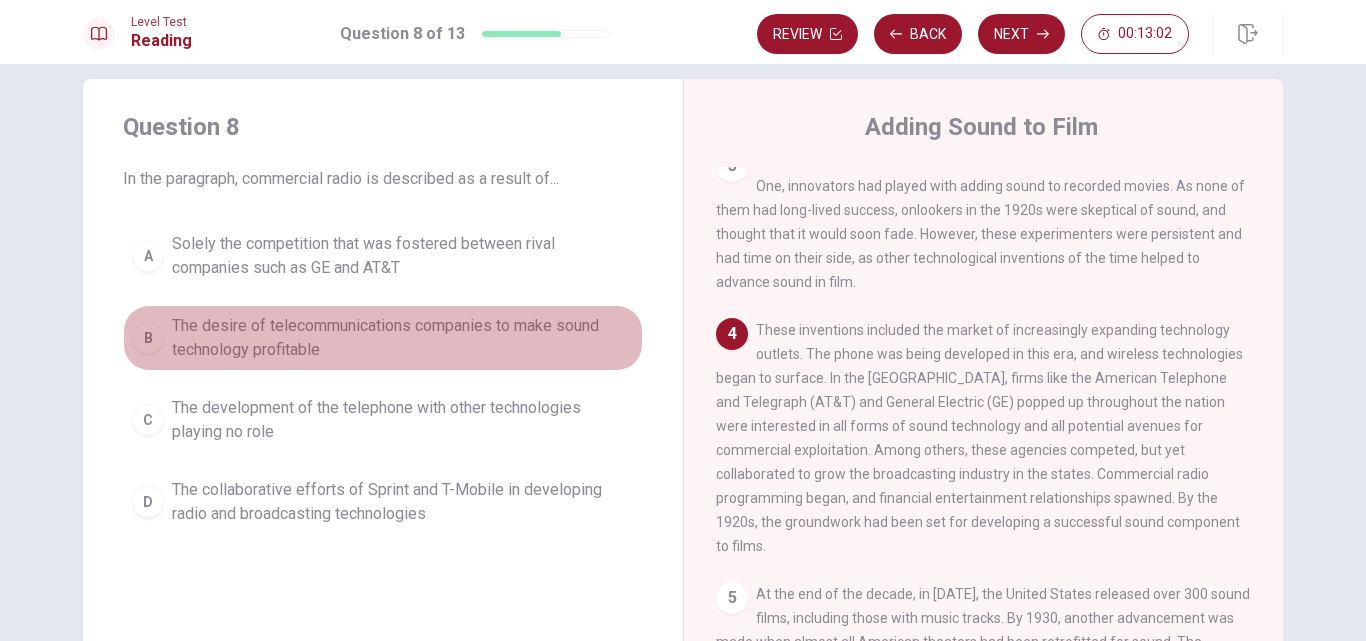 click on "The desire of telecommunications companies to make sound technology profitable" at bounding box center (403, 338) 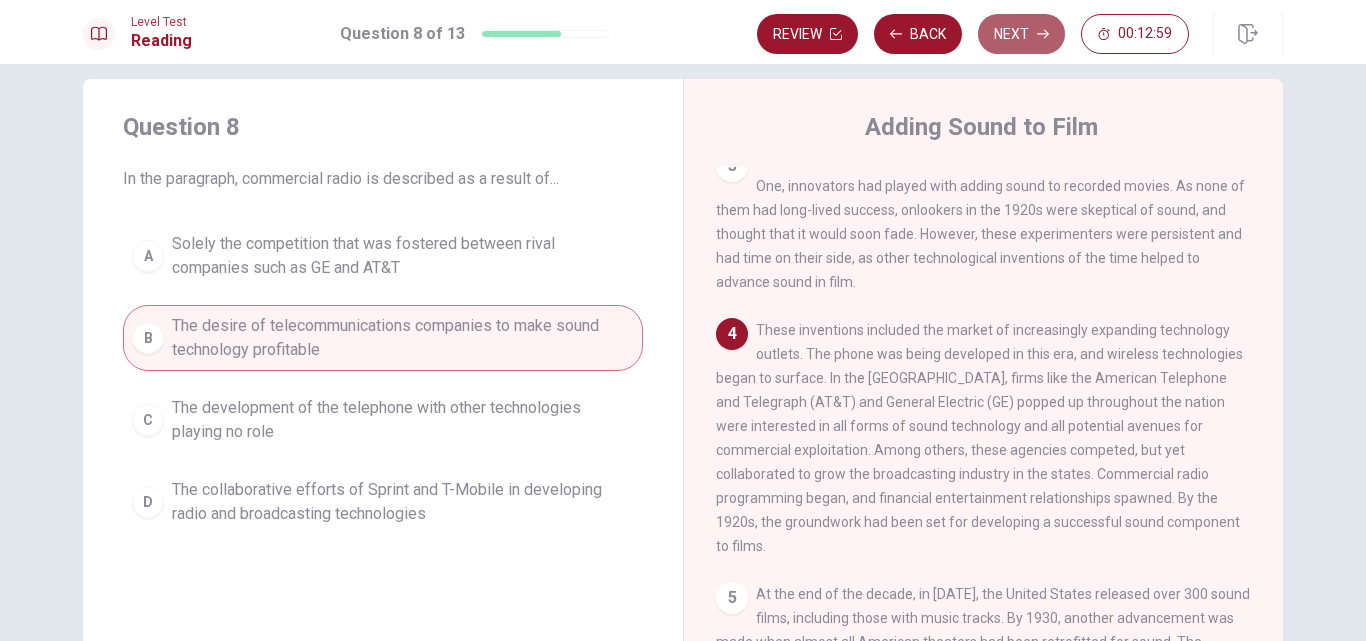 click on "Next" at bounding box center (1021, 34) 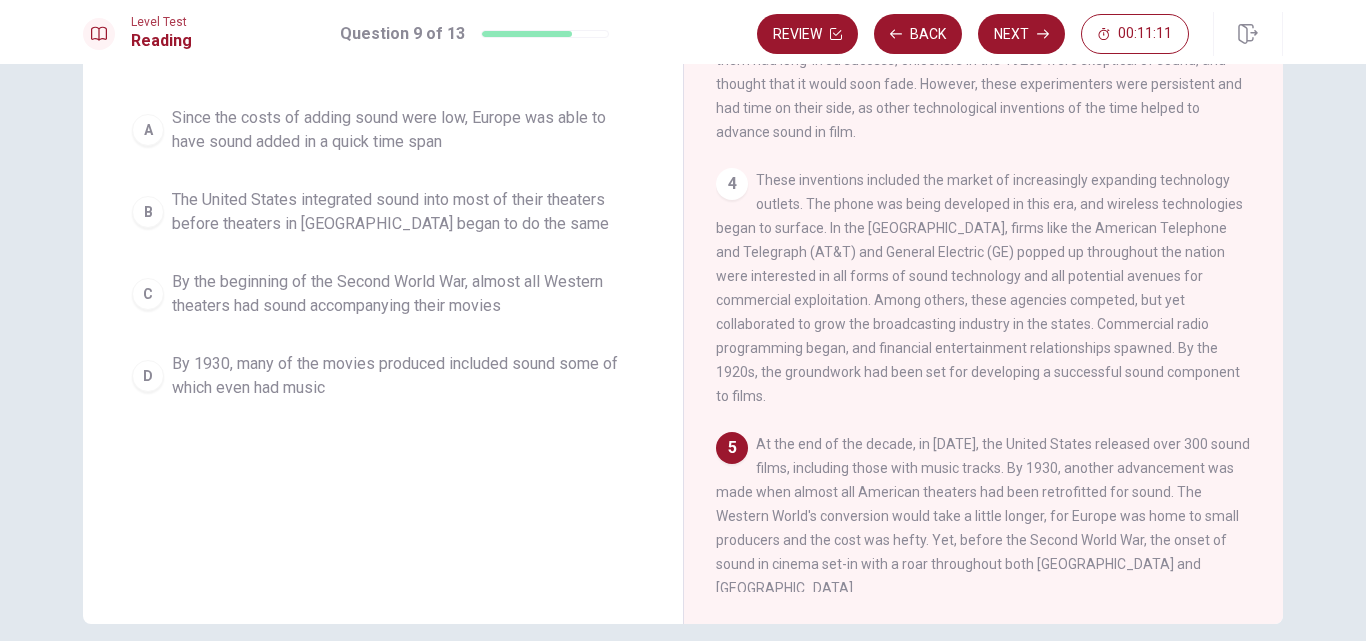 scroll, scrollTop: 172, scrollLeft: 0, axis: vertical 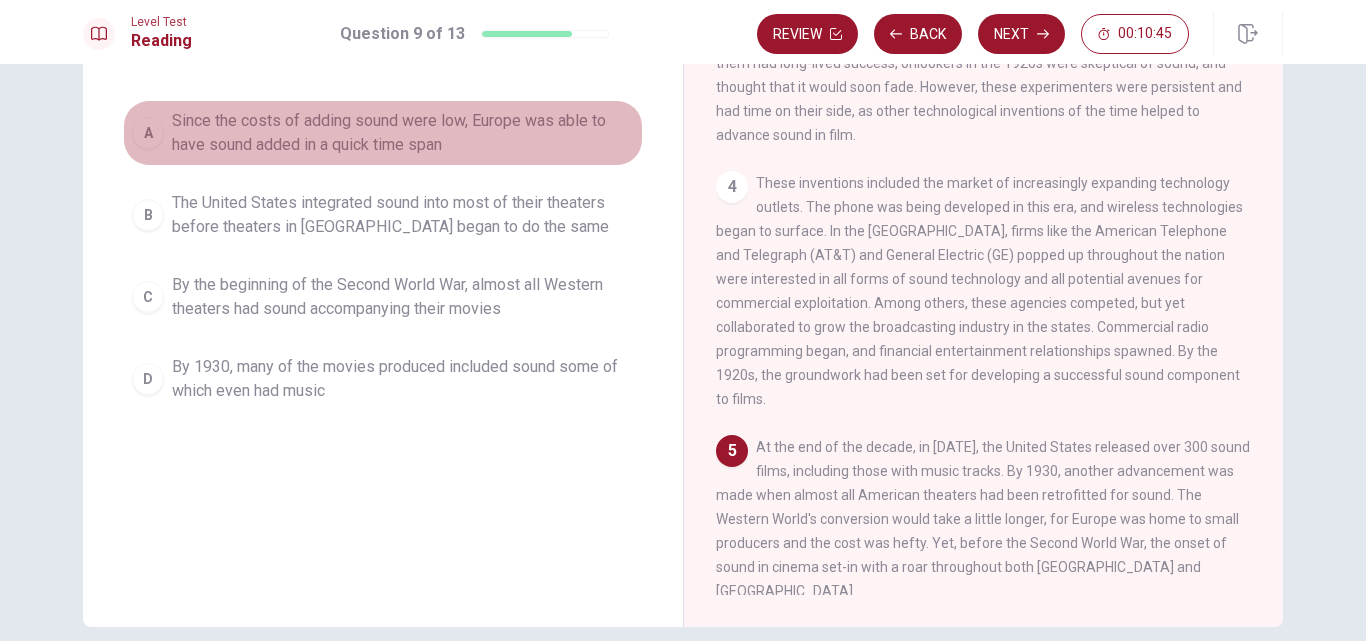 click on "Since the costs of adding sound were low, Europe was able to have sound added in a quick time span" at bounding box center [403, 133] 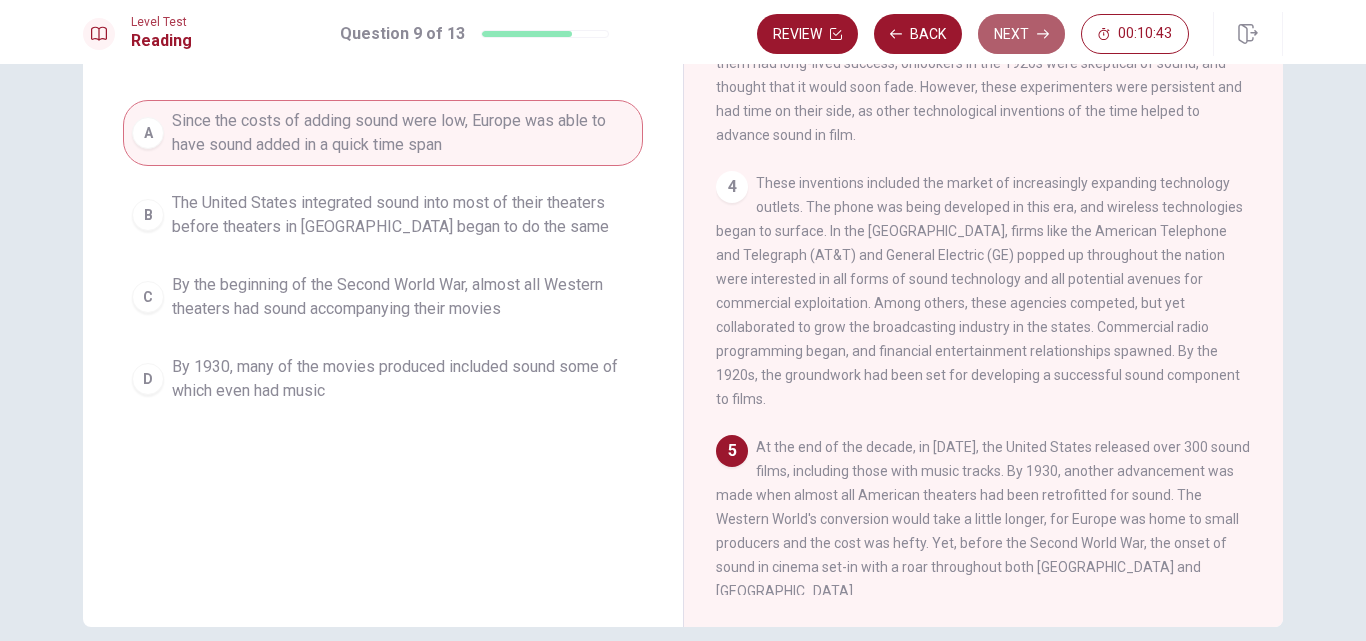 click on "Next" at bounding box center (1021, 34) 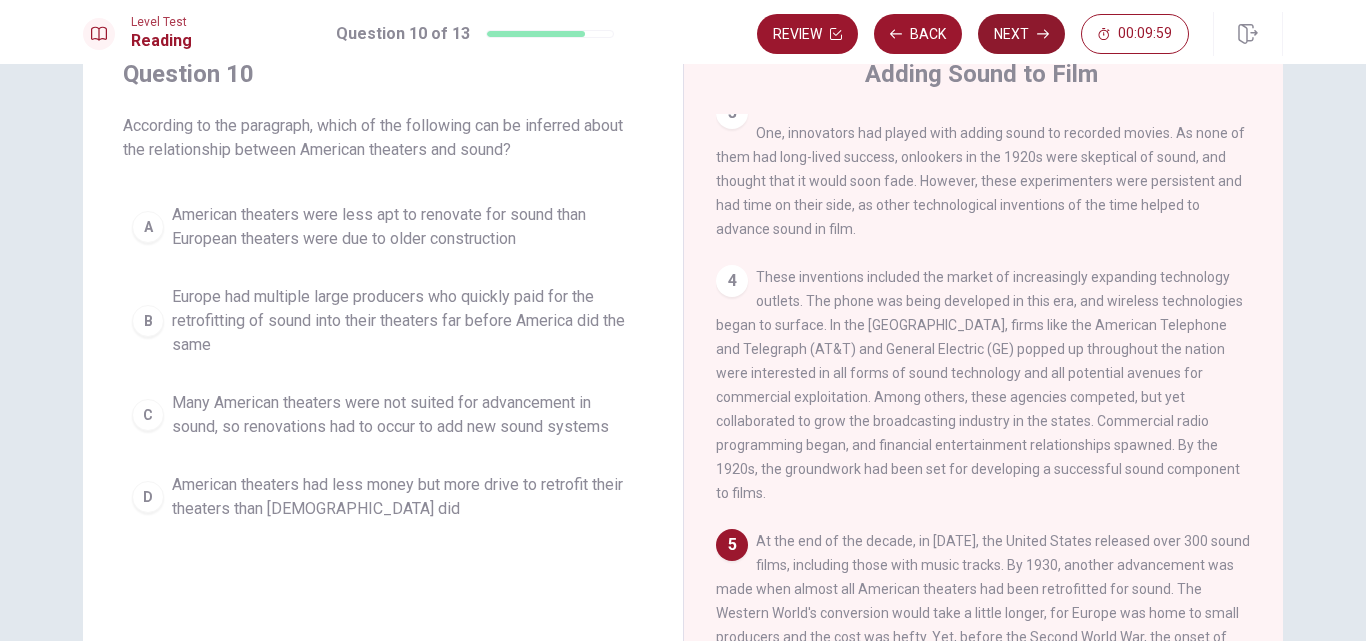 scroll, scrollTop: 74, scrollLeft: 0, axis: vertical 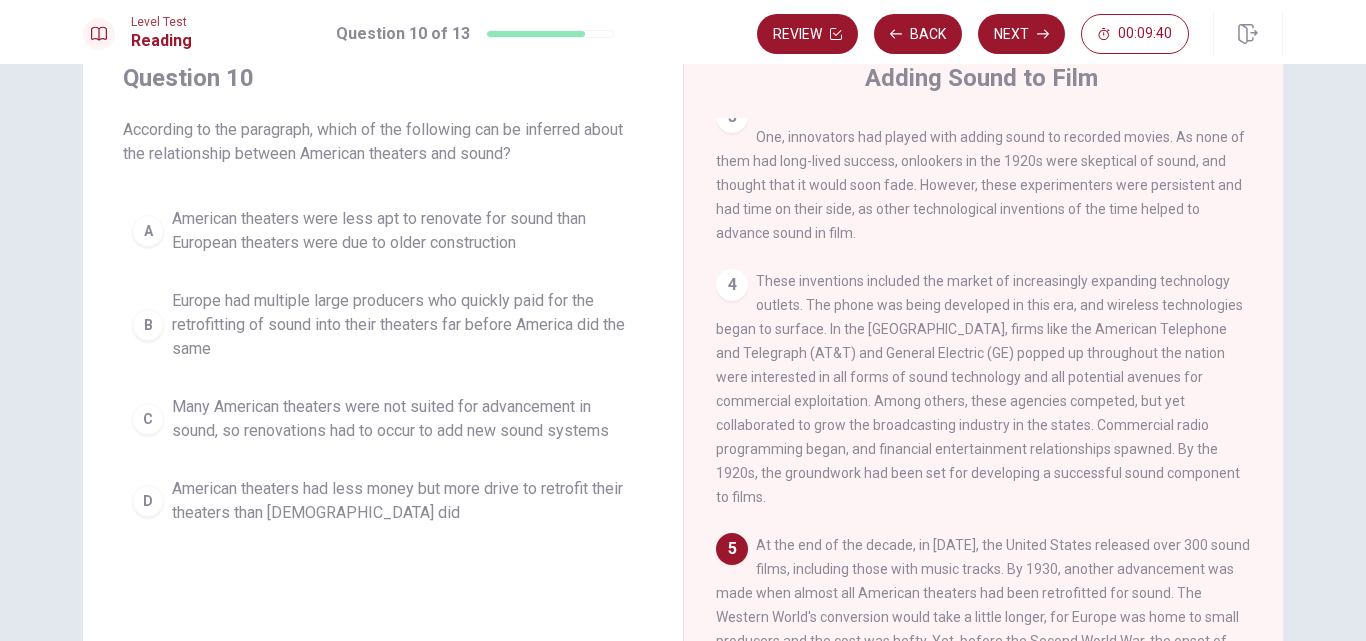 click on "Many American theaters were not suited for advancement in sound, so renovations had to occur to add new sound systems" at bounding box center [403, 419] 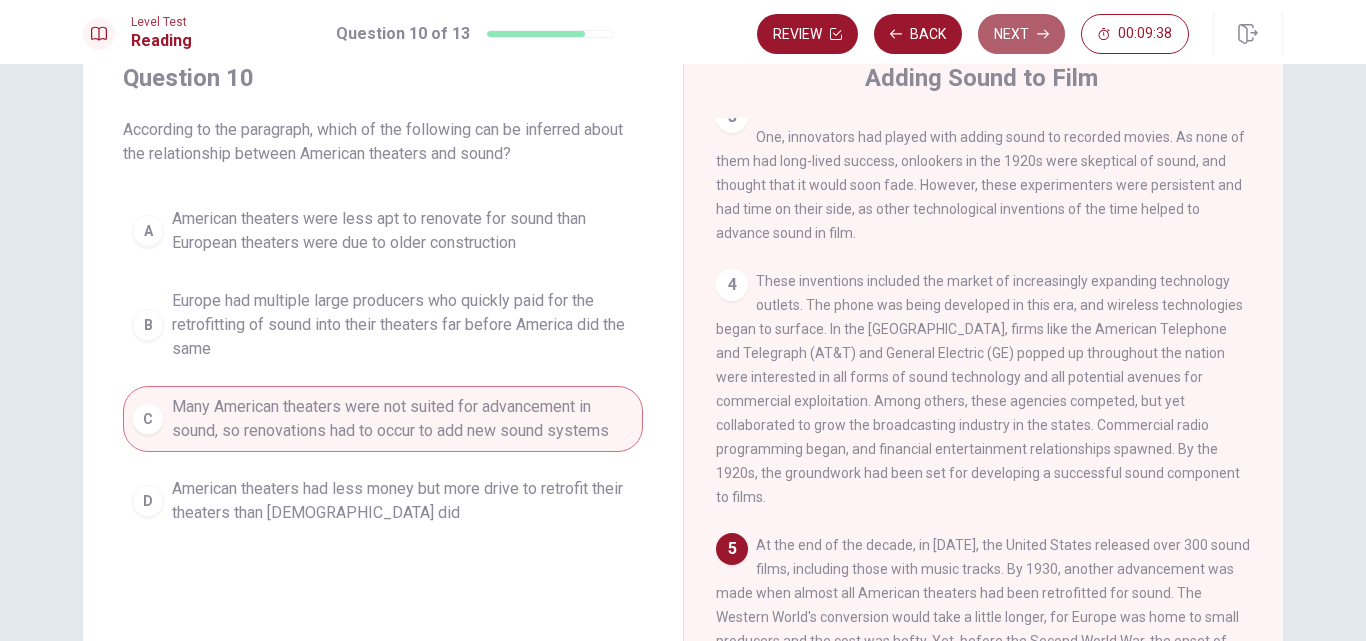 click on "Next" at bounding box center [1021, 34] 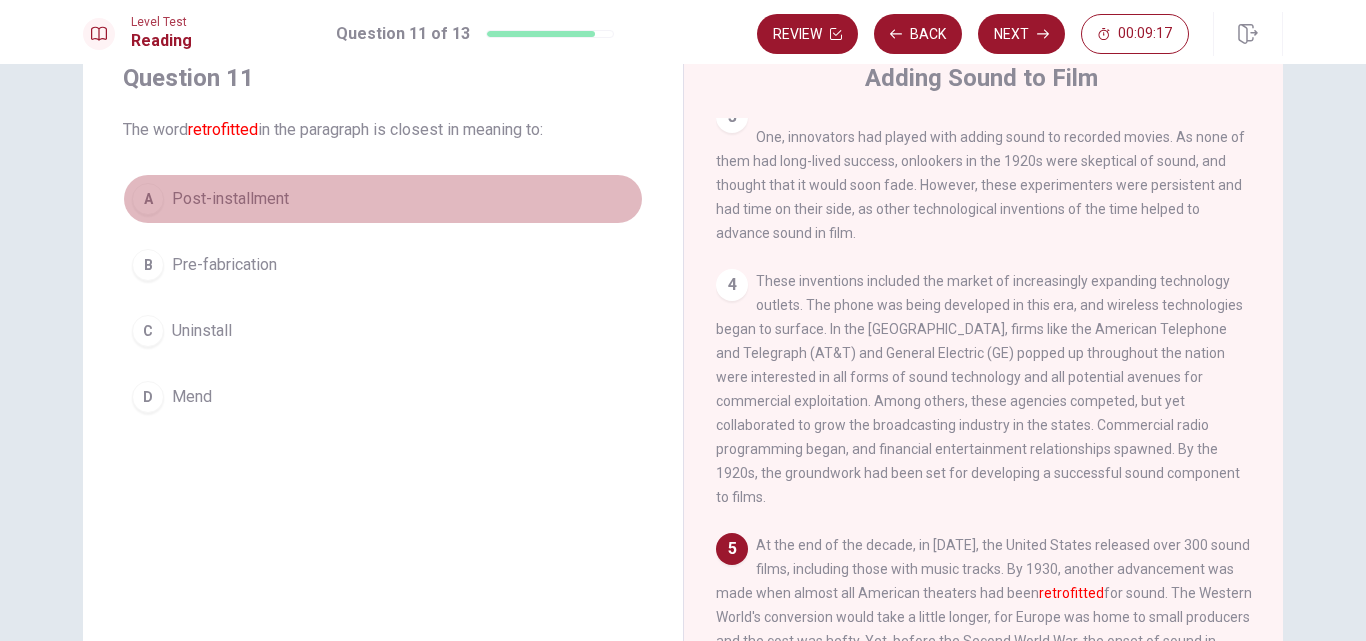 click on "Post-installment" at bounding box center [230, 199] 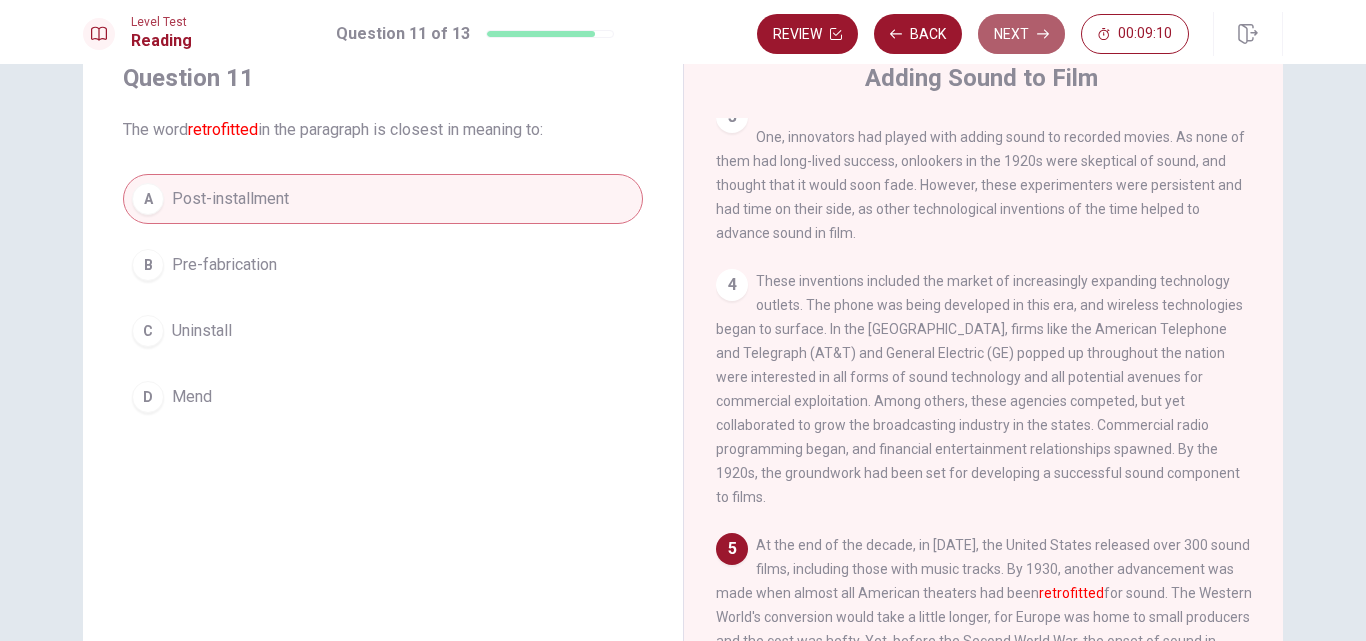 click on "Next" at bounding box center (1021, 34) 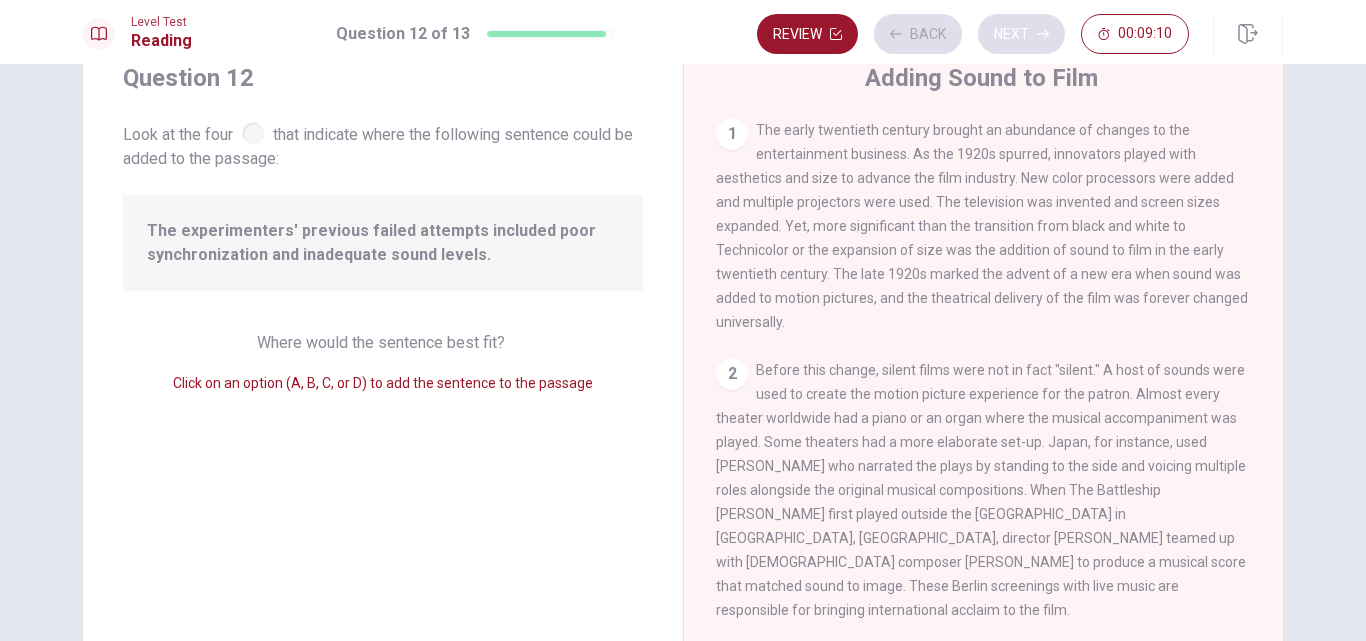 scroll, scrollTop: 316, scrollLeft: 0, axis: vertical 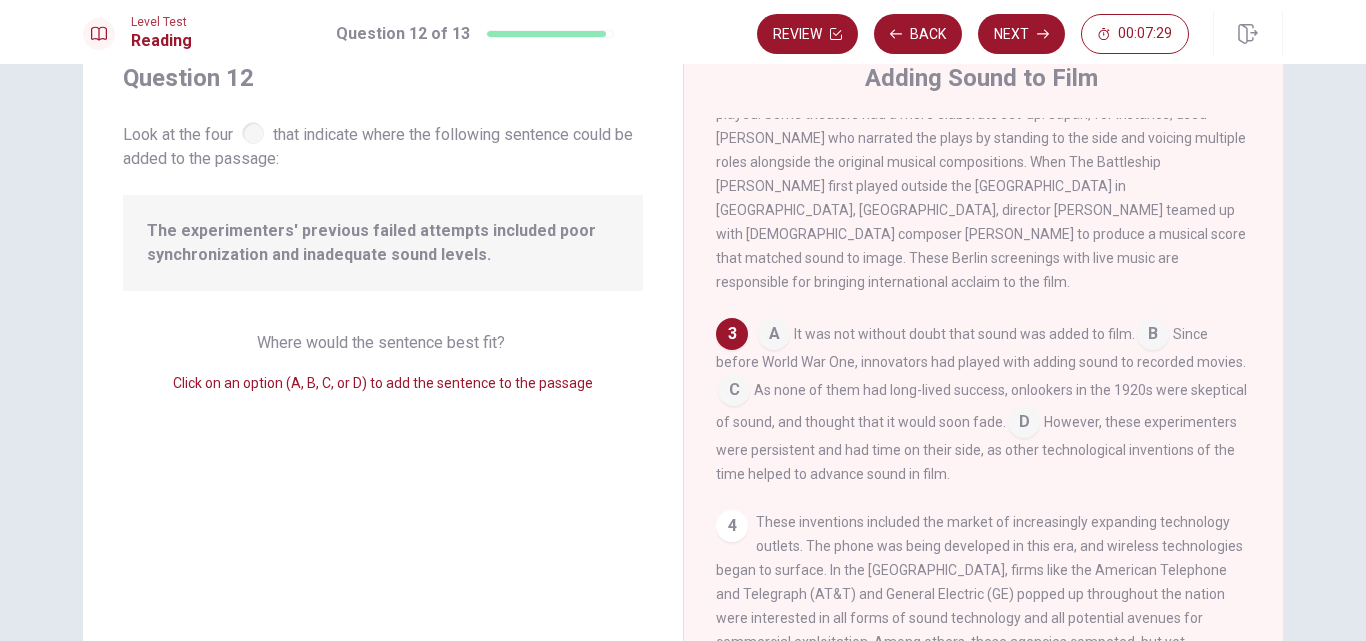click at bounding box center [1024, 424] 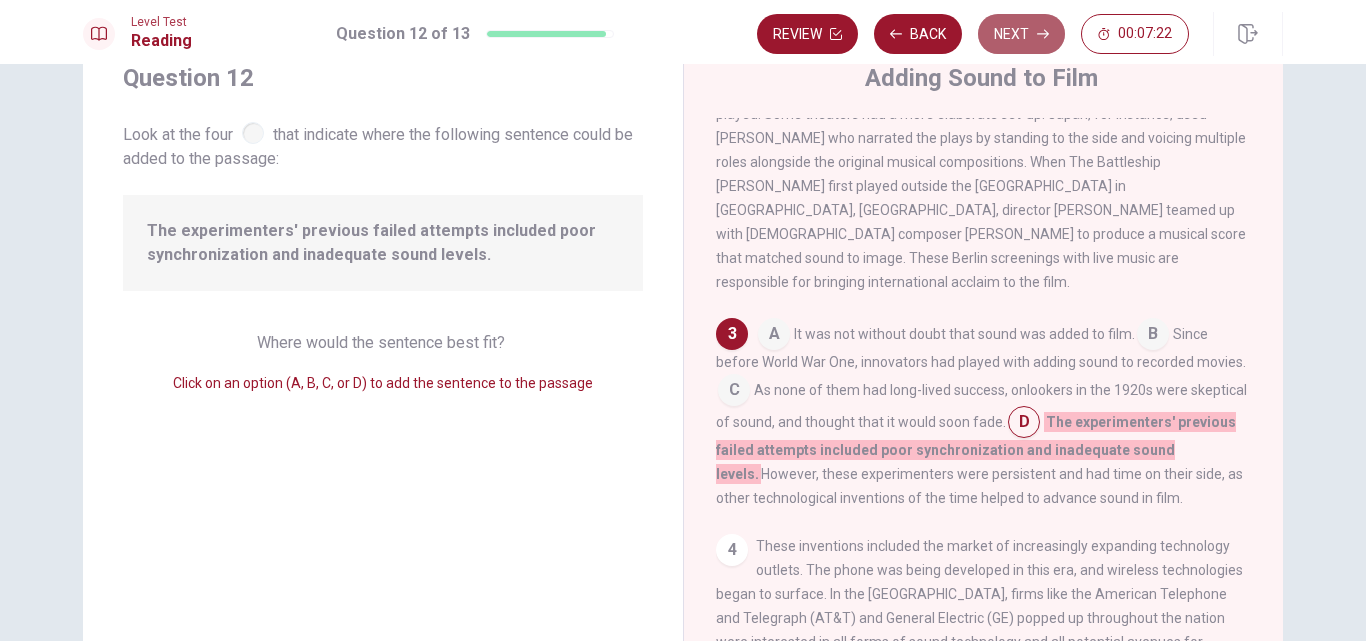 click on "Next" at bounding box center (1021, 34) 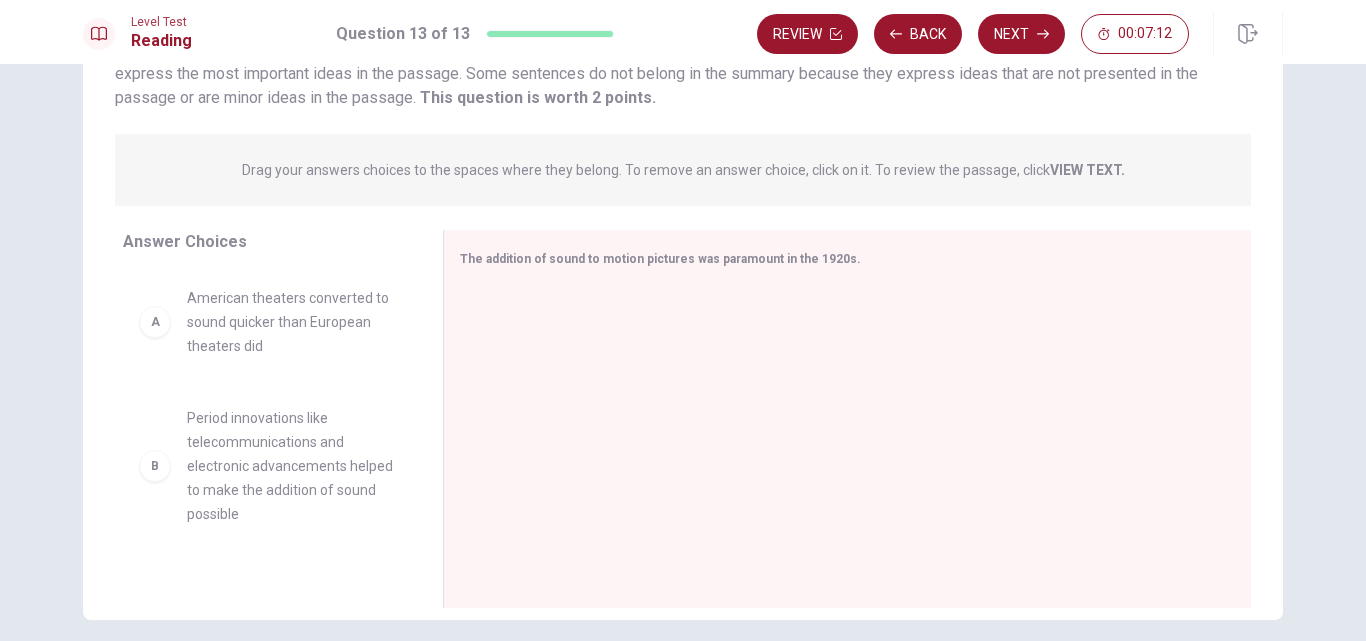 scroll, scrollTop: 185, scrollLeft: 0, axis: vertical 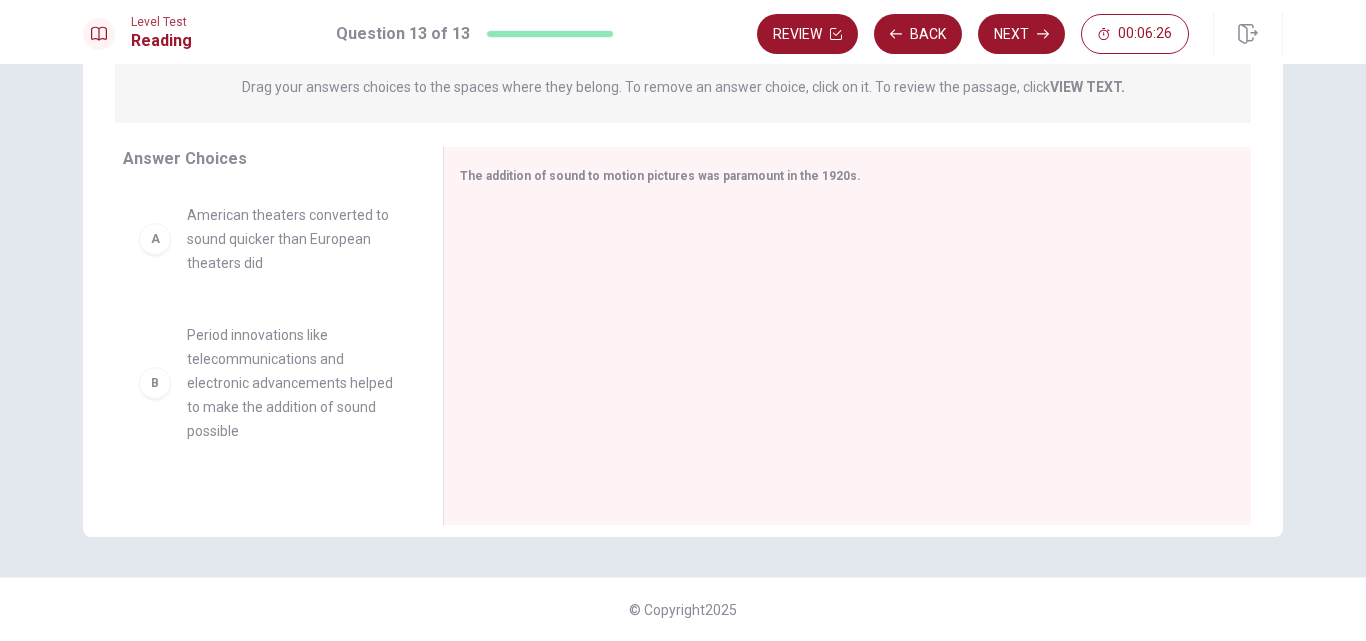 click on "American theaters converted to sound quicker than European theaters did" at bounding box center [291, 239] 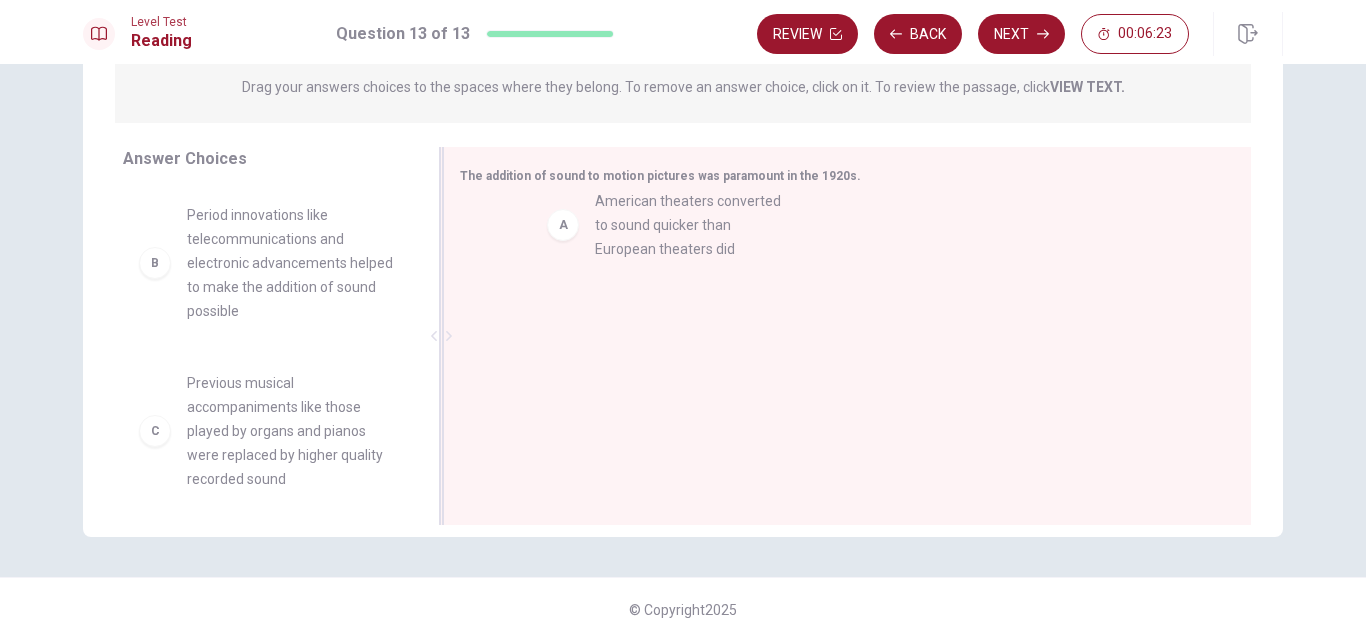 drag, startPoint x: 275, startPoint y: 220, endPoint x: 679, endPoint y: 207, distance: 404.2091 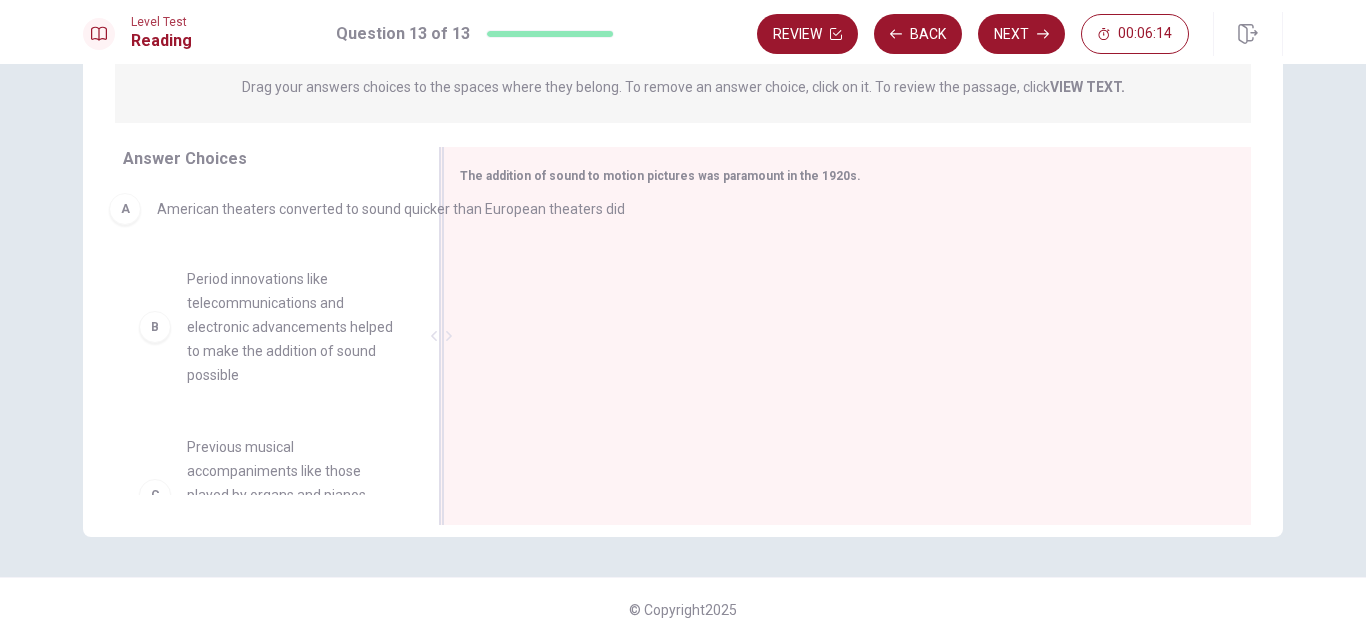 drag, startPoint x: 549, startPoint y: 244, endPoint x: 161, endPoint y: 211, distance: 389.40082 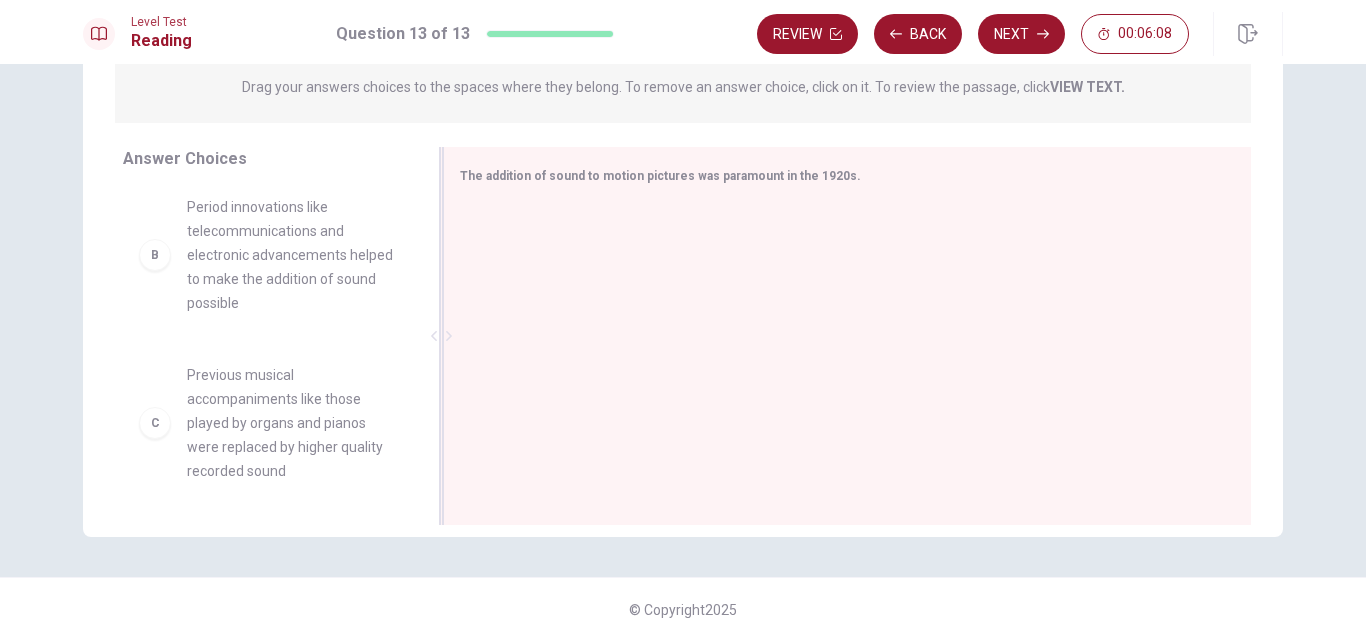 scroll, scrollTop: 134, scrollLeft: 0, axis: vertical 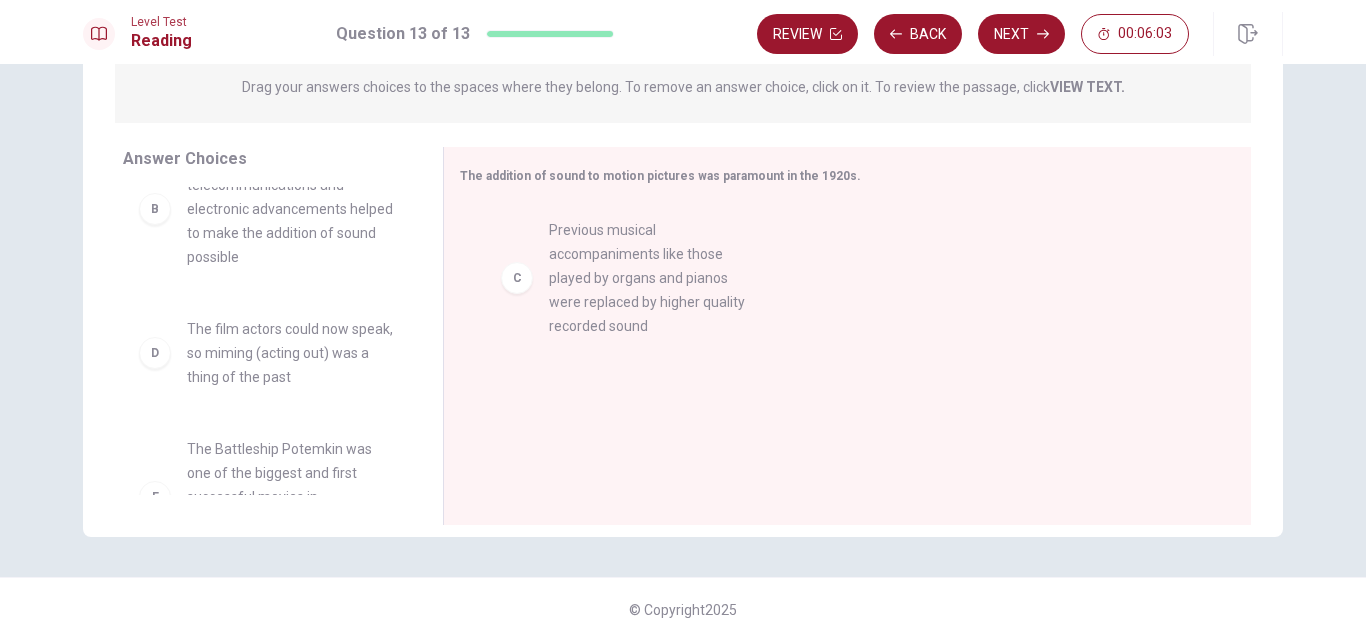 drag, startPoint x: 236, startPoint y: 408, endPoint x: 609, endPoint y: 267, distance: 398.7606 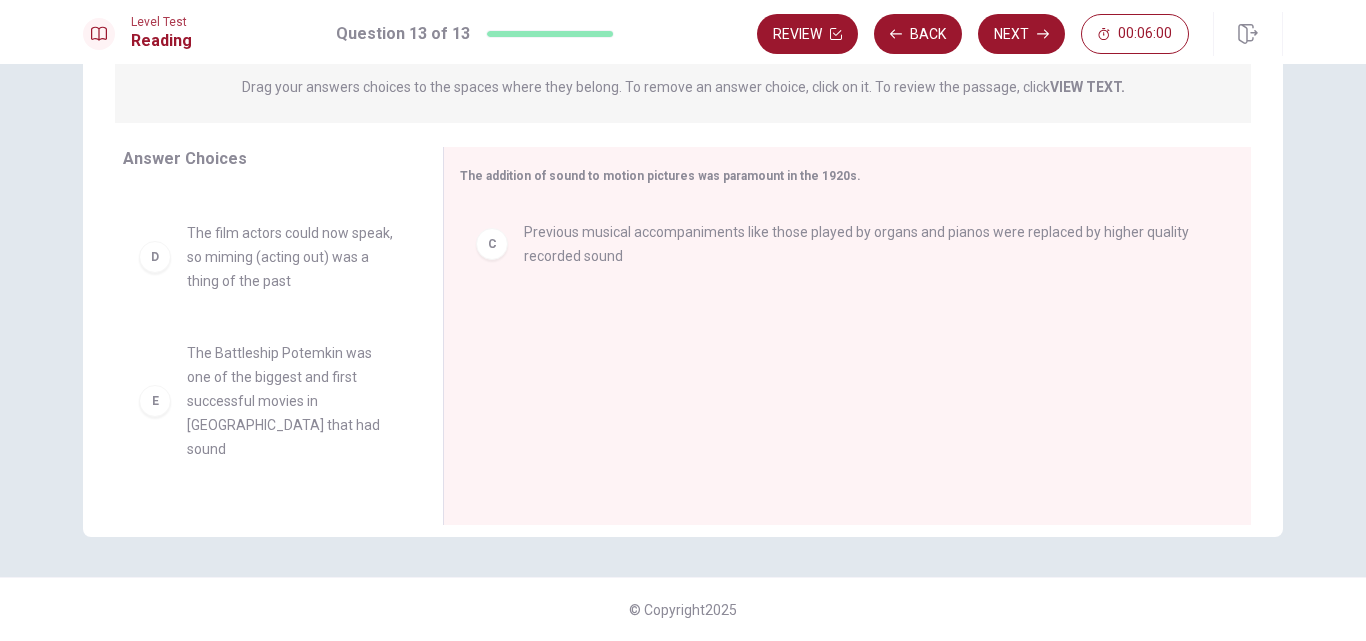 scroll, scrollTop: 372, scrollLeft: 0, axis: vertical 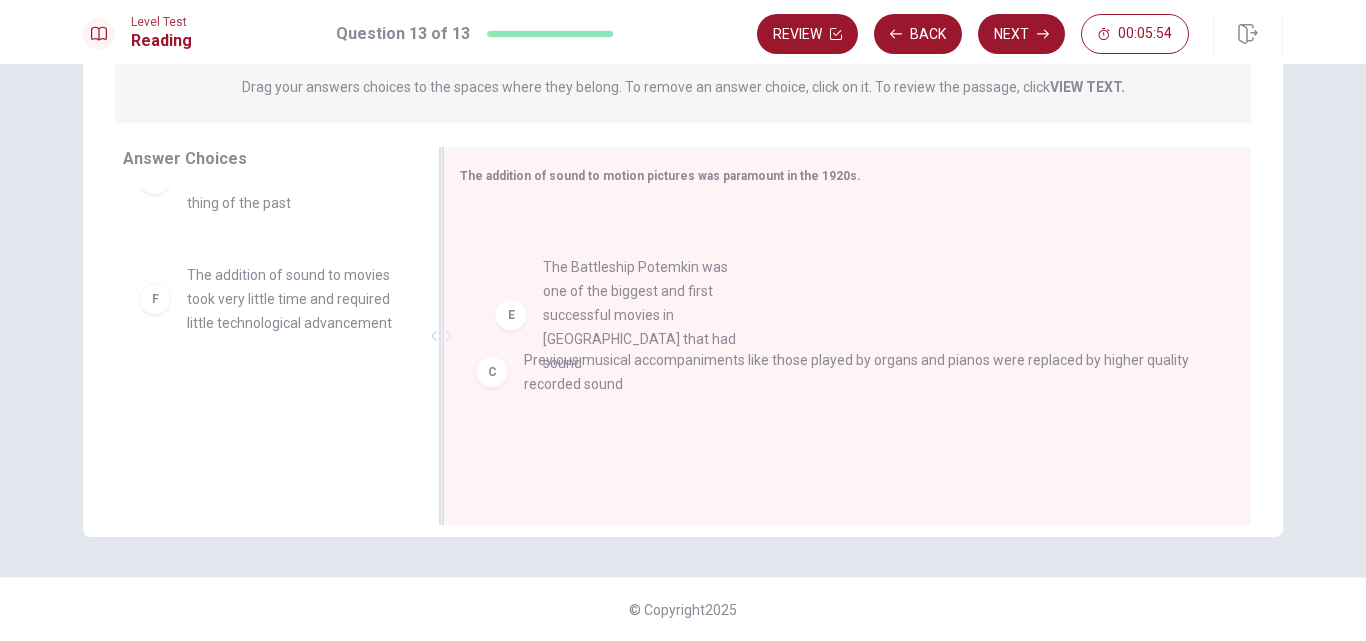 drag, startPoint x: 262, startPoint y: 295, endPoint x: 637, endPoint y: 310, distance: 375.29987 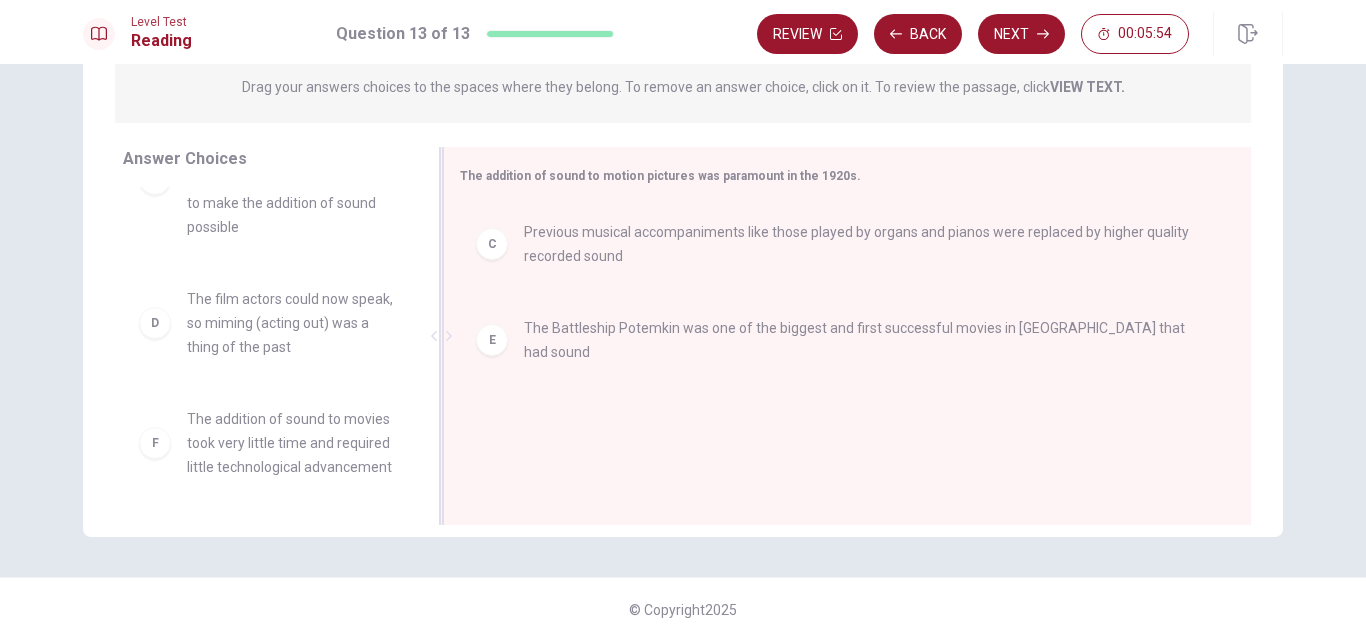 scroll, scrollTop: 228, scrollLeft: 0, axis: vertical 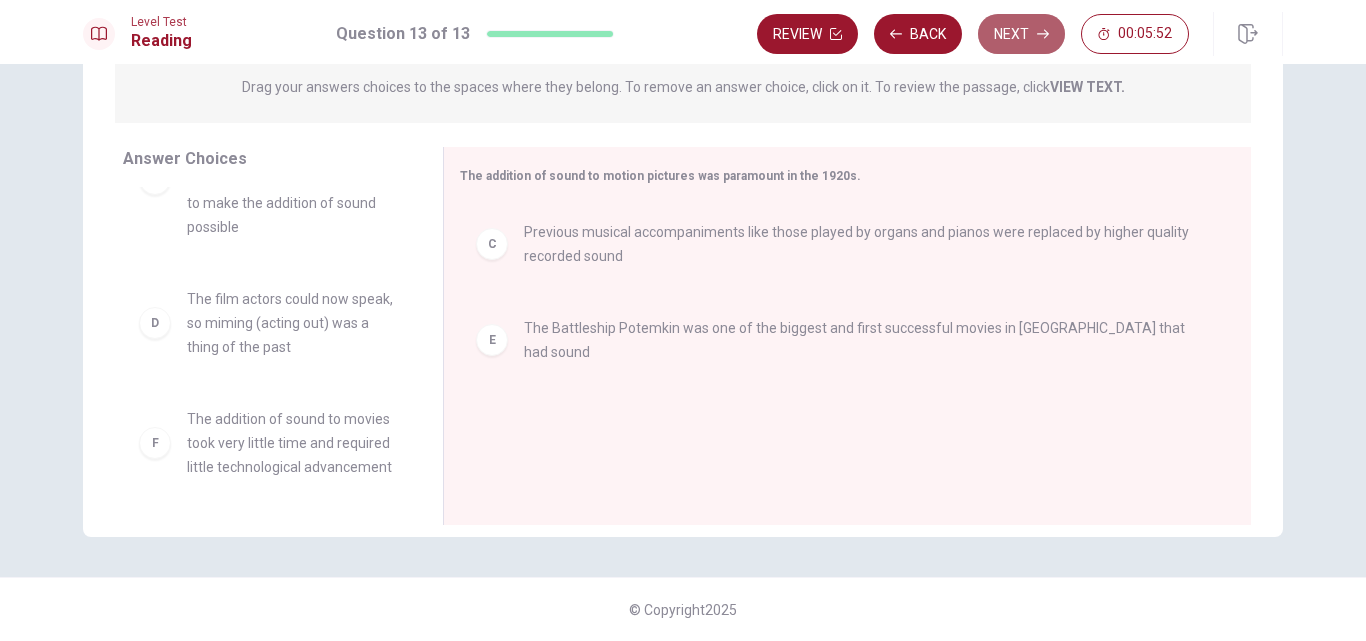 click on "Next" at bounding box center (1021, 34) 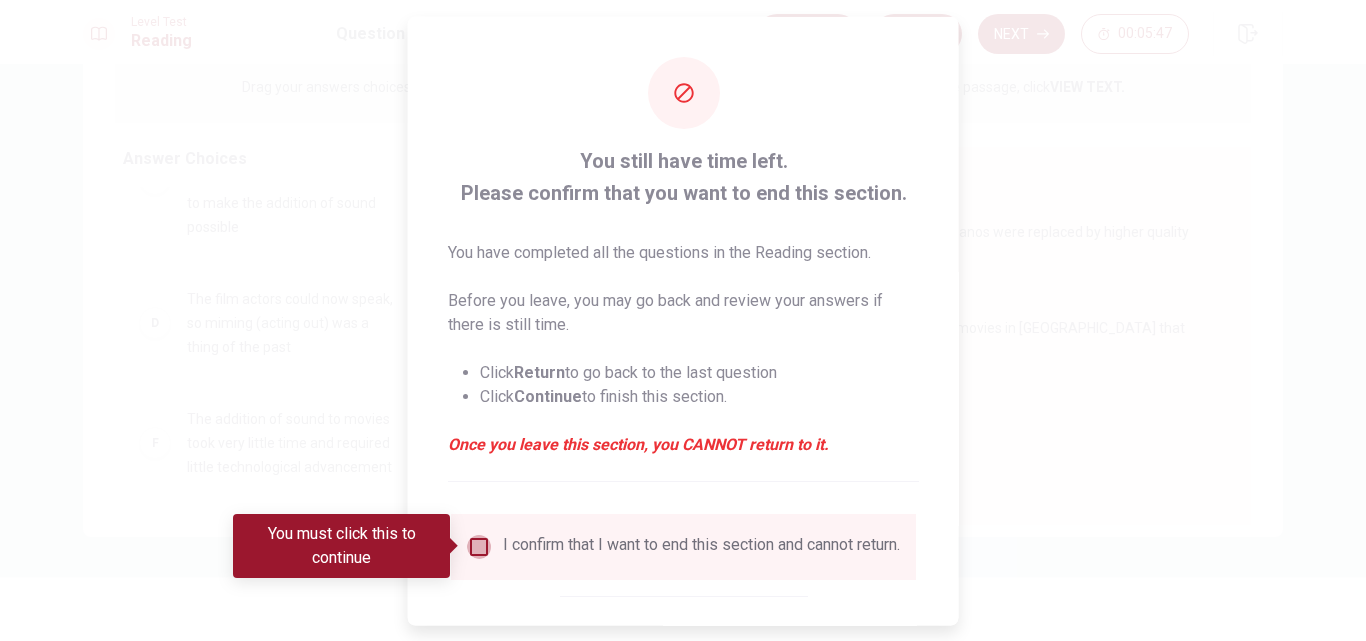 click at bounding box center [479, 546] 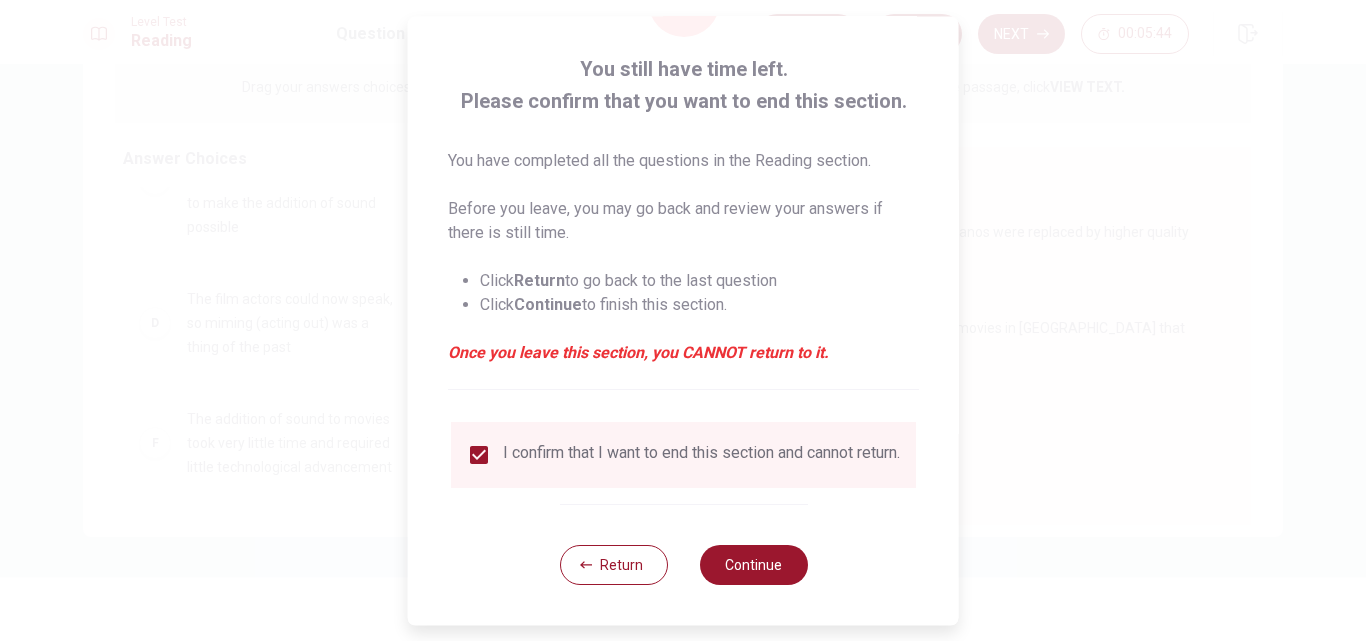 scroll, scrollTop: 105, scrollLeft: 0, axis: vertical 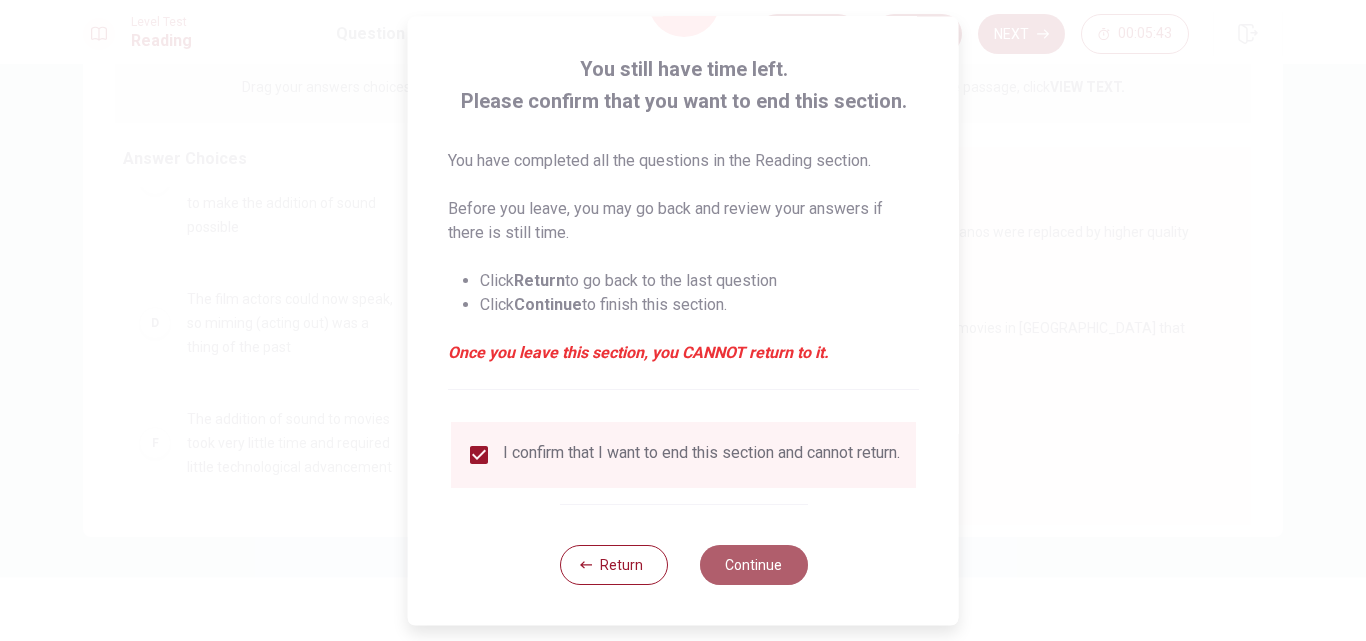 click on "Continue" at bounding box center [753, 565] 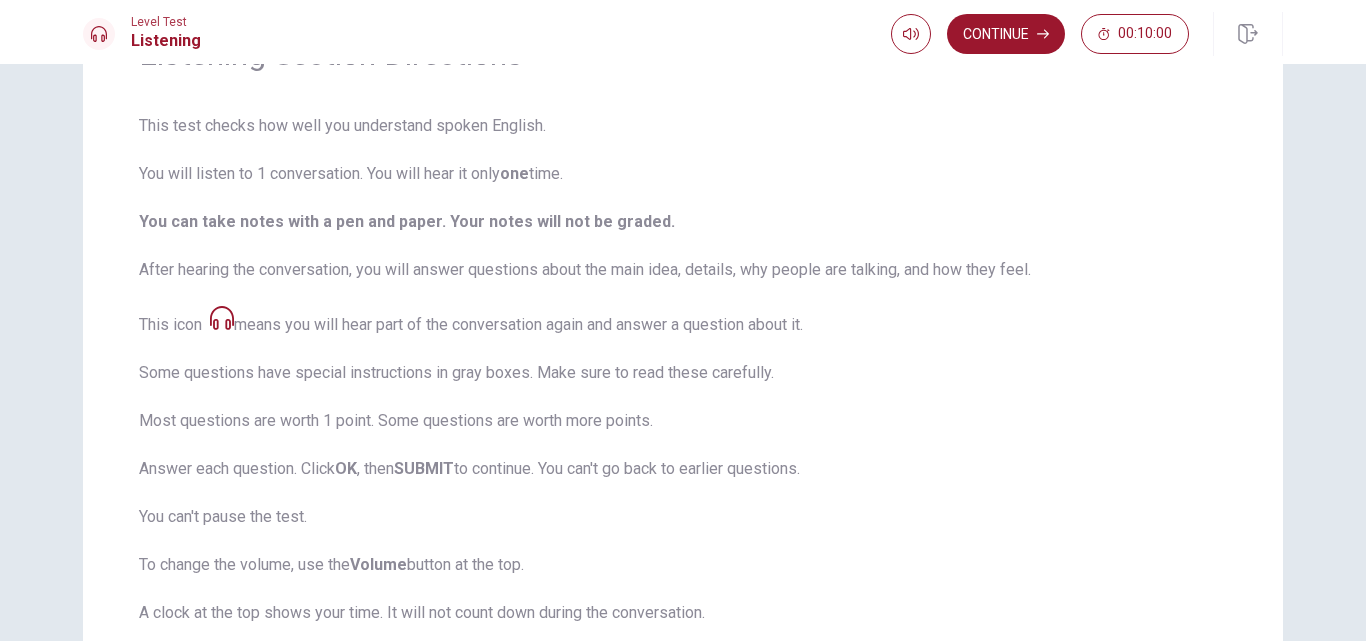 scroll, scrollTop: 127, scrollLeft: 0, axis: vertical 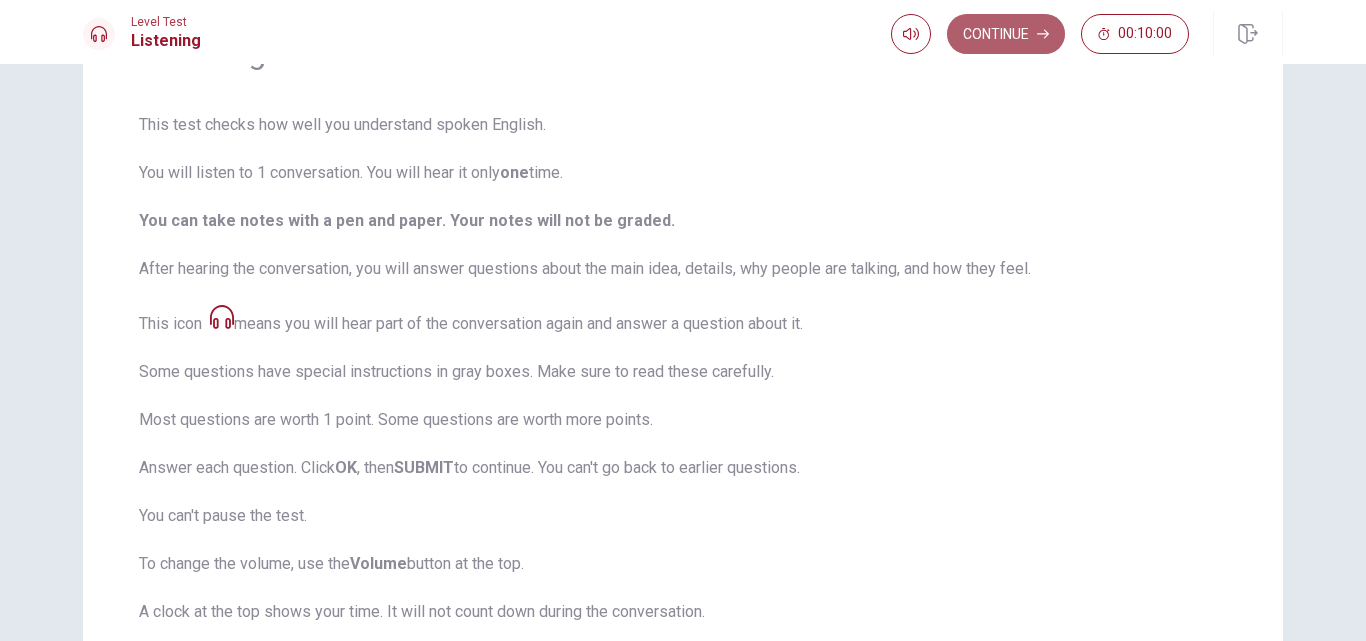 click on "Continue" at bounding box center [1006, 34] 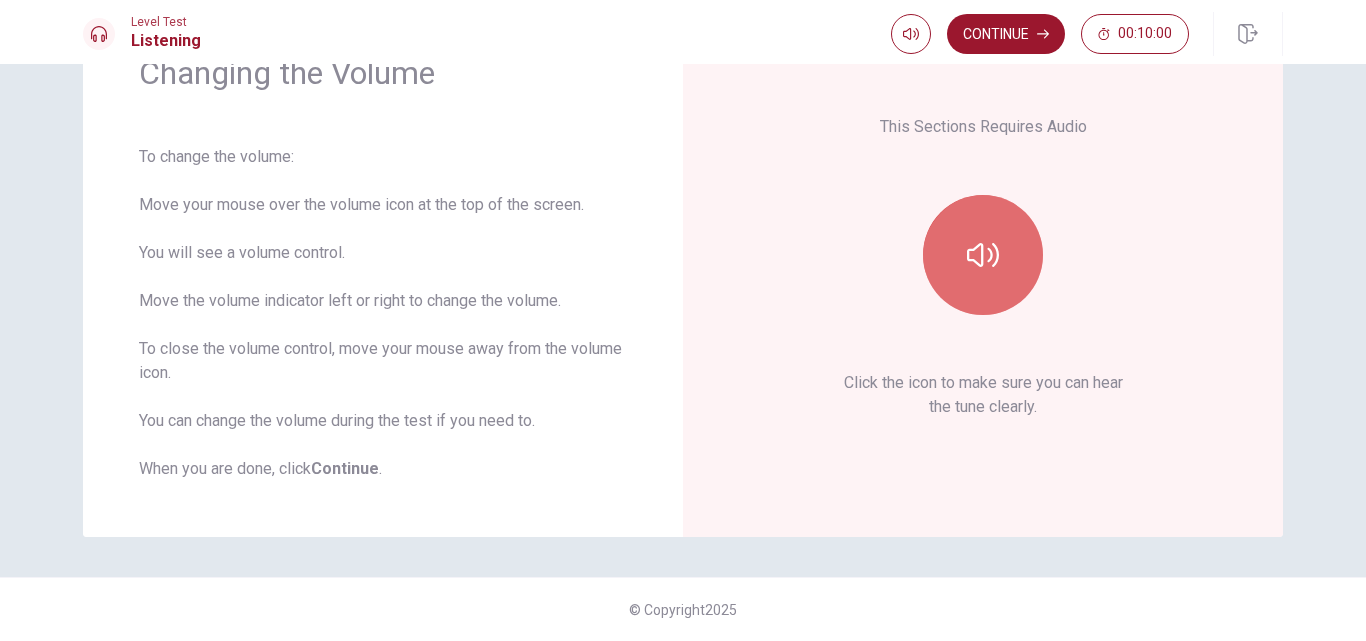click at bounding box center [983, 255] 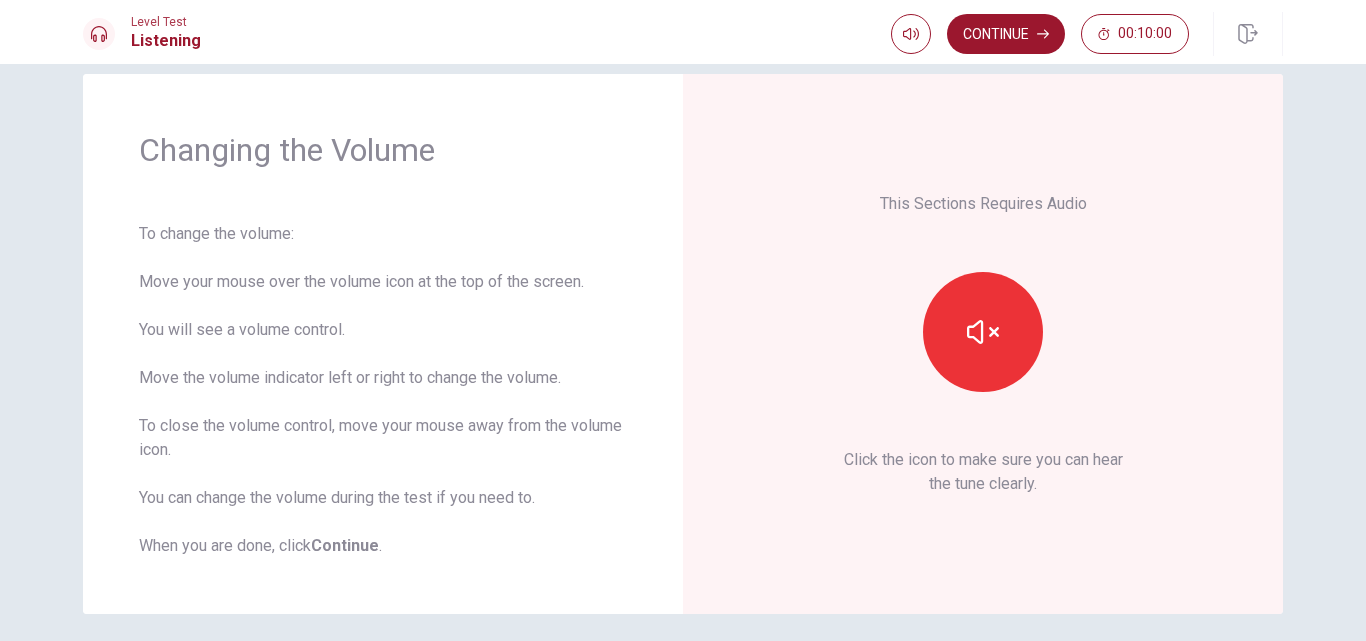 scroll, scrollTop: 0, scrollLeft: 0, axis: both 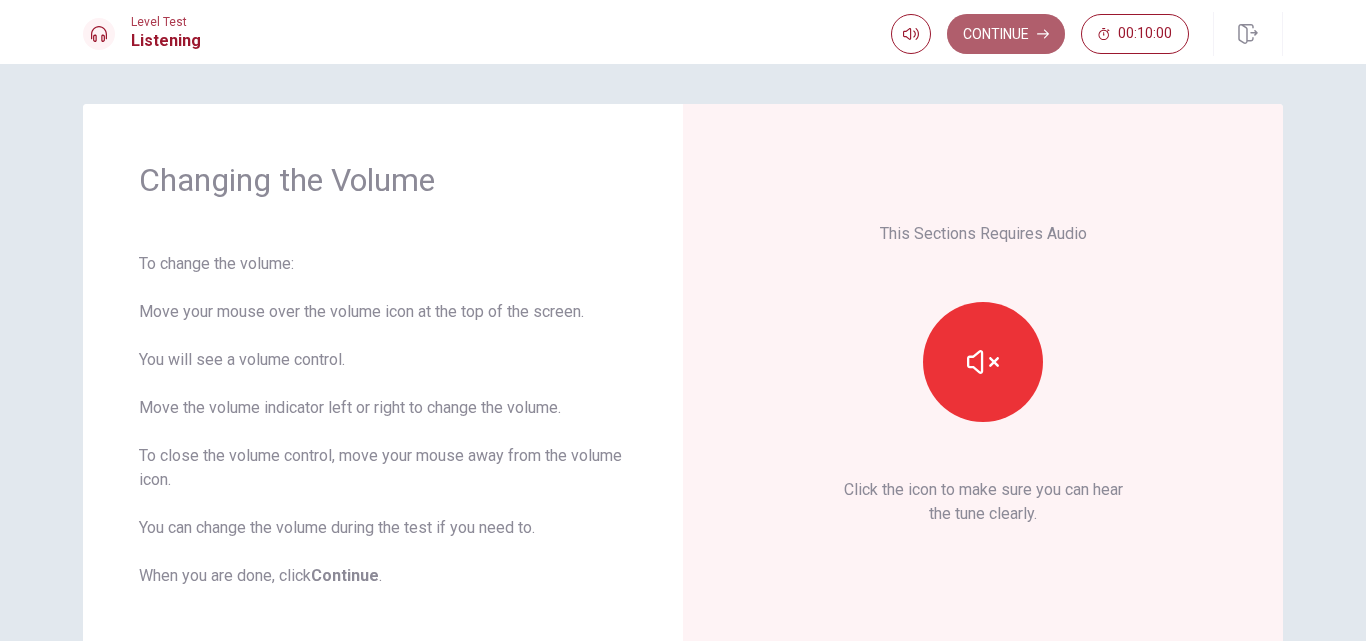 click on "Continue" at bounding box center (1006, 34) 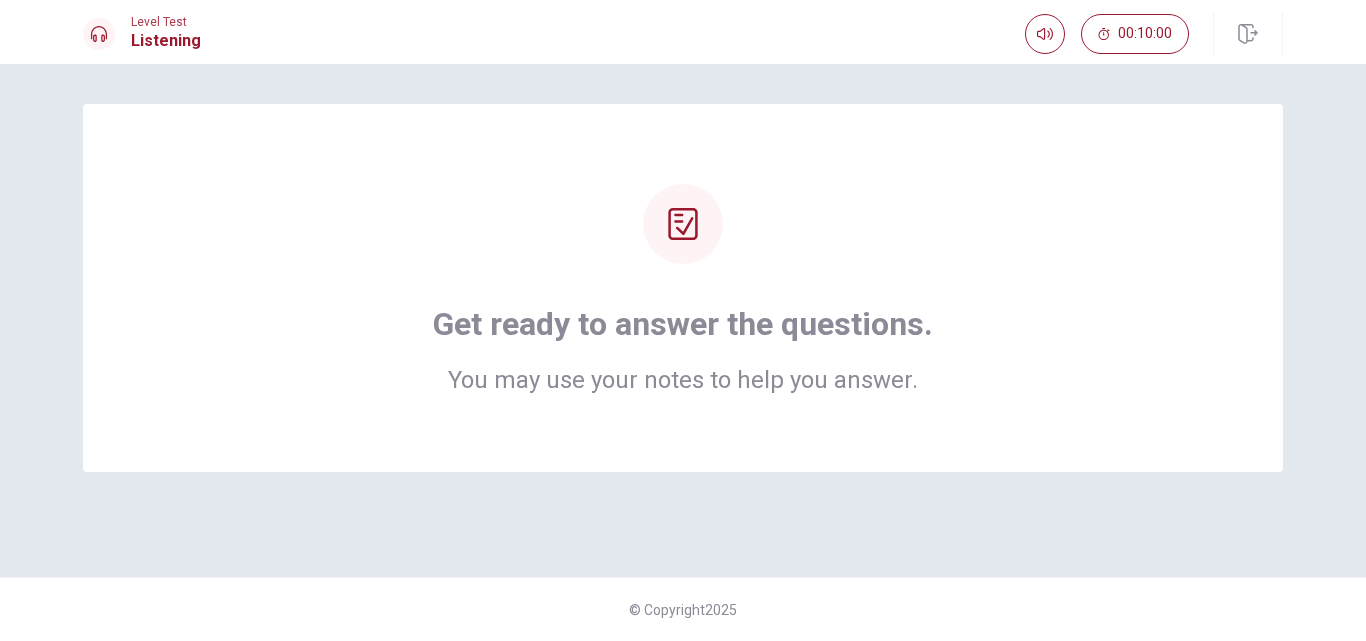 click on "Get ready to answer the questions." at bounding box center [683, 324] 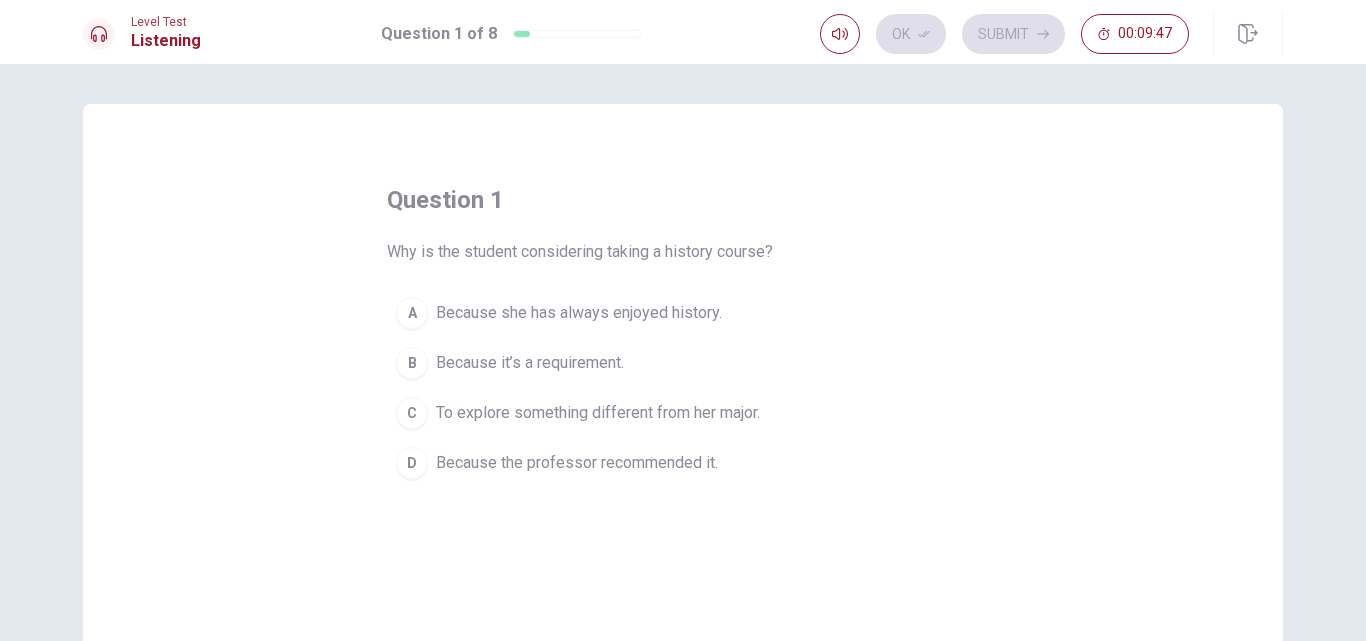 click on "To explore something different from her major." at bounding box center (598, 413) 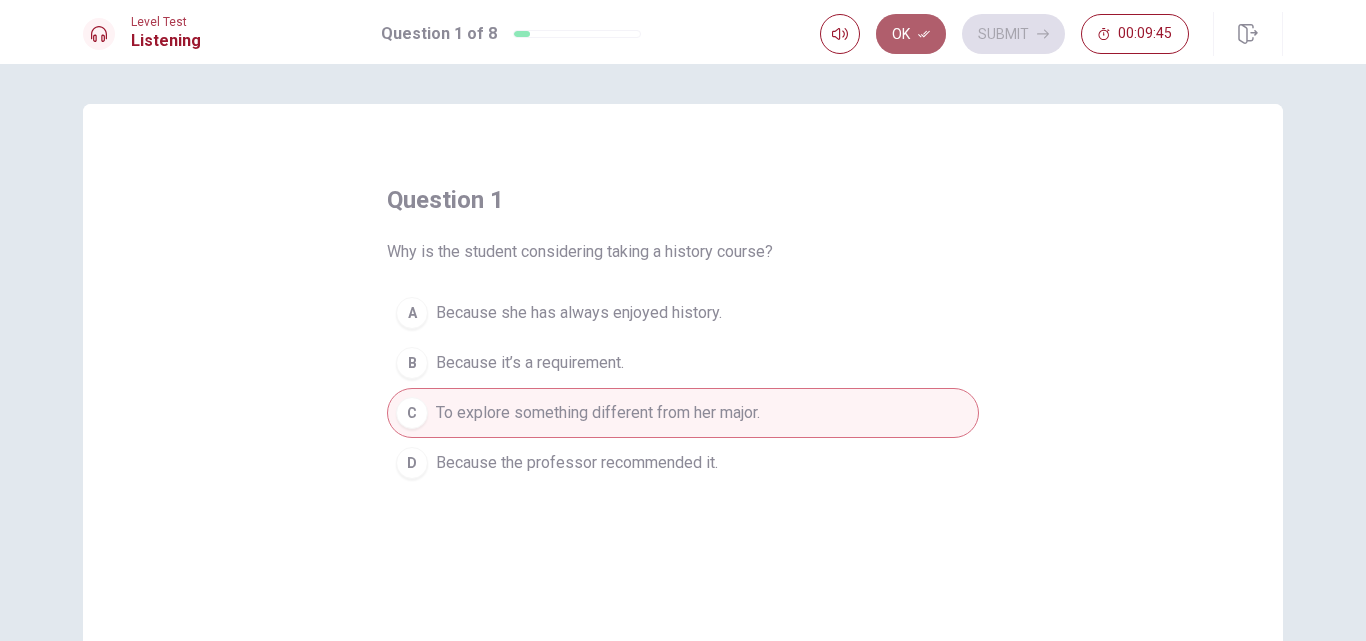 click on "Ok" at bounding box center (911, 34) 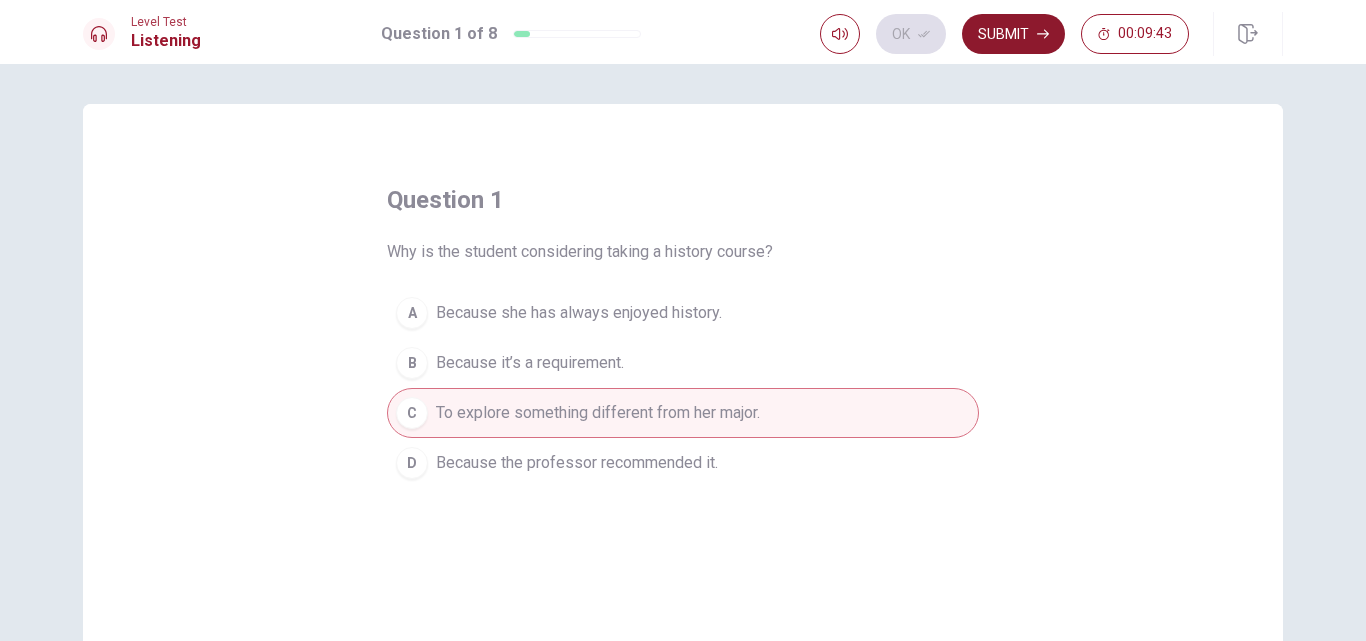 click on "Submit" at bounding box center (1013, 34) 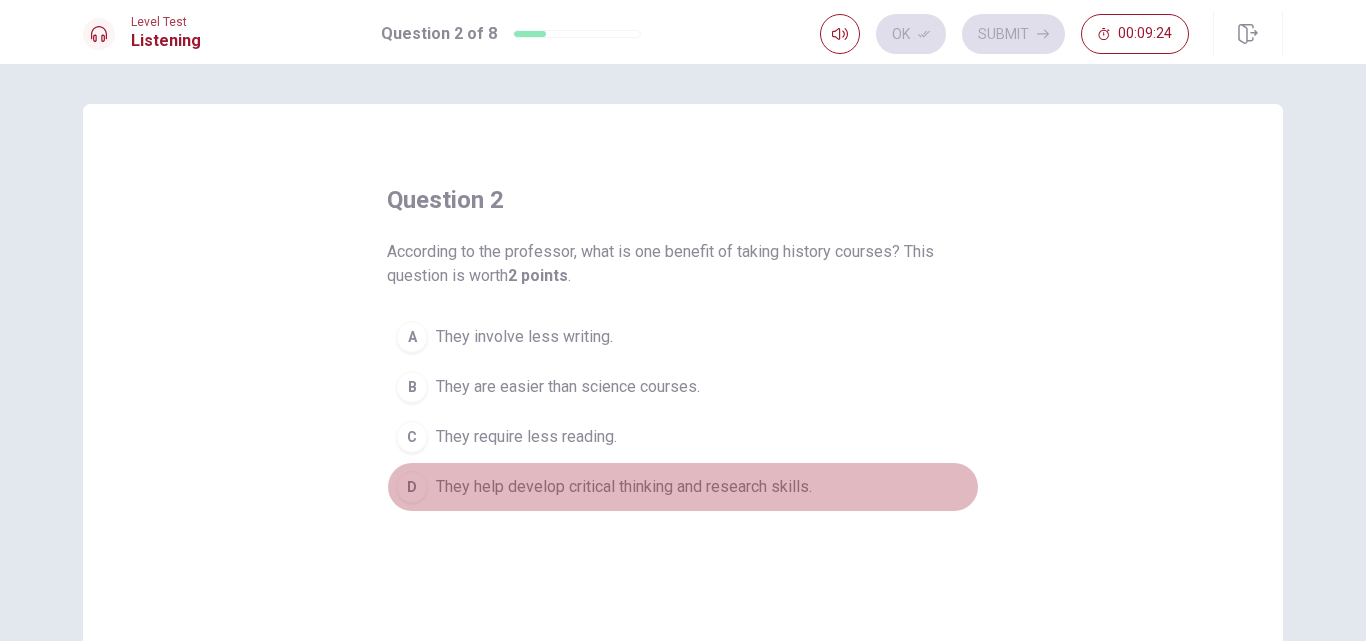 click on "They help develop critical thinking and research skills." at bounding box center (624, 487) 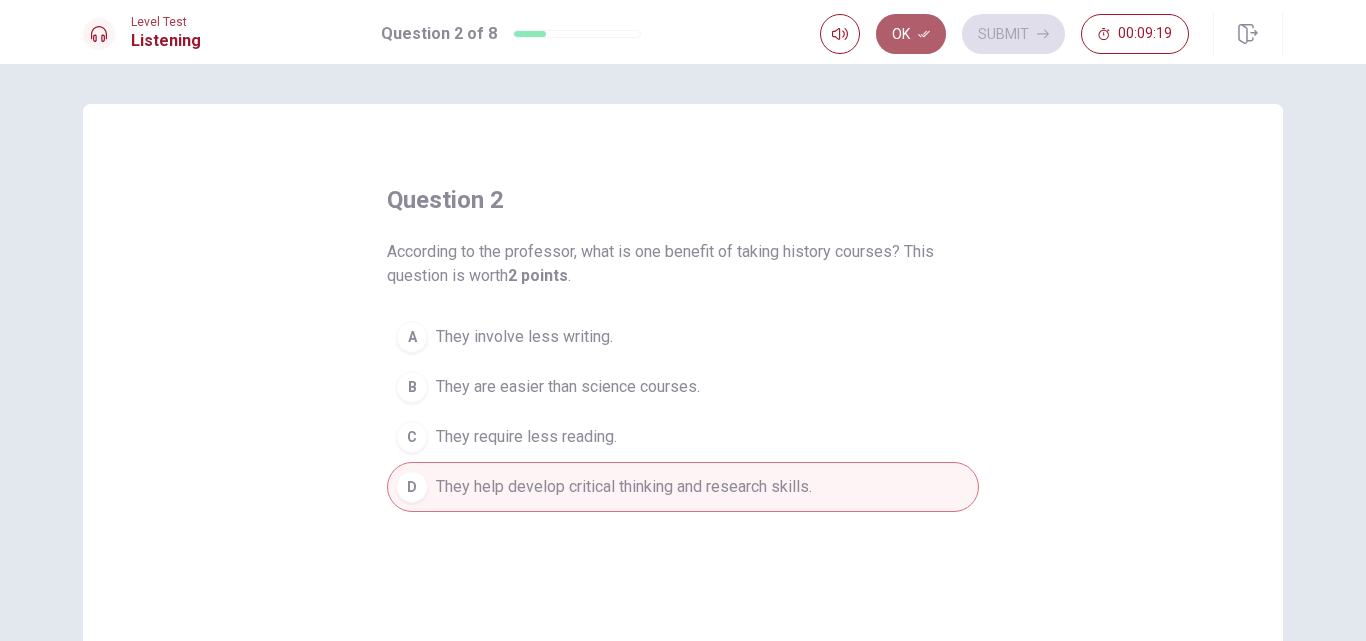 click 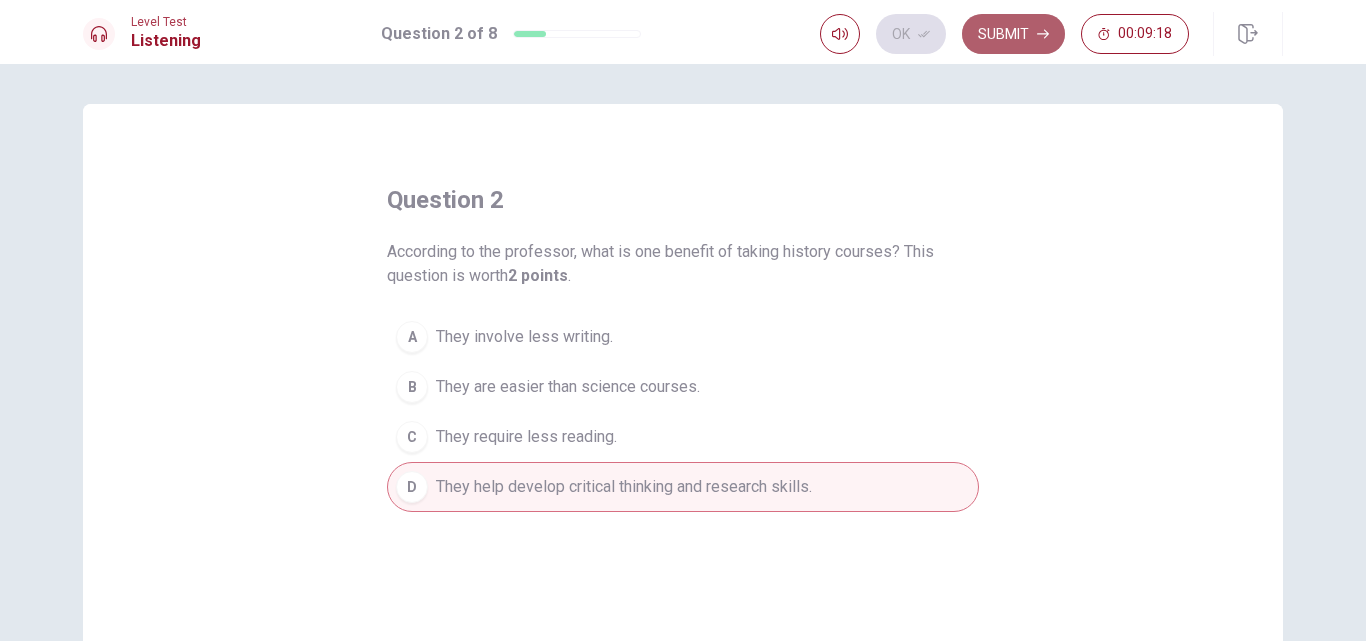 click on "Submit" at bounding box center [1013, 34] 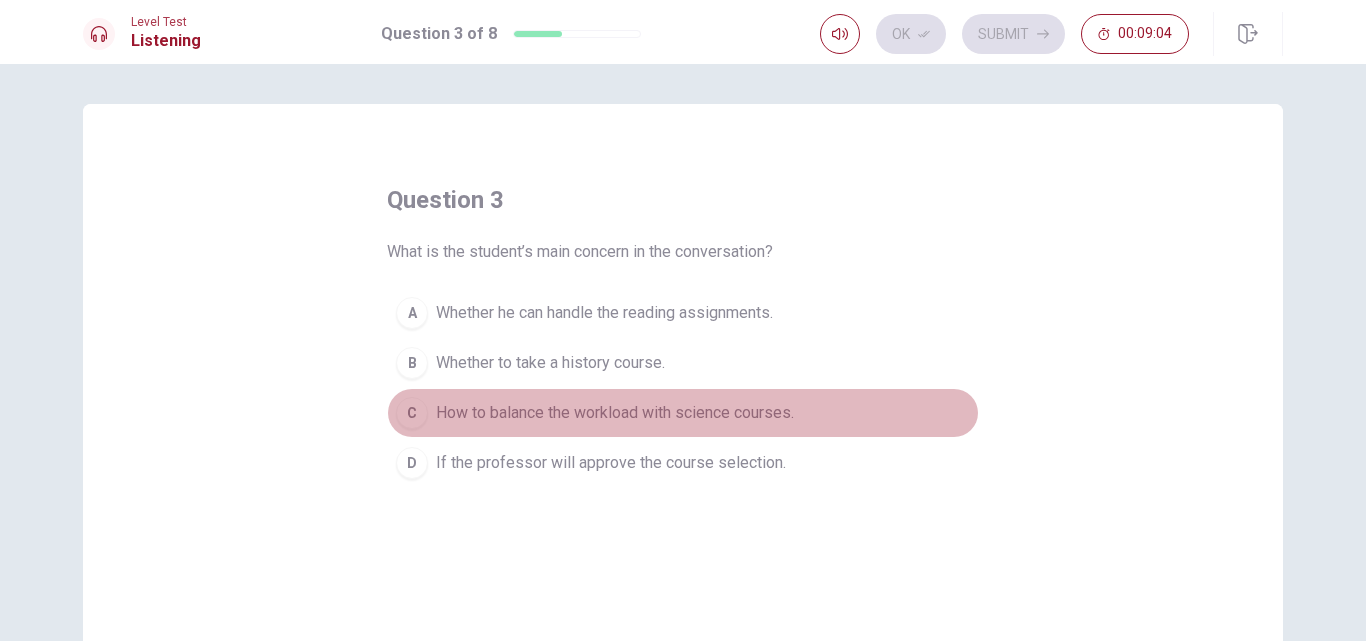 click on "C How to balance the workload with science courses." at bounding box center [683, 413] 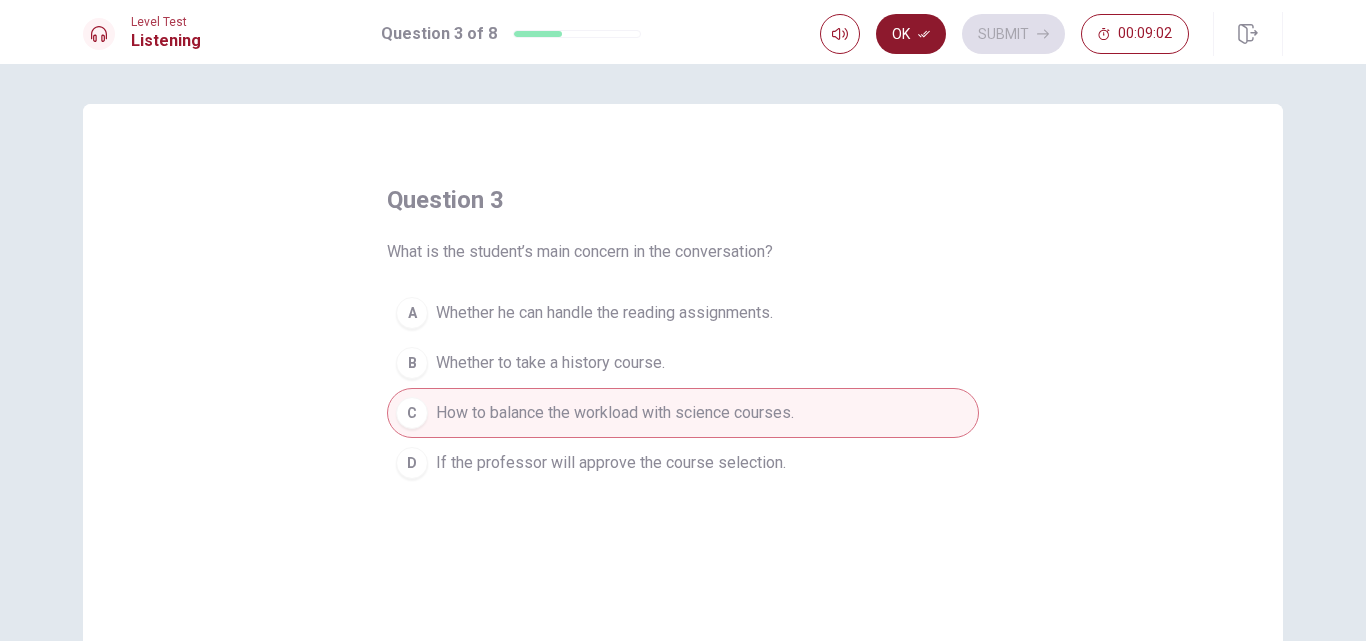 click on "Ok" at bounding box center [911, 34] 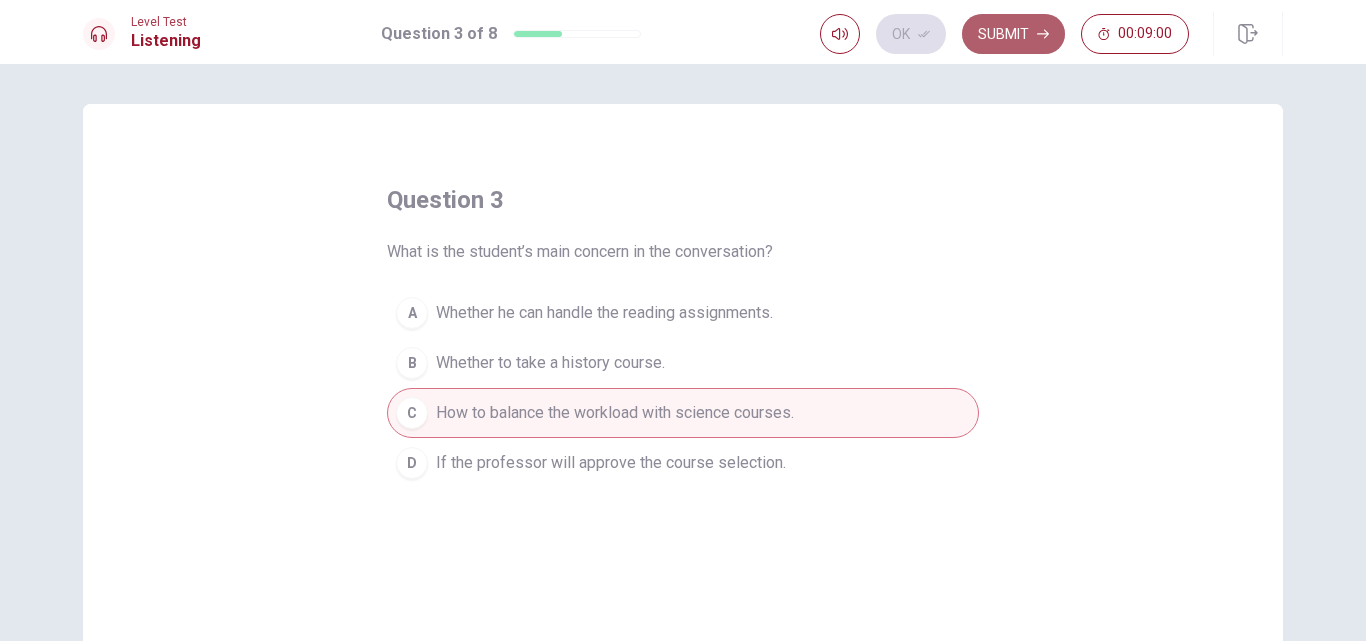 click on "Submit" at bounding box center (1013, 34) 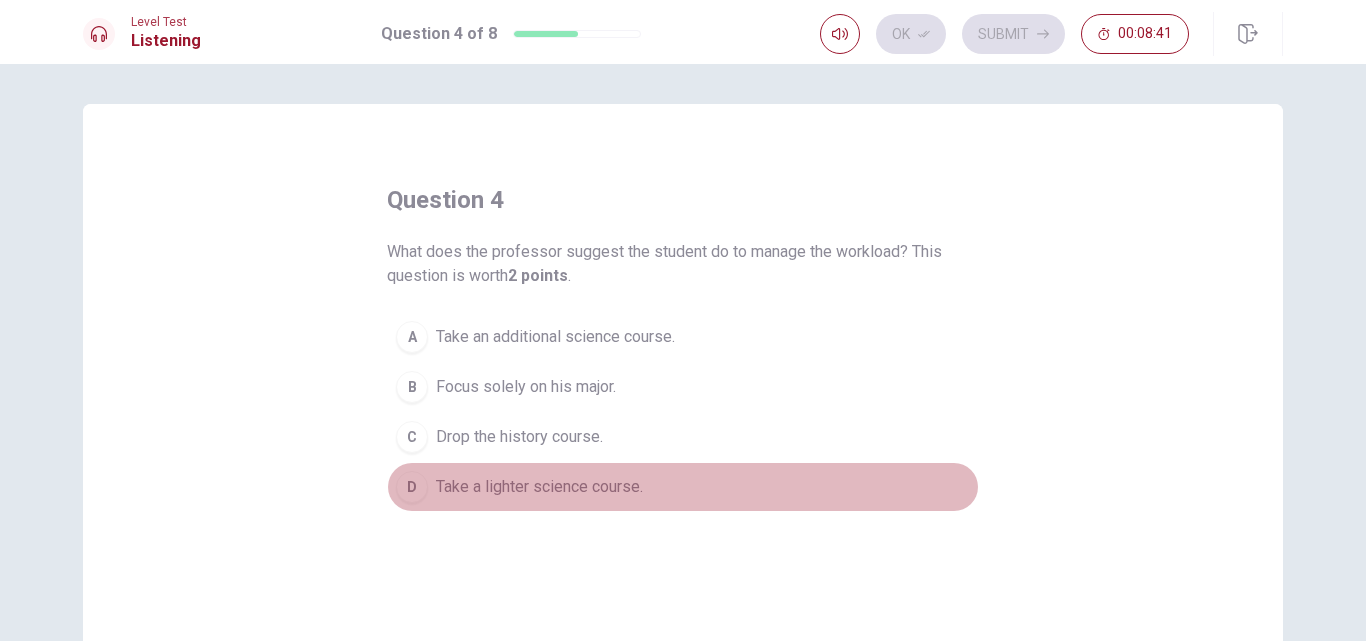 click on "Take a lighter science course." at bounding box center (539, 487) 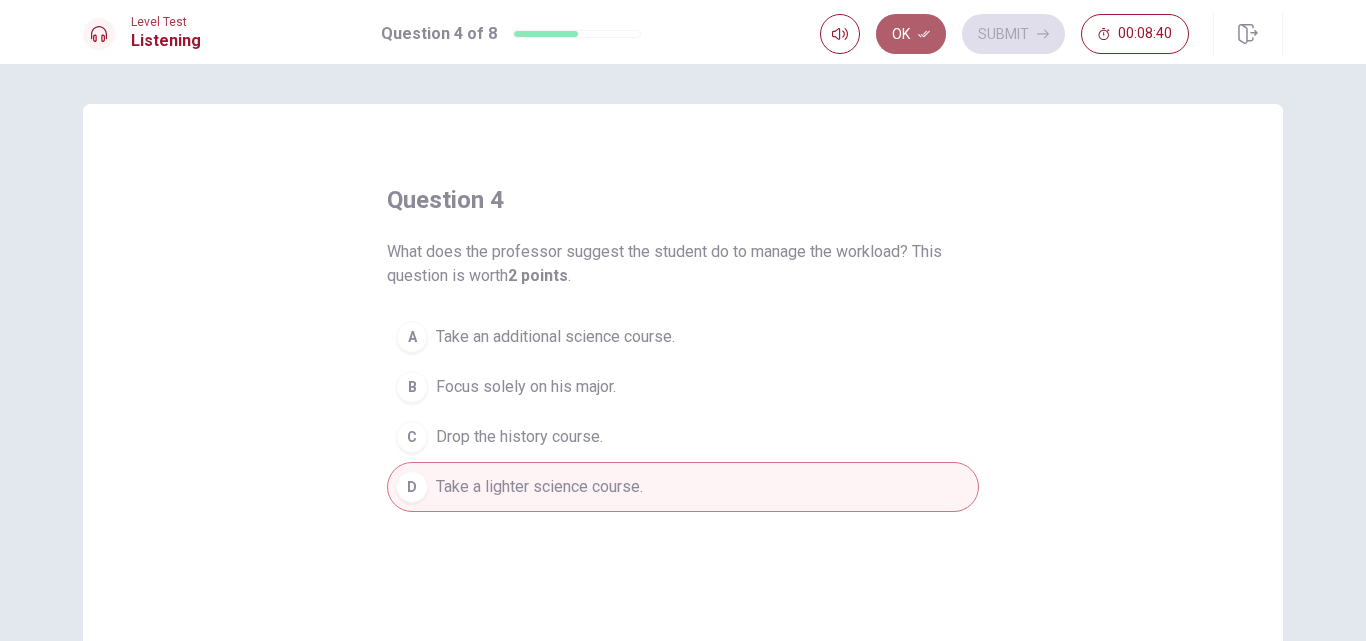 click on "Ok" at bounding box center [911, 34] 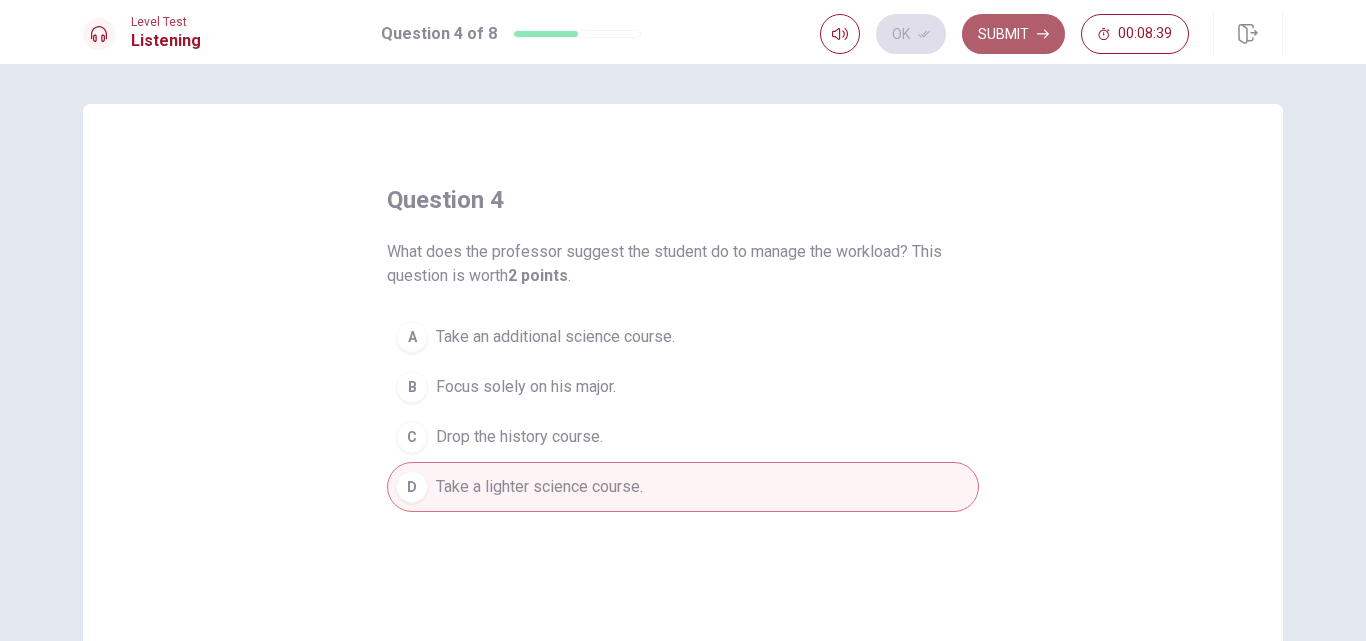 click on "Submit" at bounding box center (1013, 34) 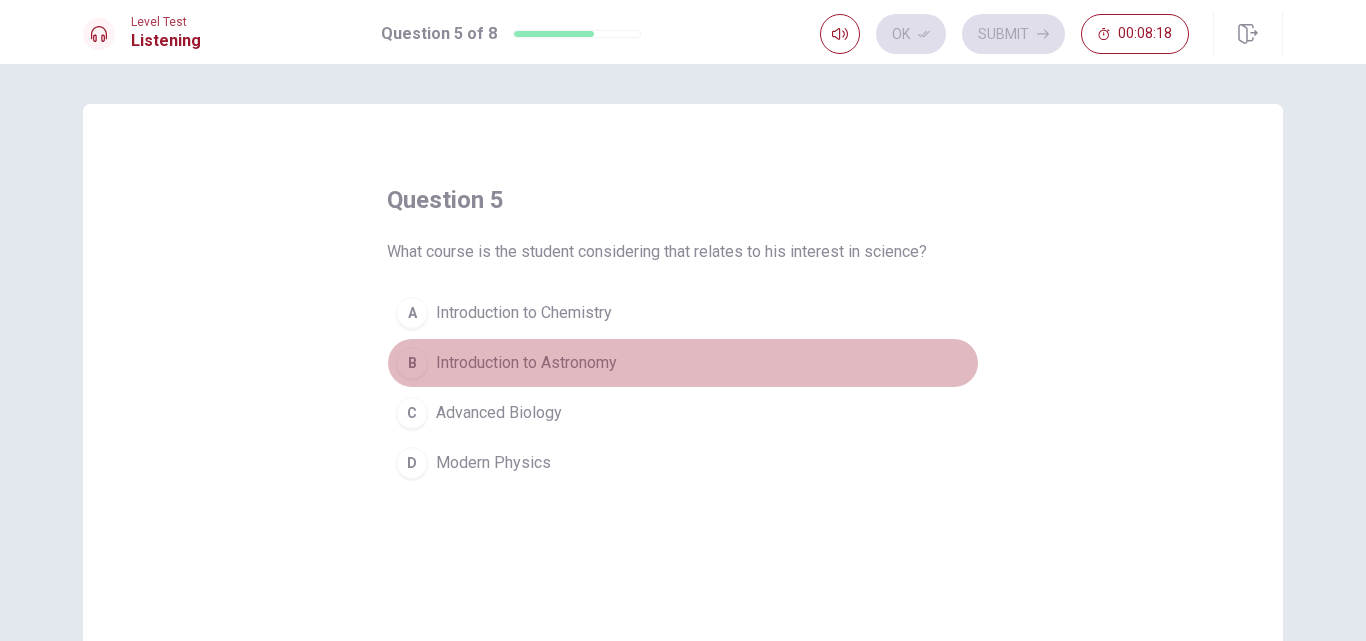click on "Introduction to Astronomy" at bounding box center (526, 363) 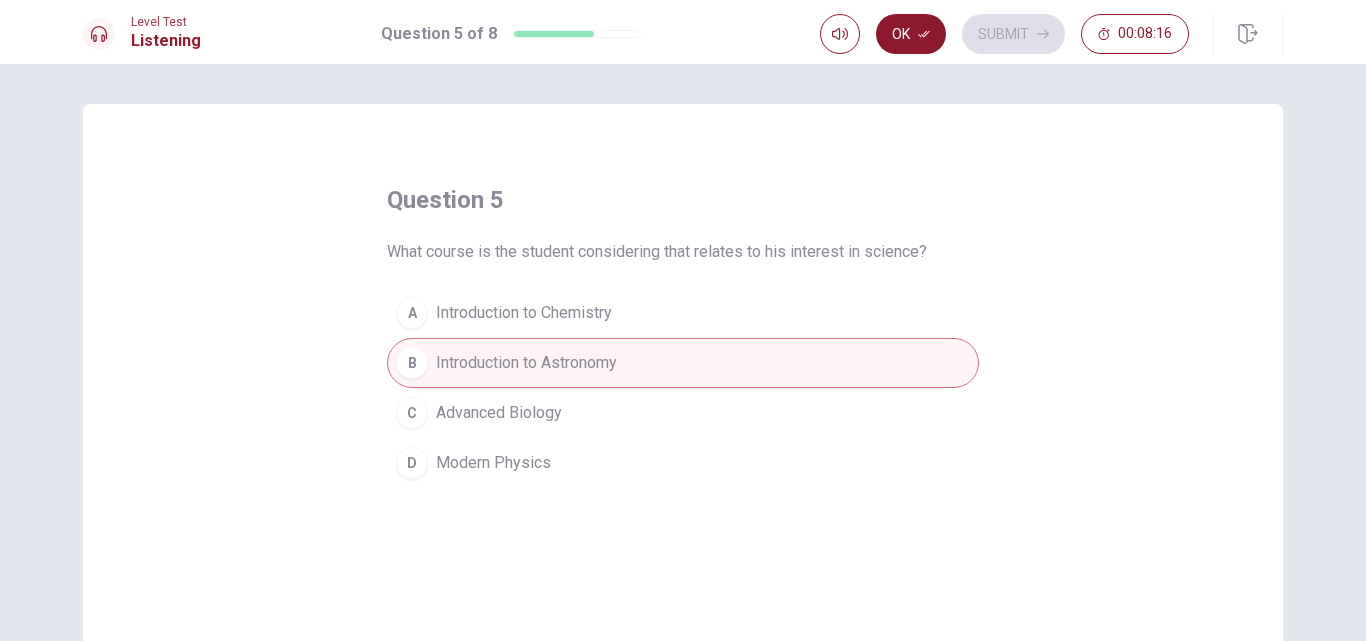 click on "Ok" at bounding box center [911, 34] 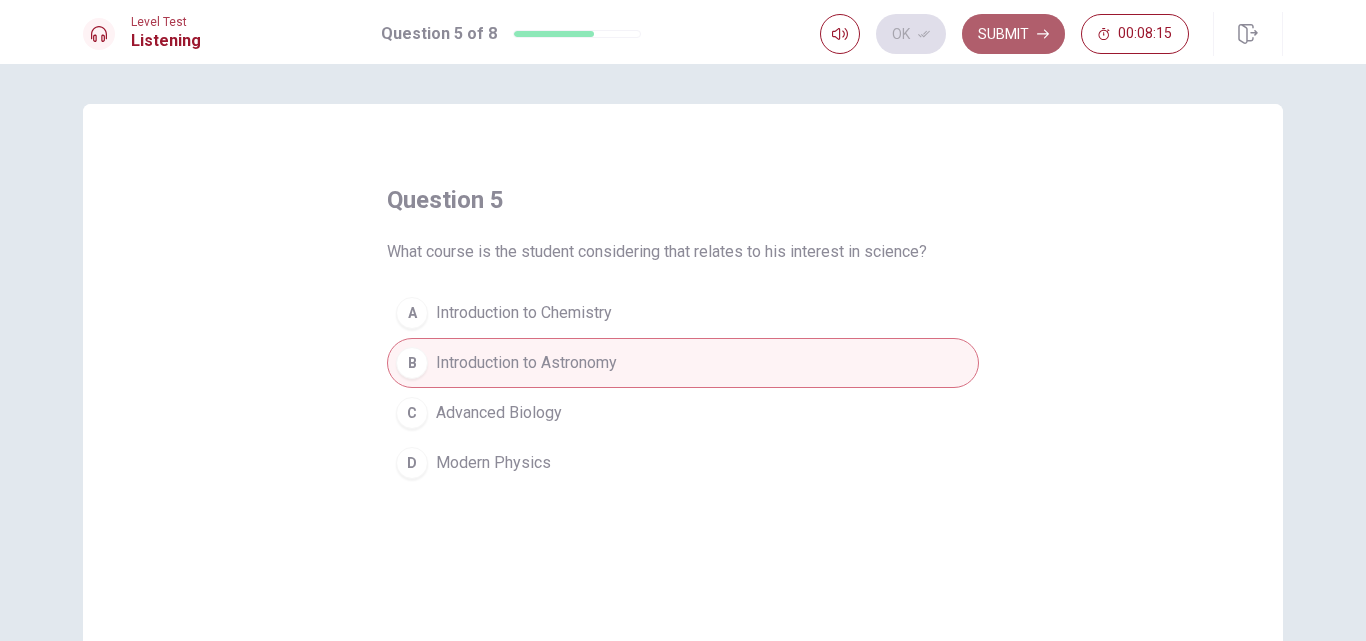 click on "Submit" at bounding box center [1013, 34] 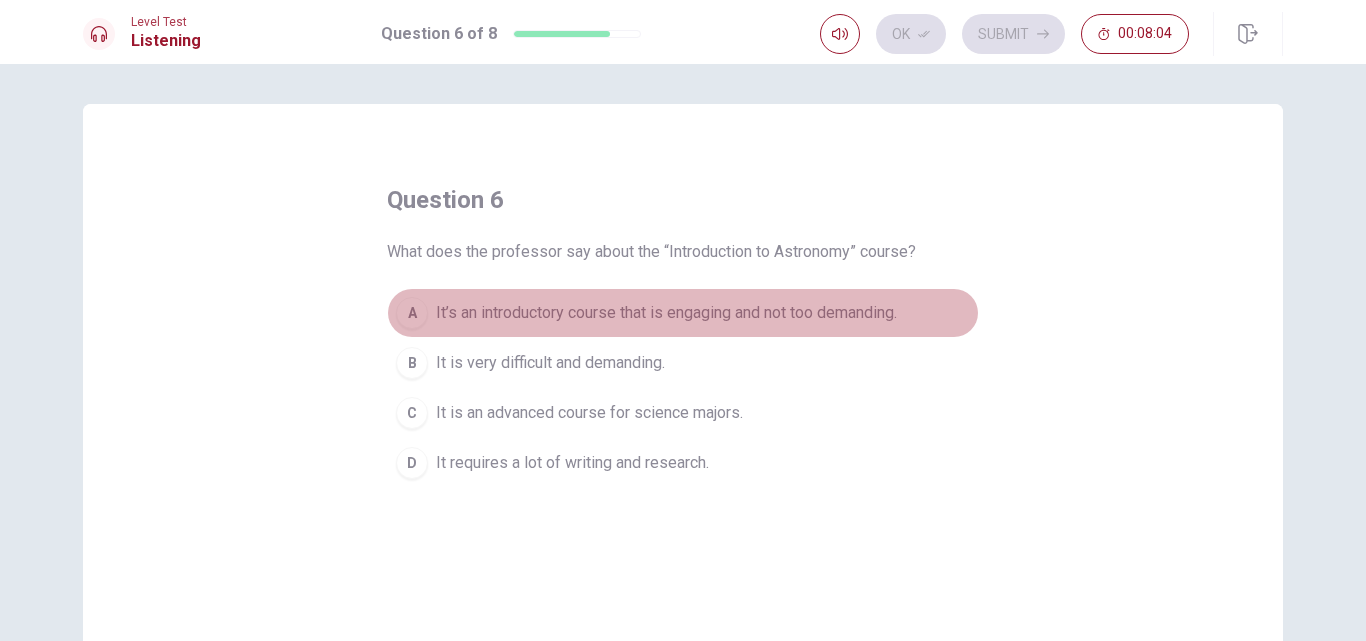 click on "It’s an introductory course that is engaging and not too demanding." at bounding box center (666, 313) 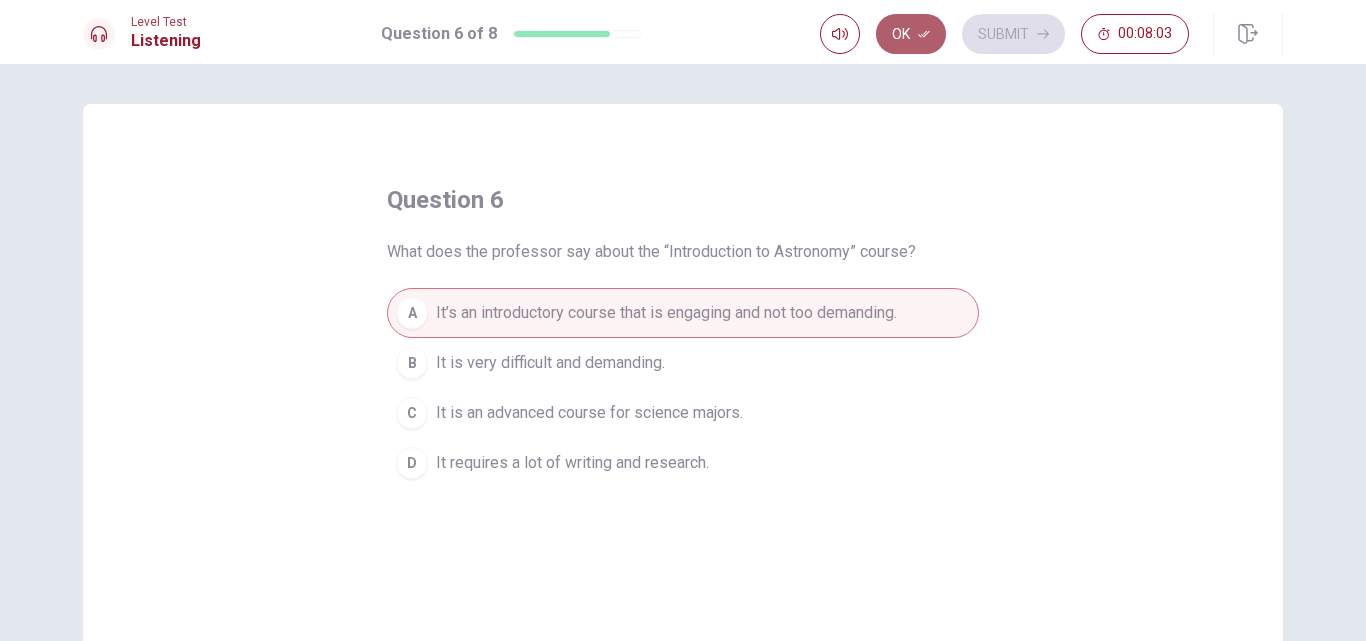 click on "Ok" at bounding box center [911, 34] 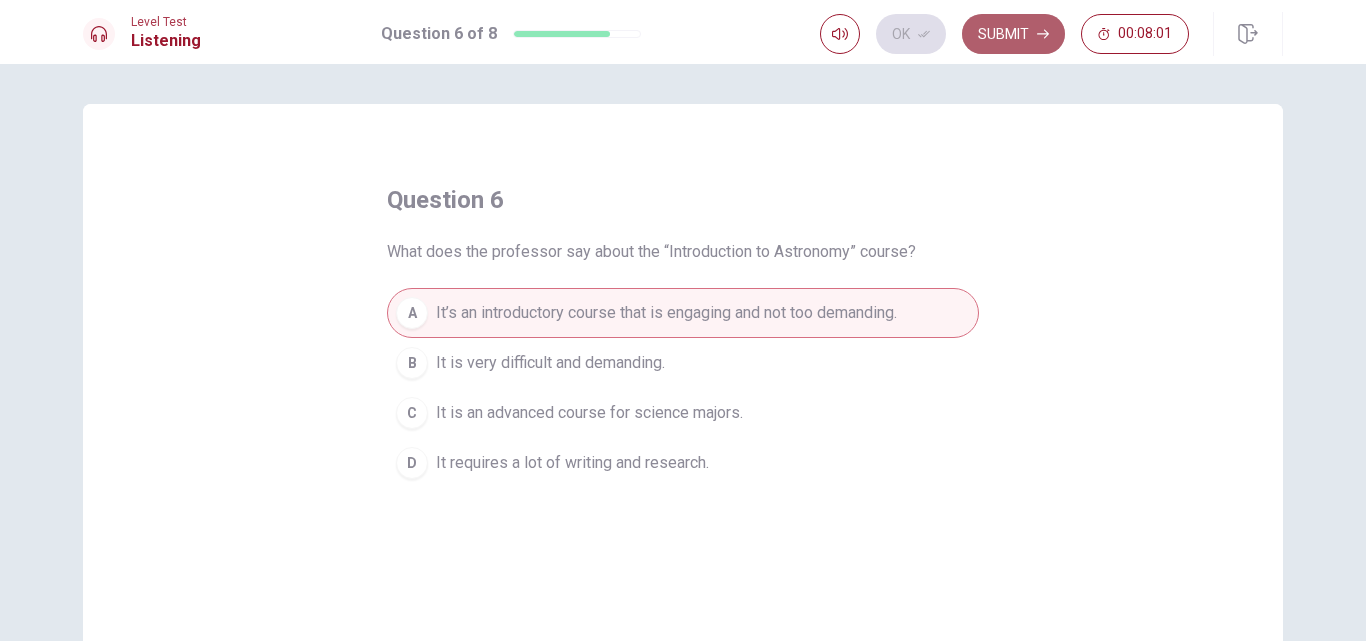 click on "Submit" at bounding box center (1013, 34) 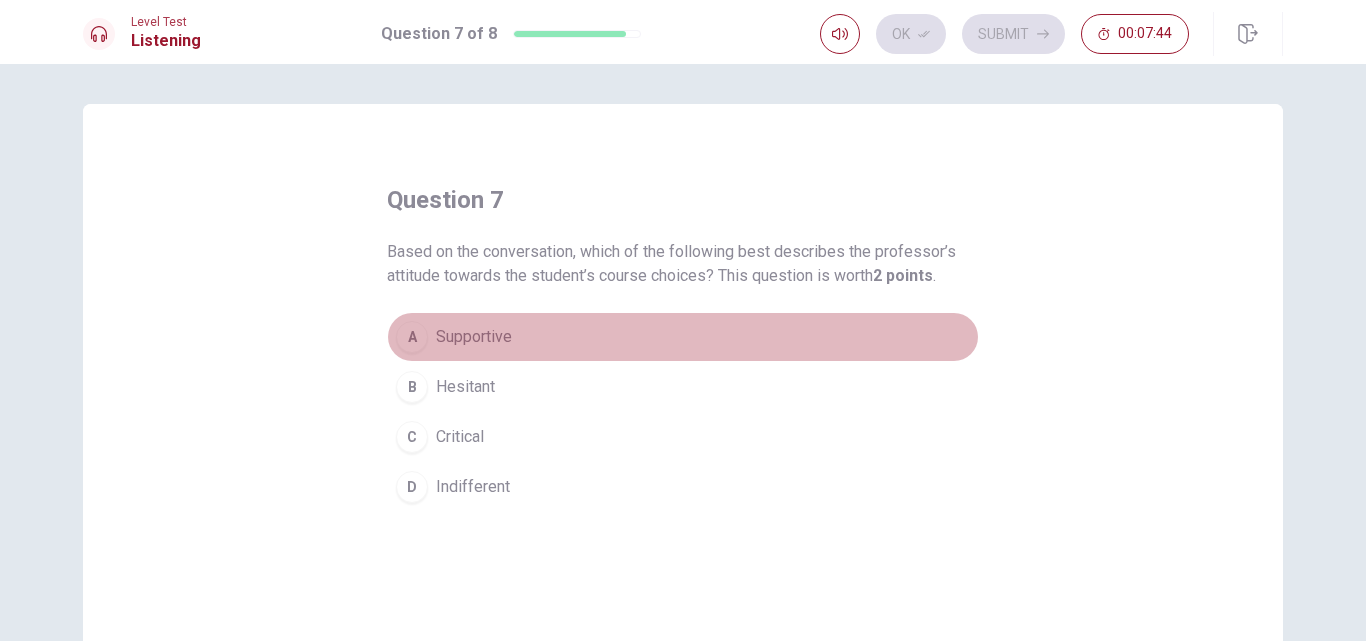 click on "Supportive" at bounding box center (474, 337) 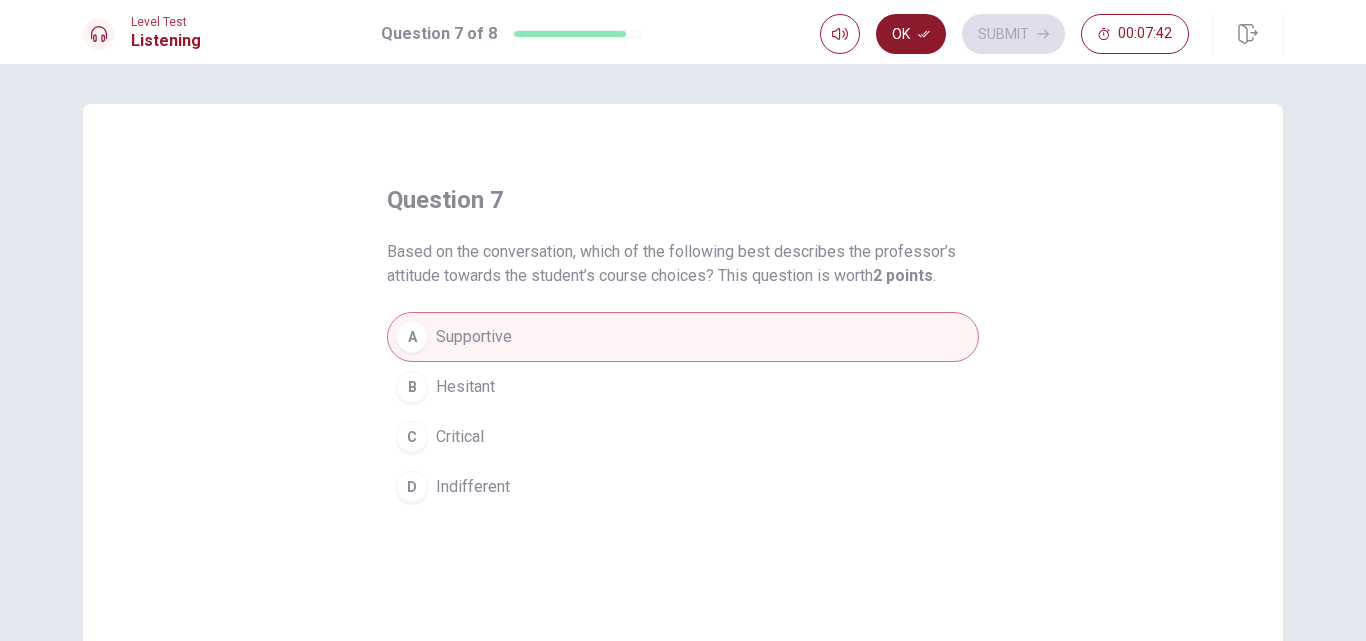 click on "Ok" at bounding box center (911, 34) 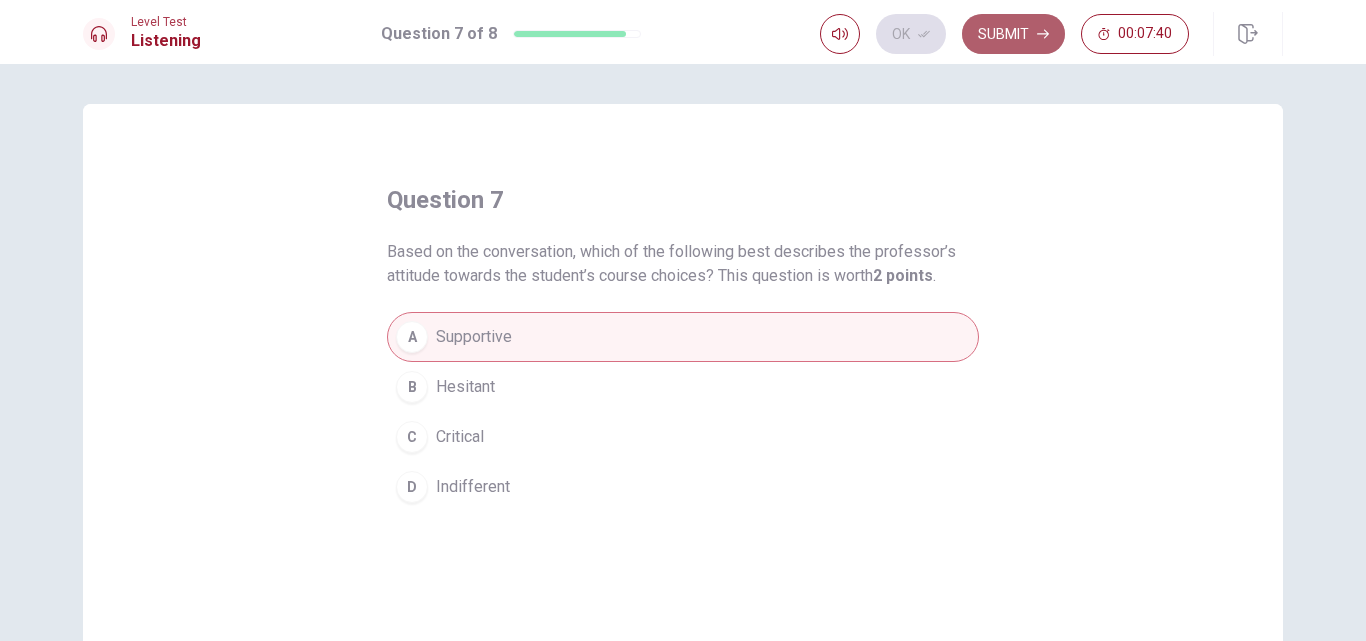 click on "Submit" at bounding box center [1013, 34] 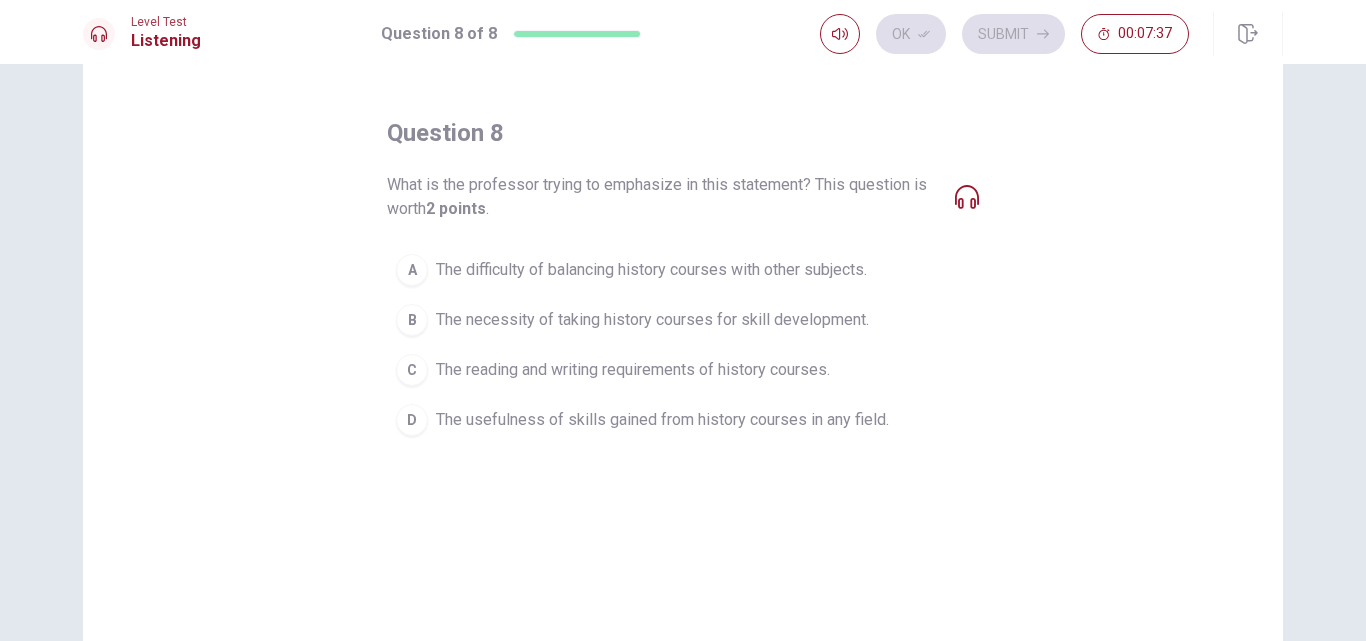 scroll, scrollTop: 50, scrollLeft: 0, axis: vertical 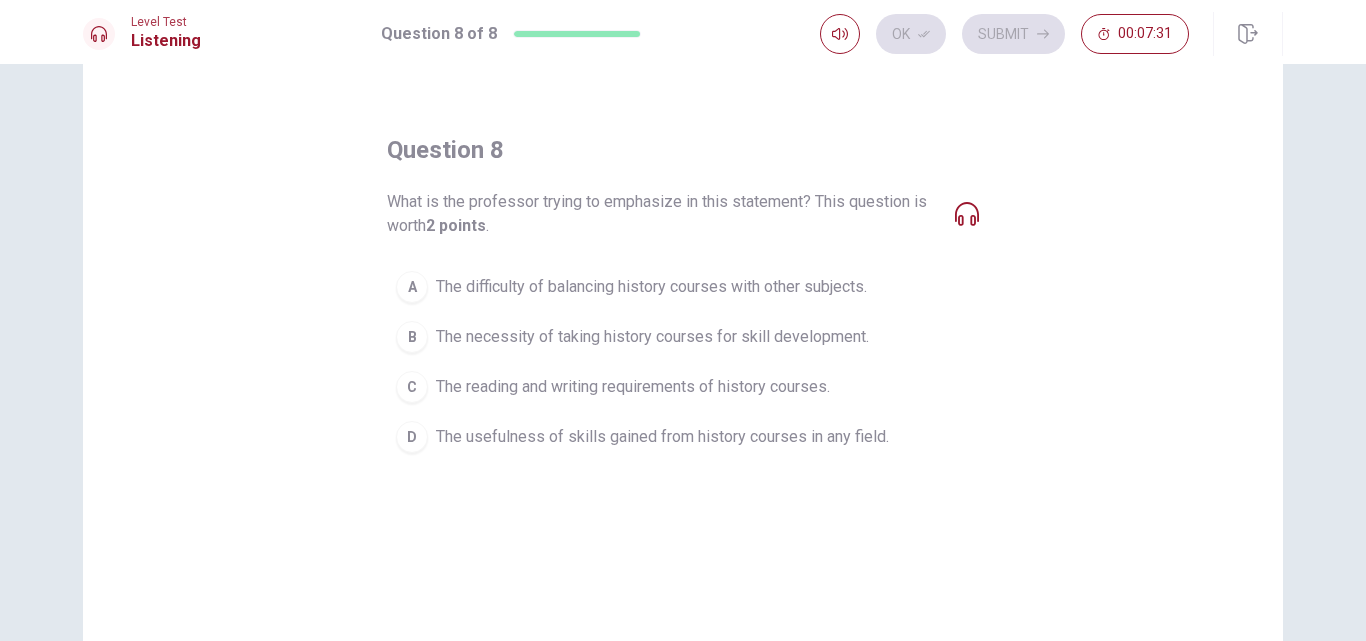 click on "The necessity of taking history courses for skill development." at bounding box center (652, 337) 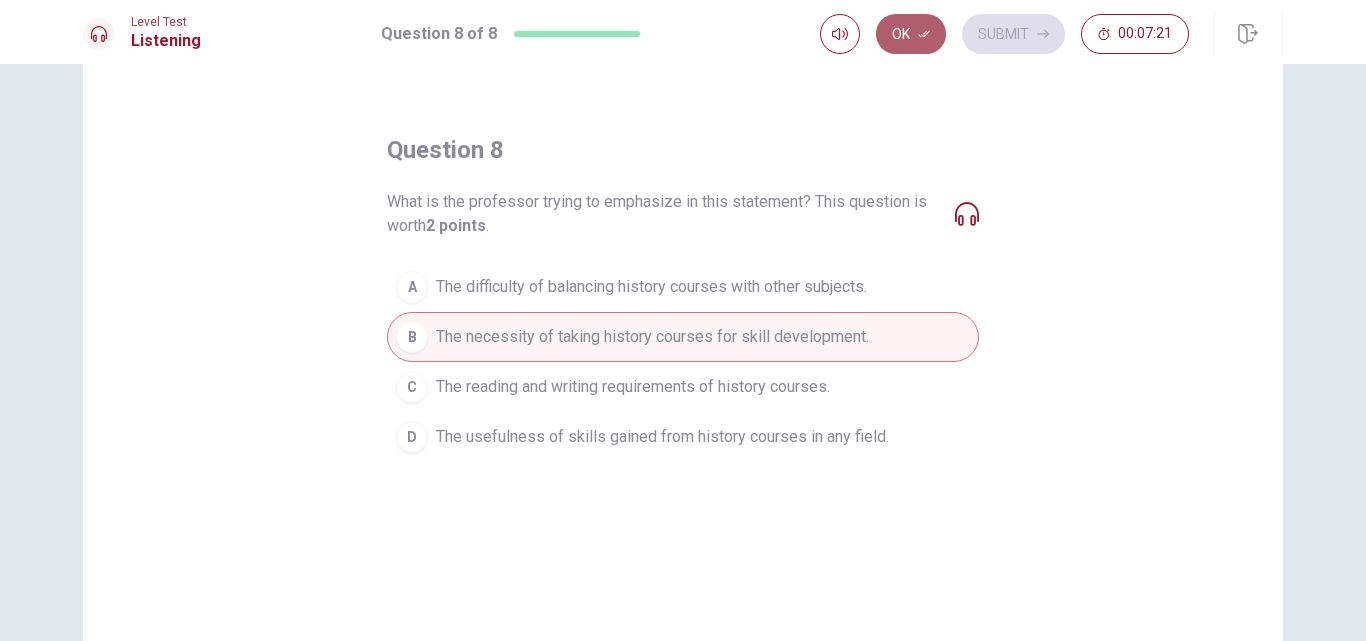 click on "Ok" at bounding box center [911, 34] 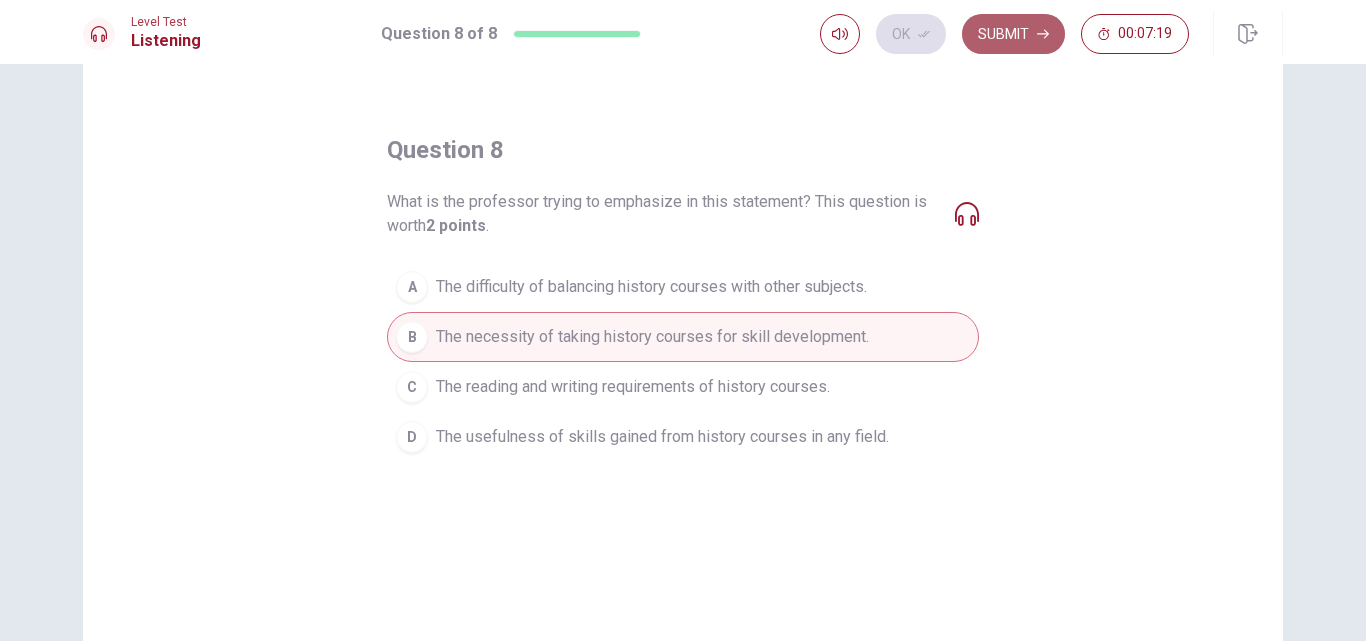 click on "Submit" at bounding box center (1013, 34) 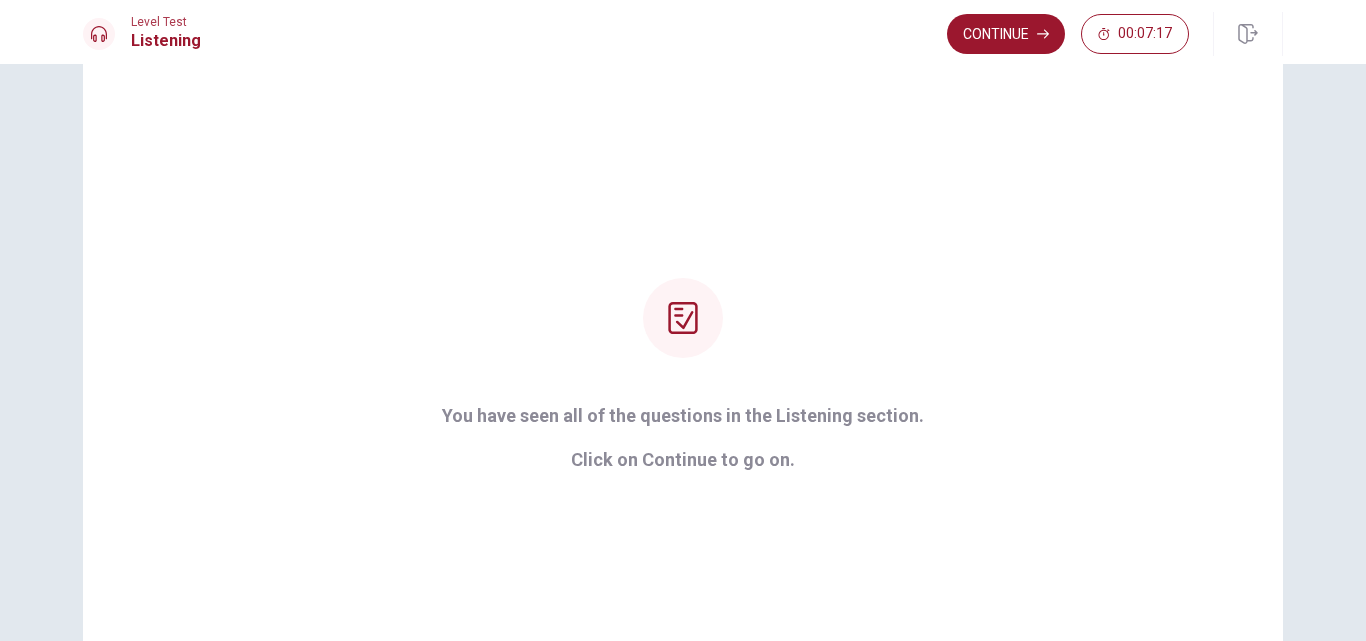 click on "Continue" at bounding box center (1006, 34) 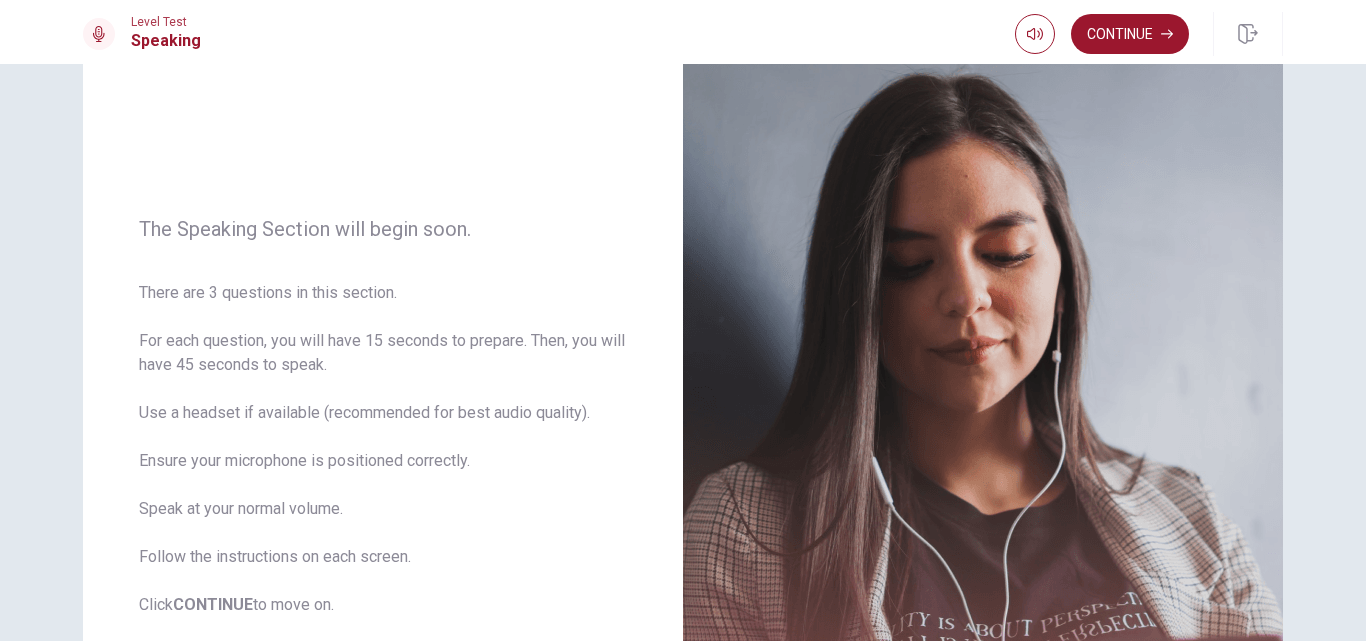 scroll, scrollTop: 129, scrollLeft: 0, axis: vertical 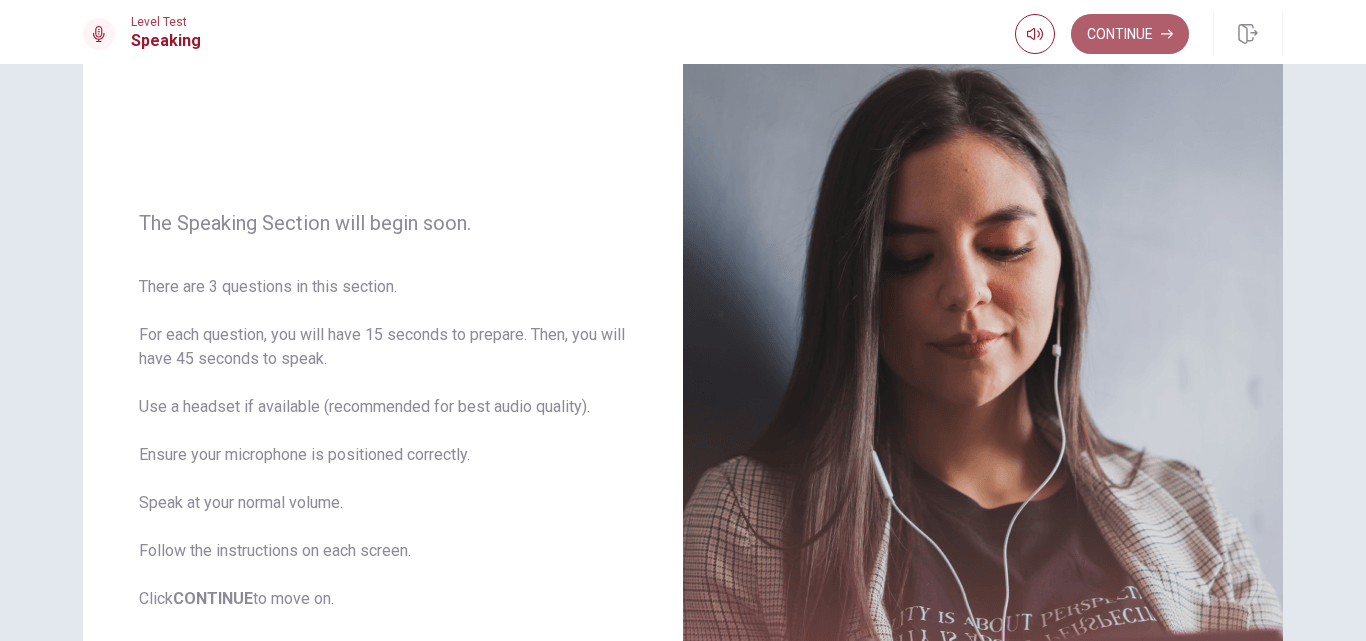 click on "Continue" at bounding box center [1130, 34] 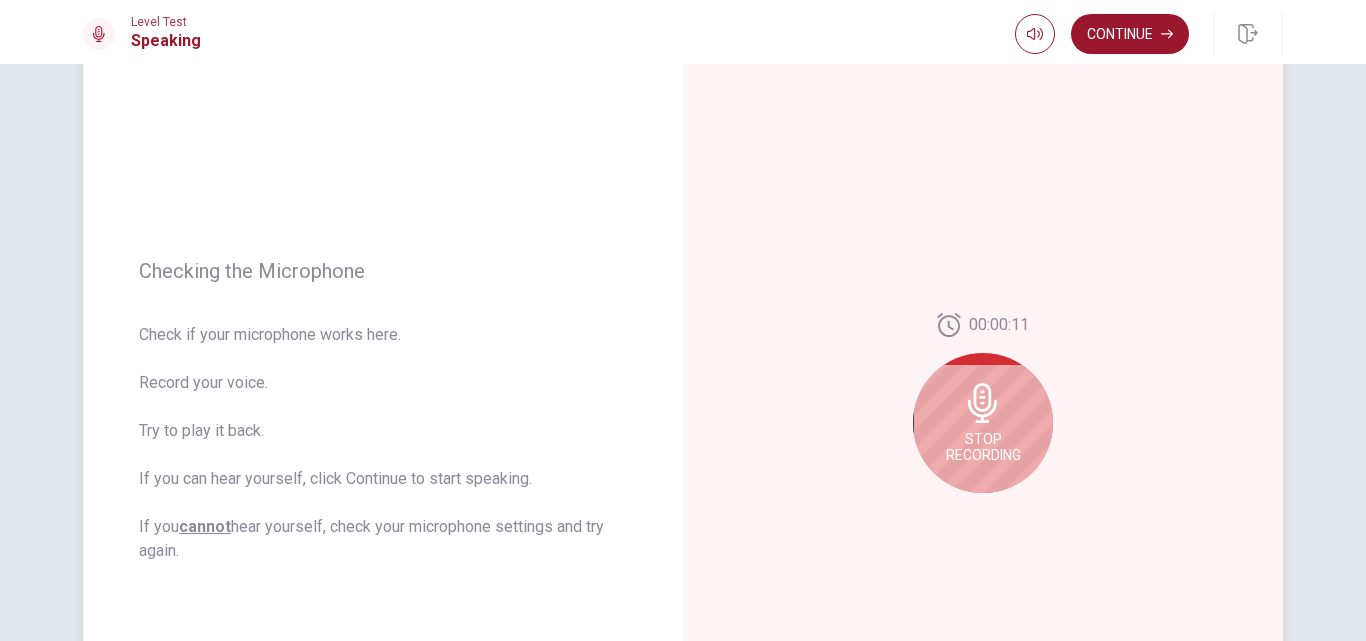 click 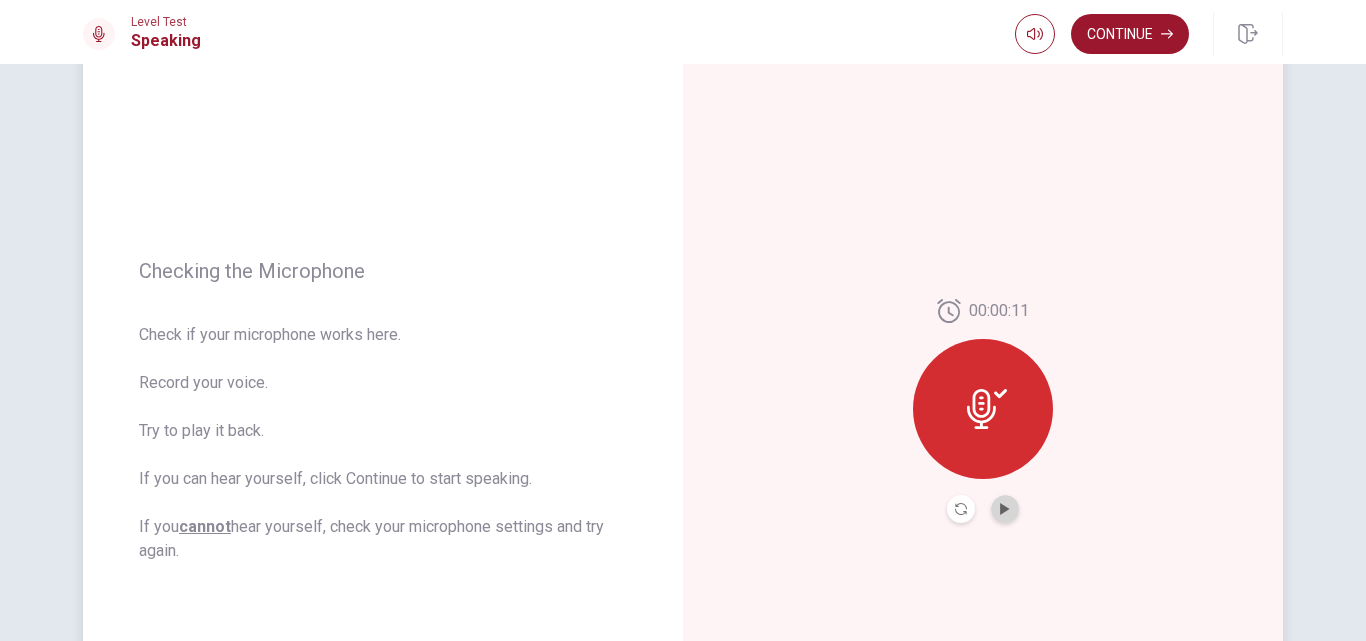 click at bounding box center (1005, 509) 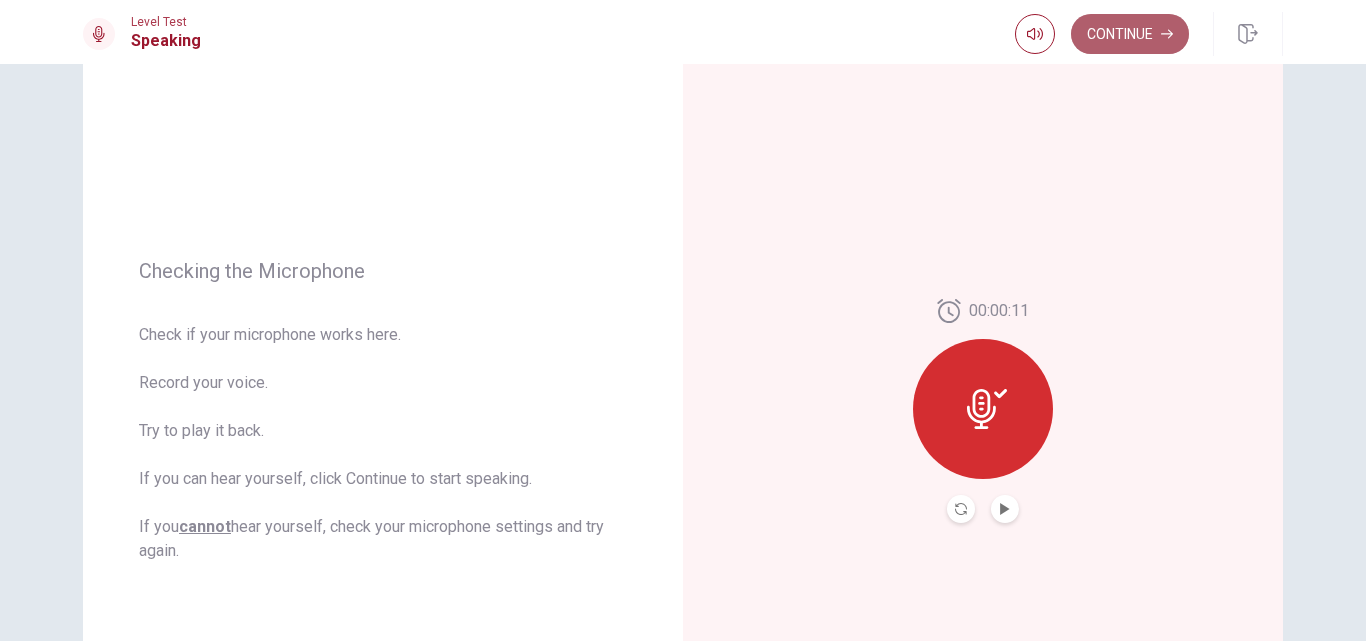 click on "Continue" at bounding box center (1130, 34) 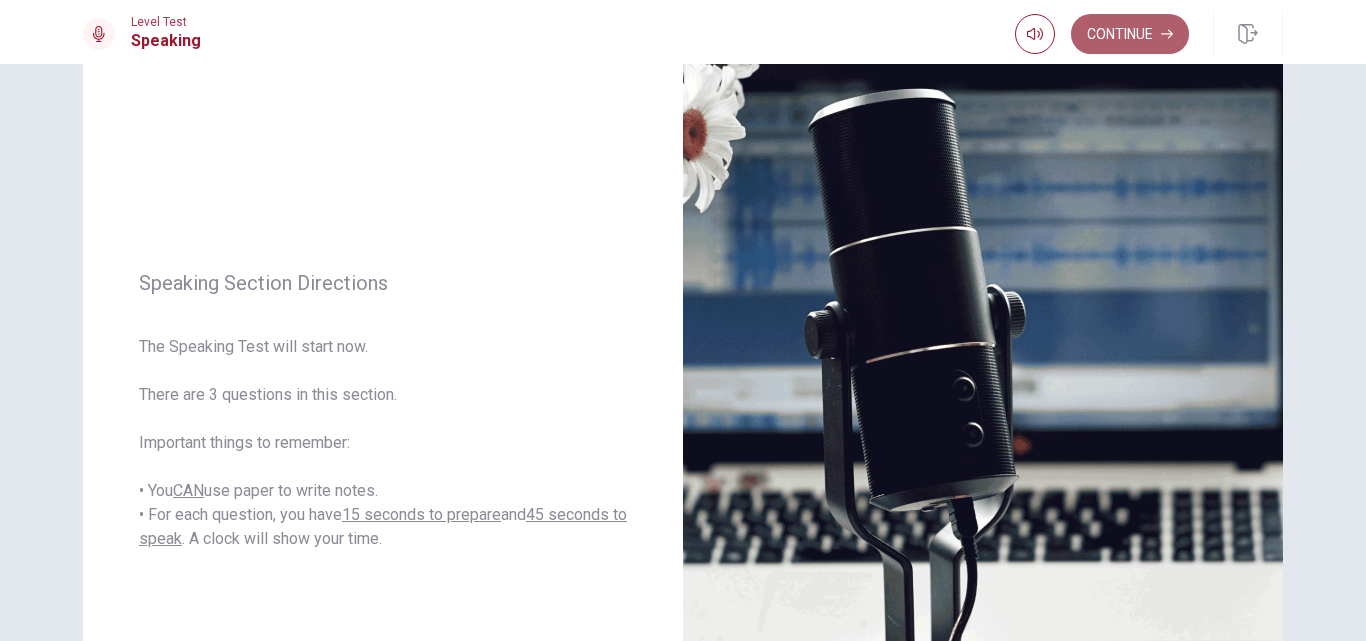 click on "Continue" at bounding box center [1130, 34] 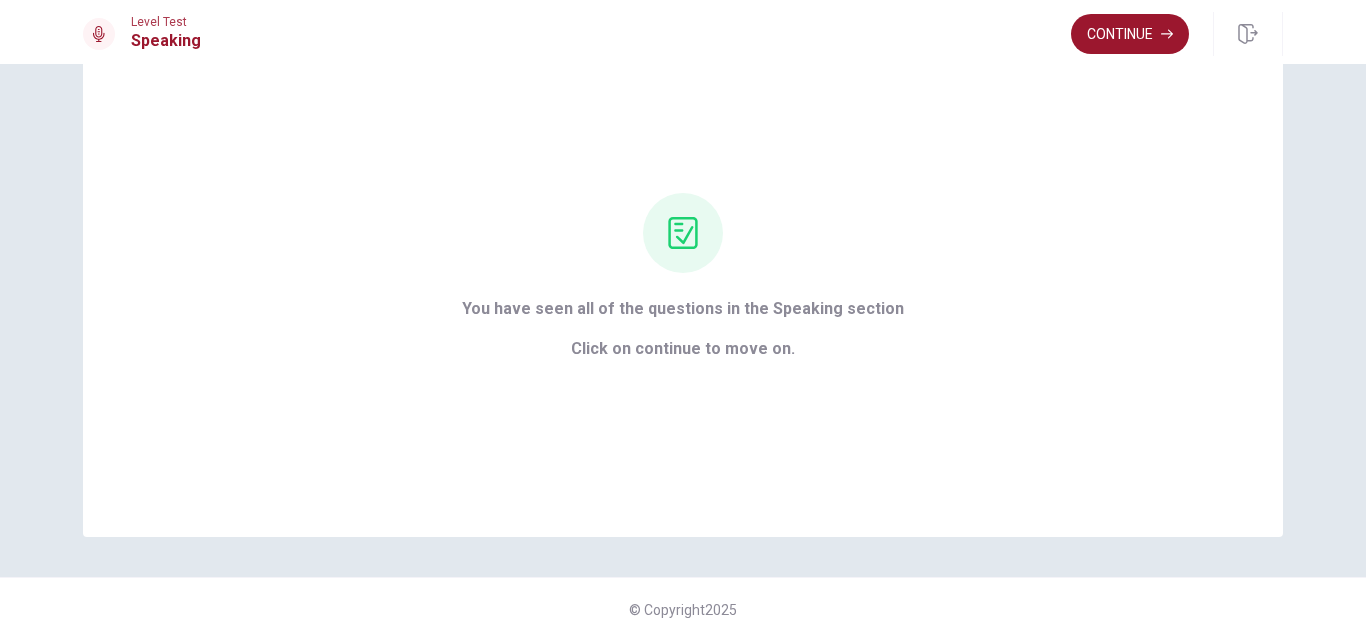 scroll, scrollTop: 87, scrollLeft: 0, axis: vertical 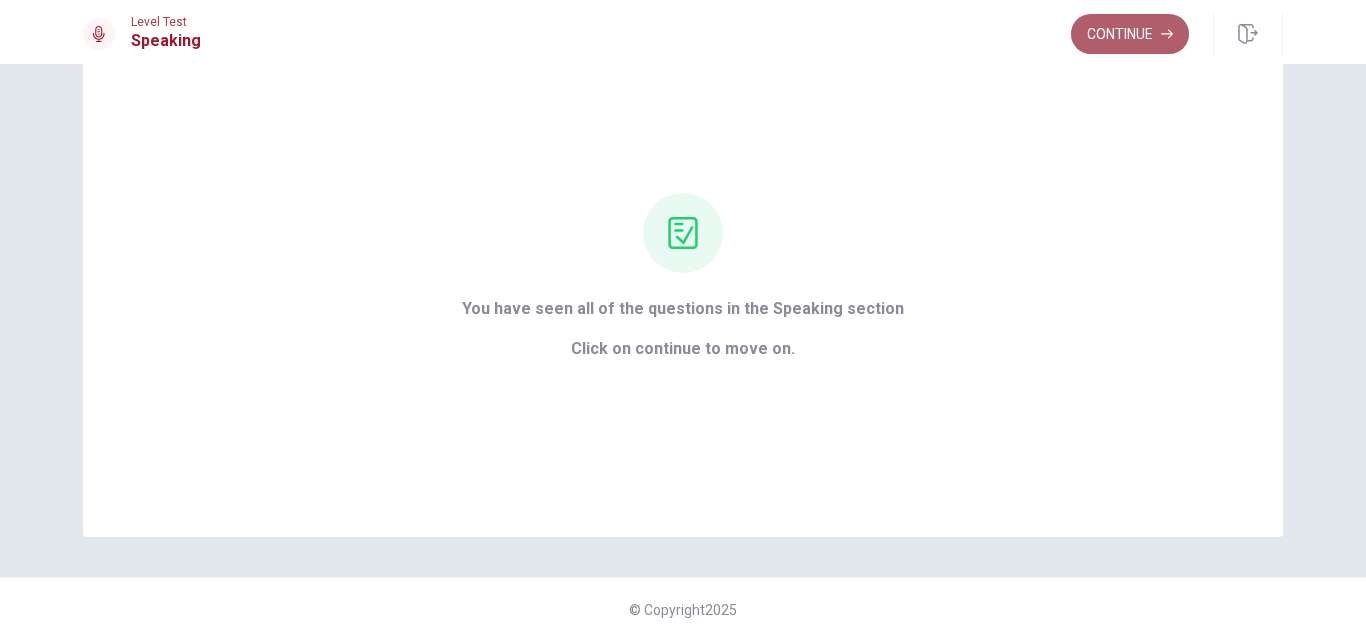 click on "Continue" at bounding box center (1130, 34) 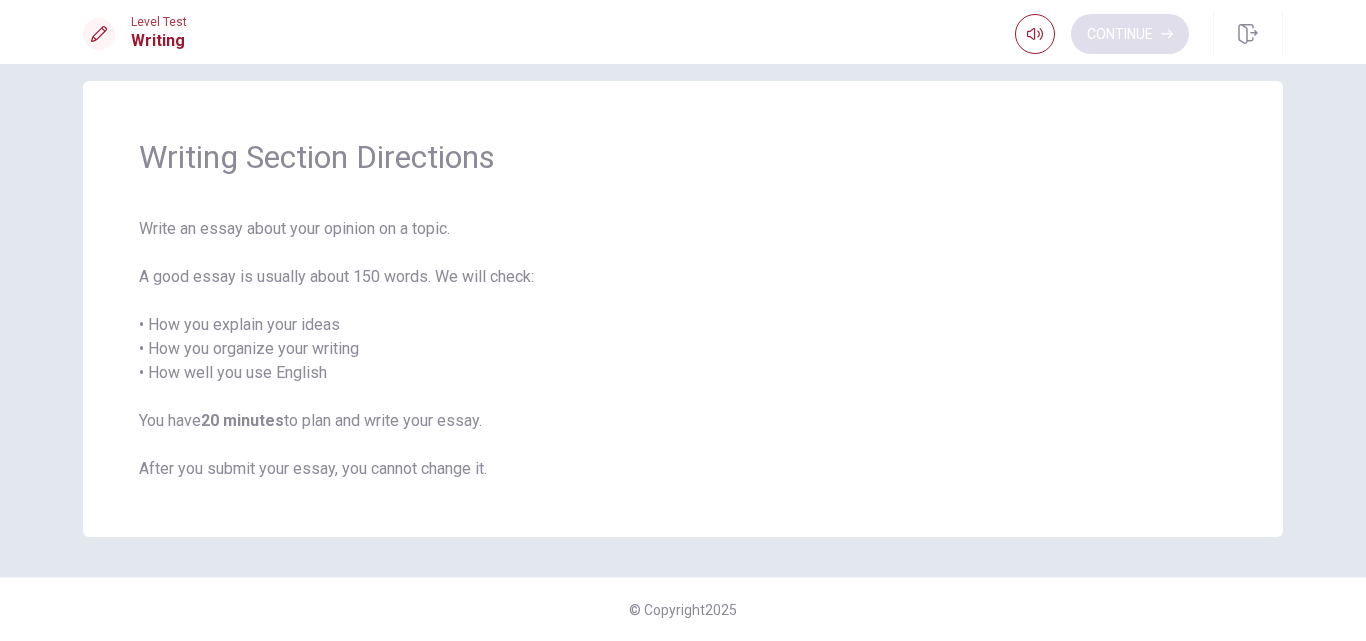 scroll, scrollTop: 23, scrollLeft: 0, axis: vertical 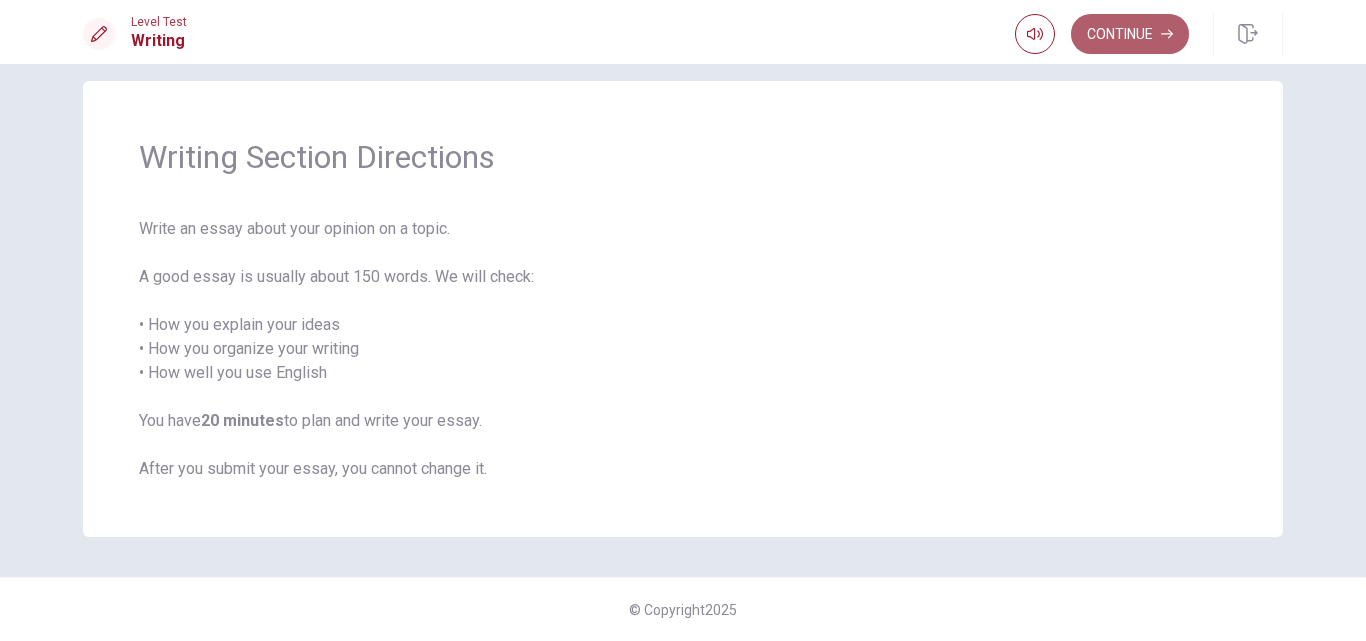 click on "Continue" at bounding box center (1130, 34) 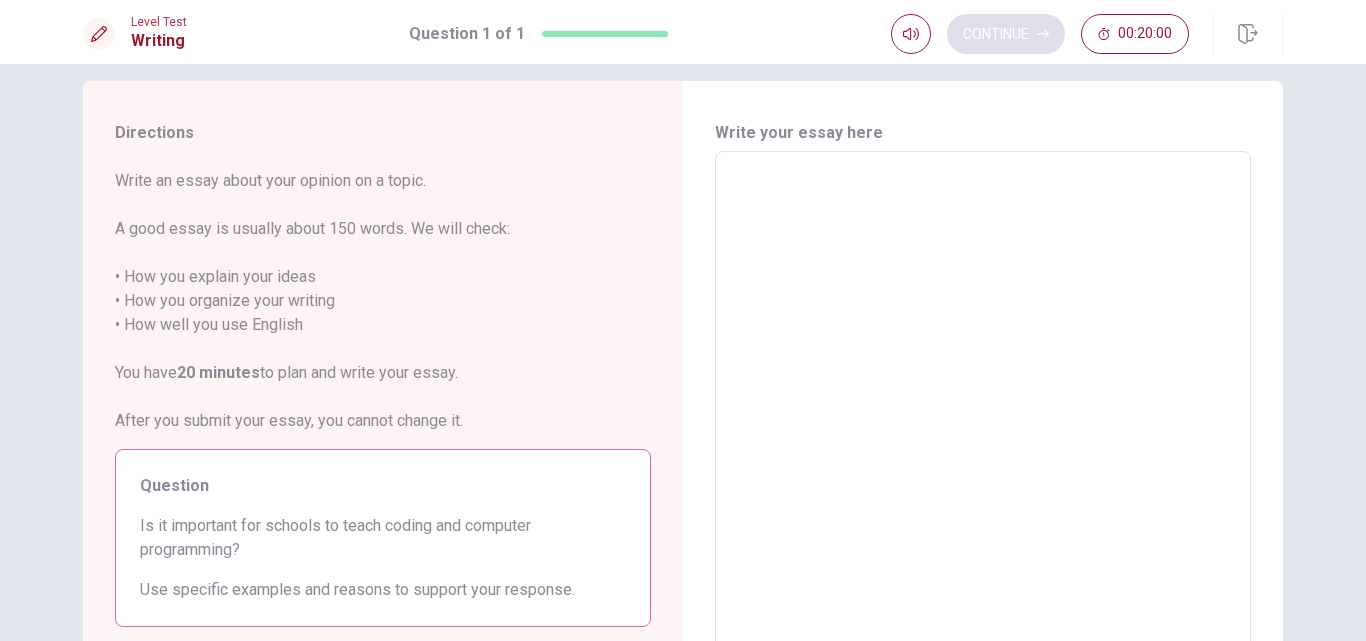 scroll, scrollTop: 129, scrollLeft: 0, axis: vertical 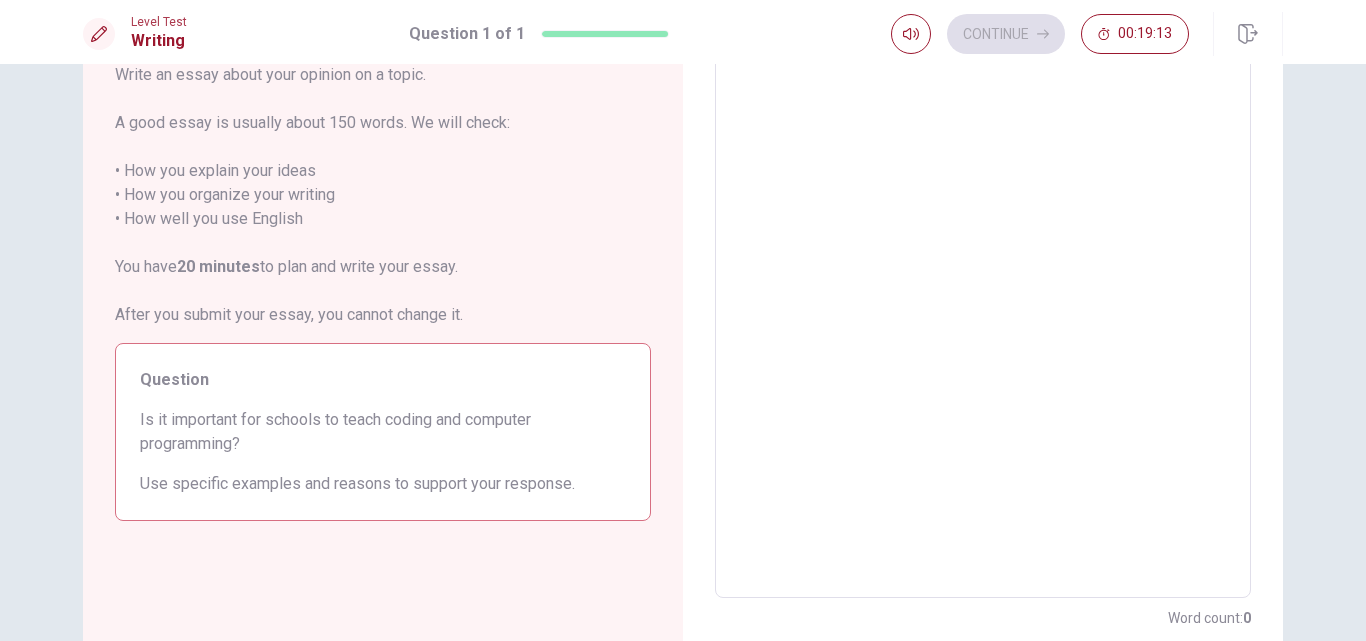 click at bounding box center (983, 322) 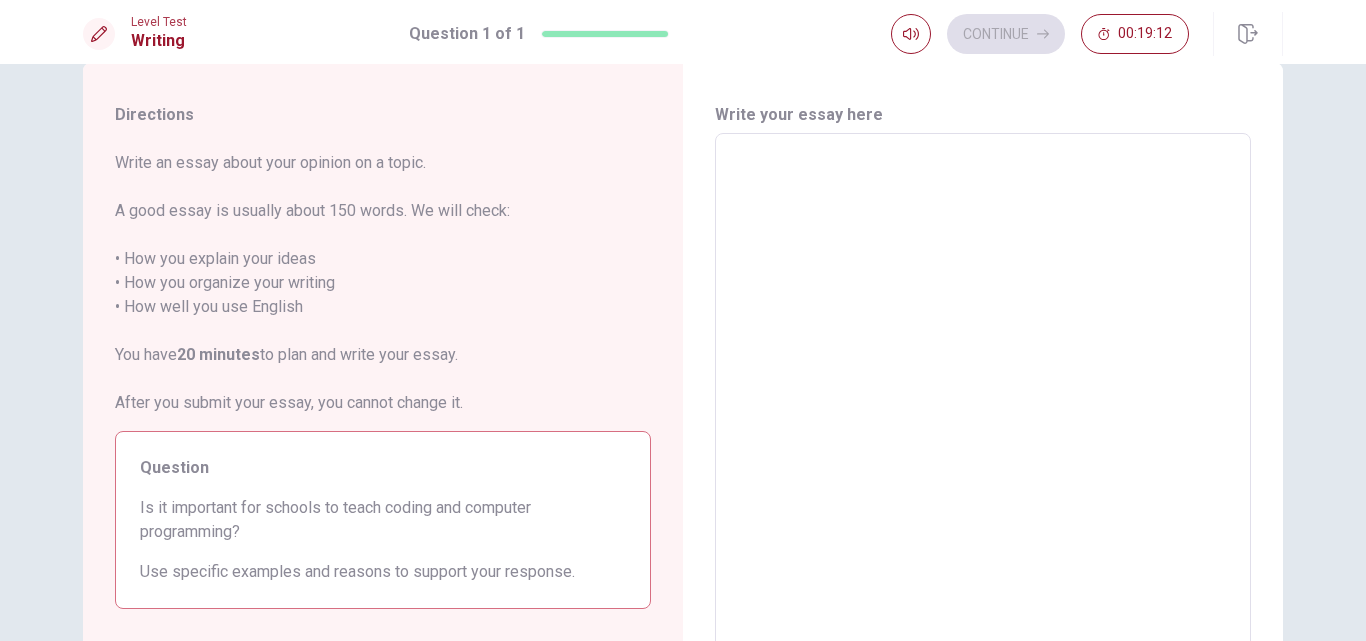 scroll, scrollTop: 2, scrollLeft: 0, axis: vertical 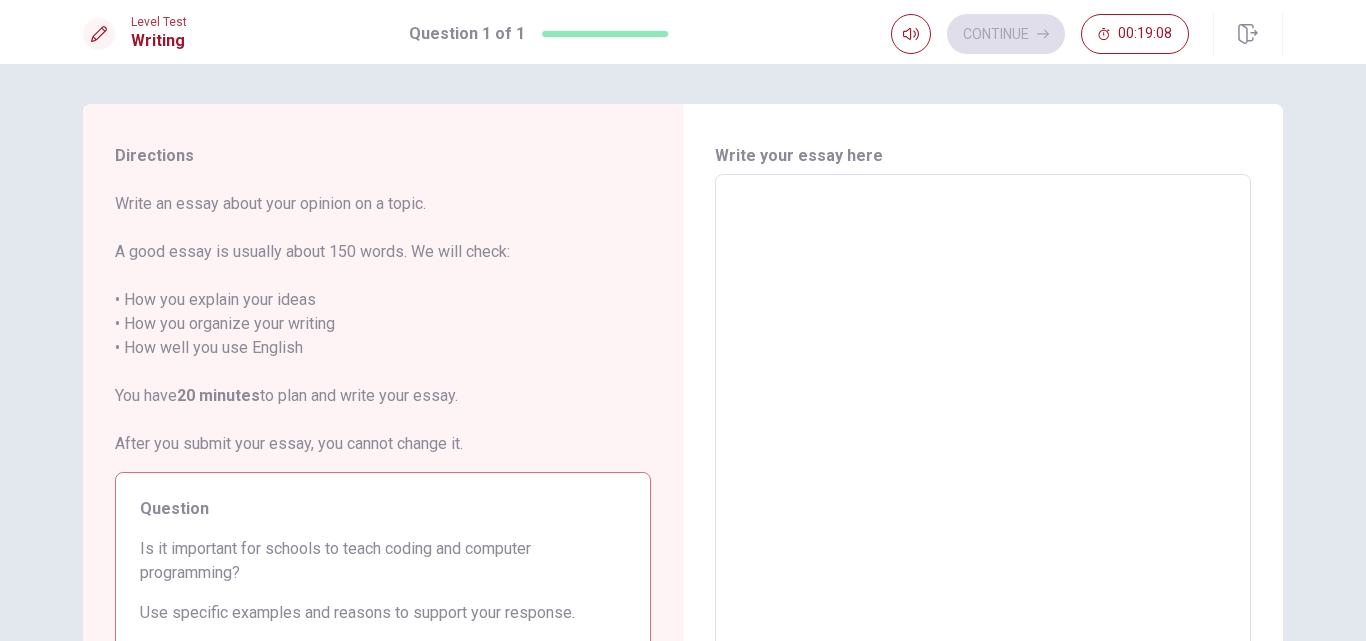 type on "I" 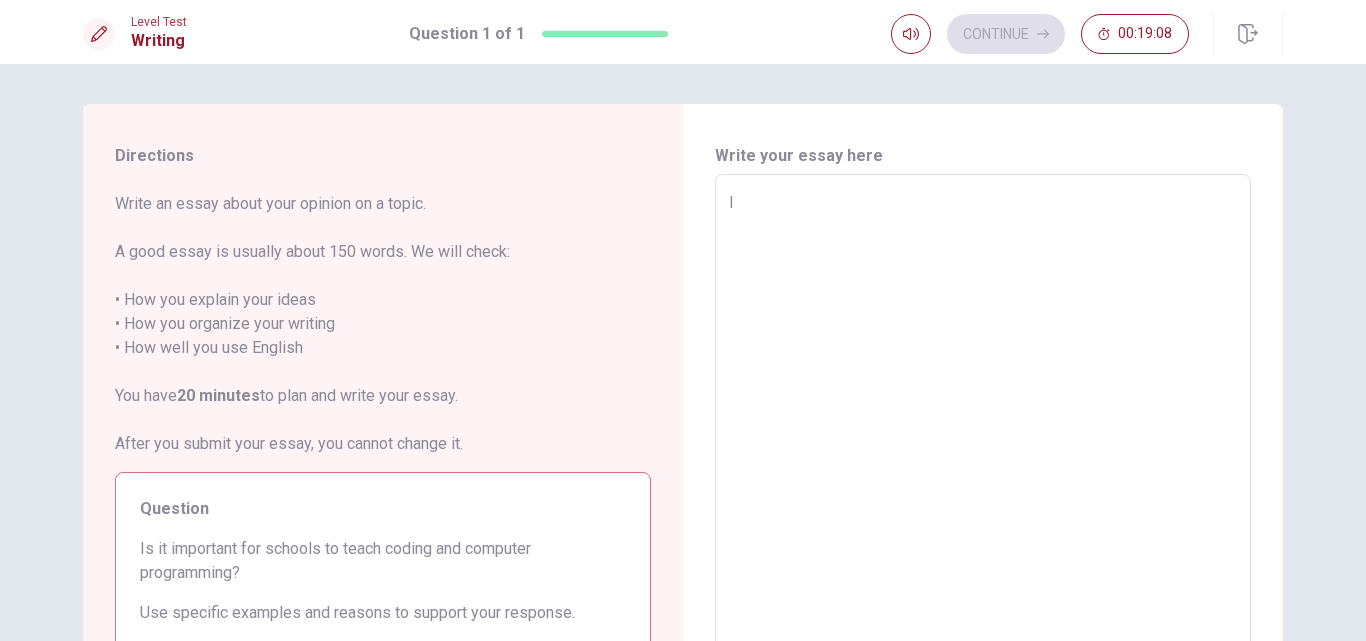 type on "x" 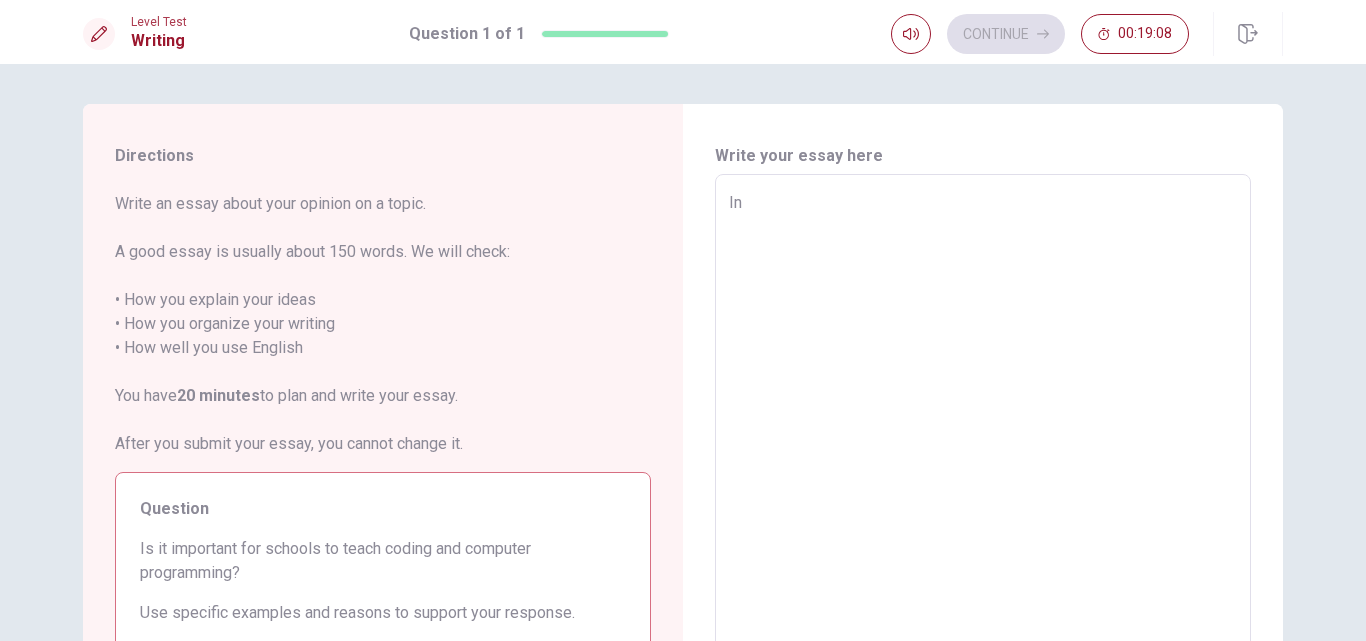 type on "x" 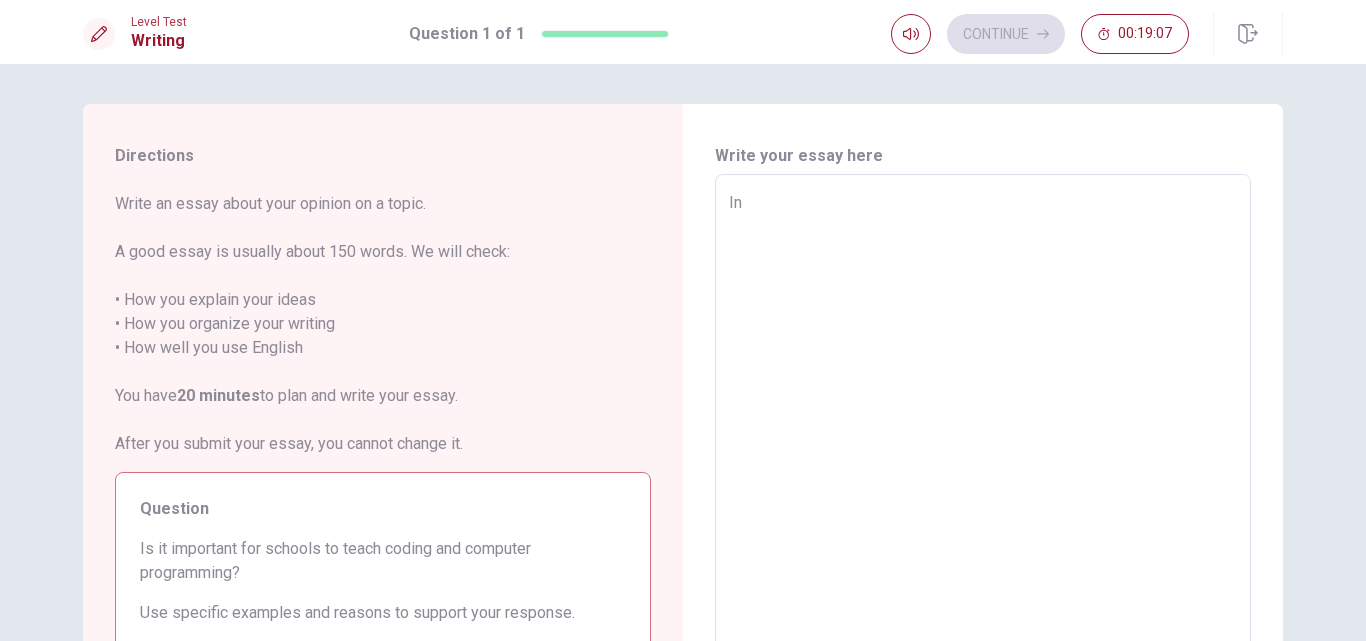 type on "In t" 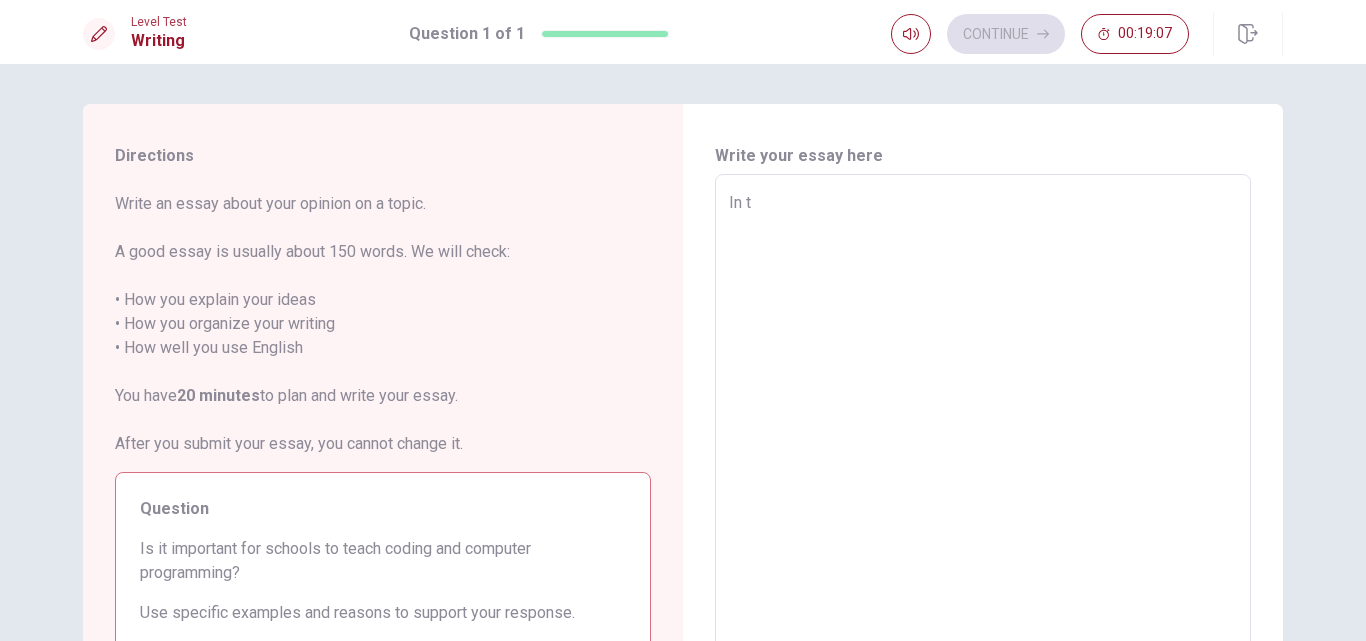 type on "x" 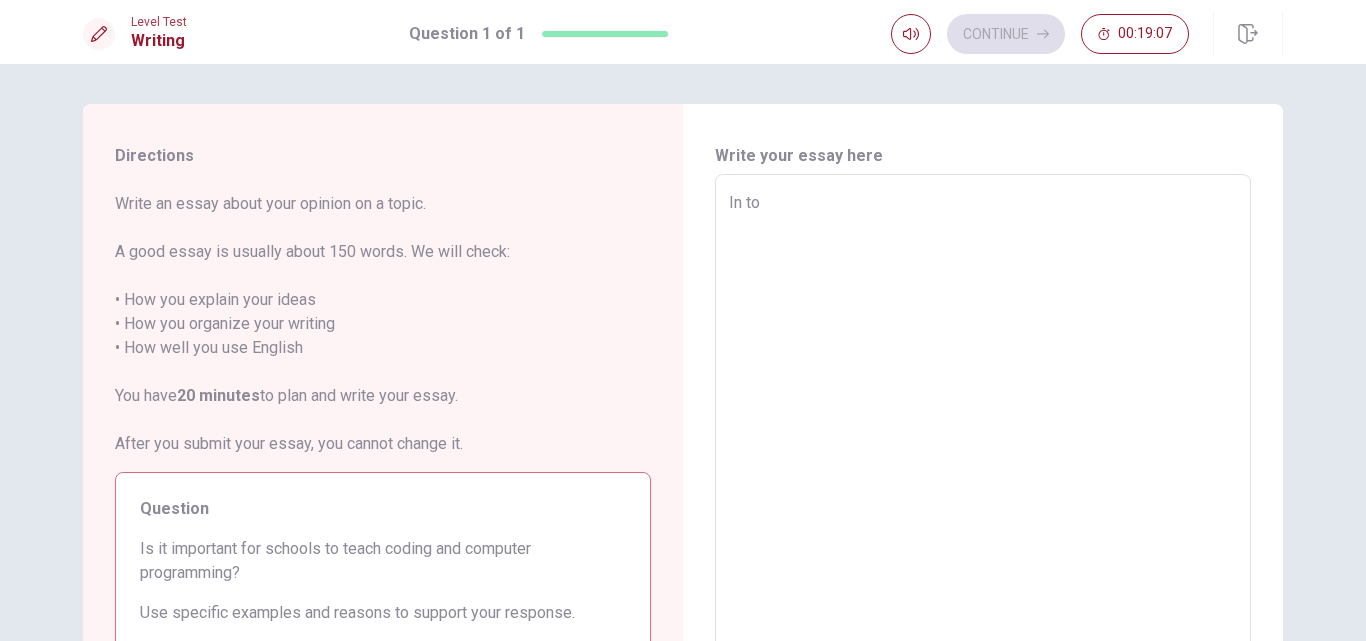 type on "x" 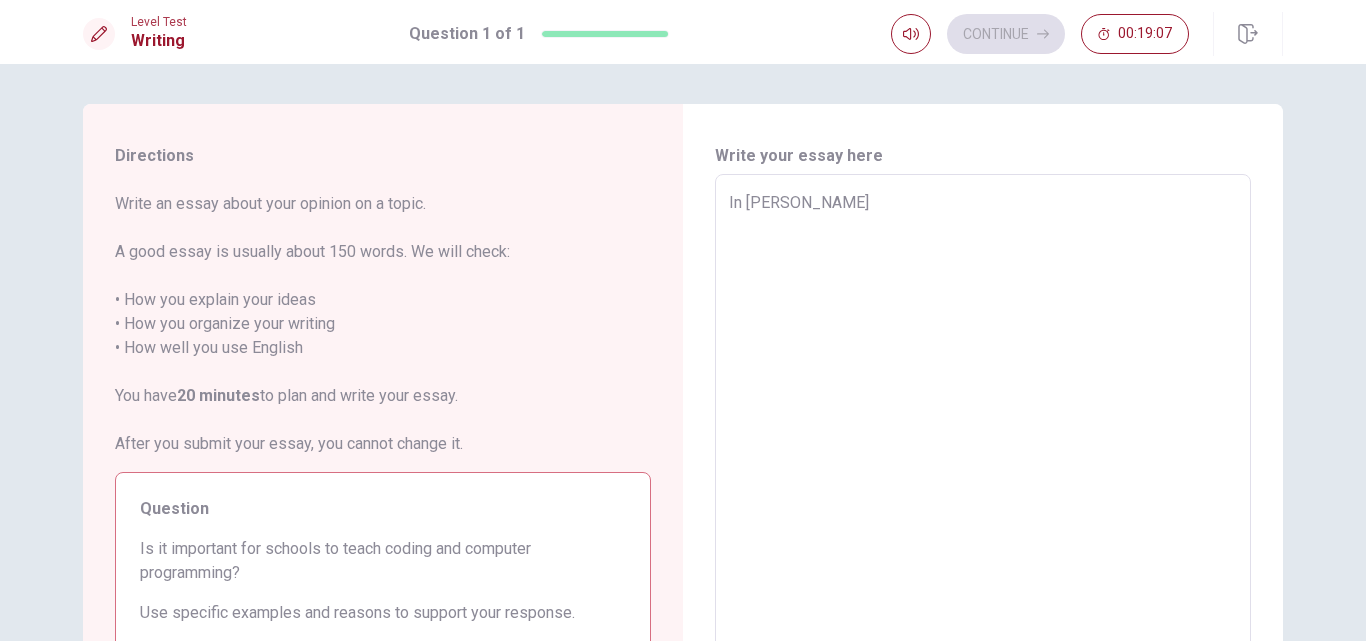 type on "x" 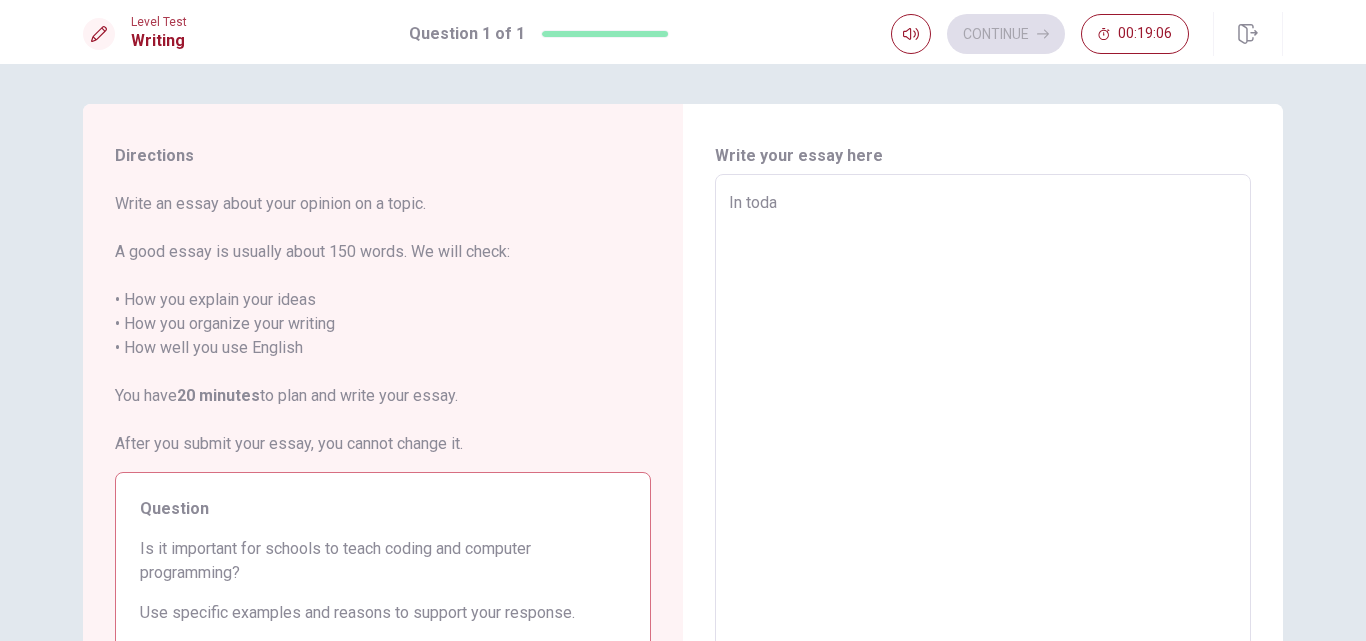 type on "x" 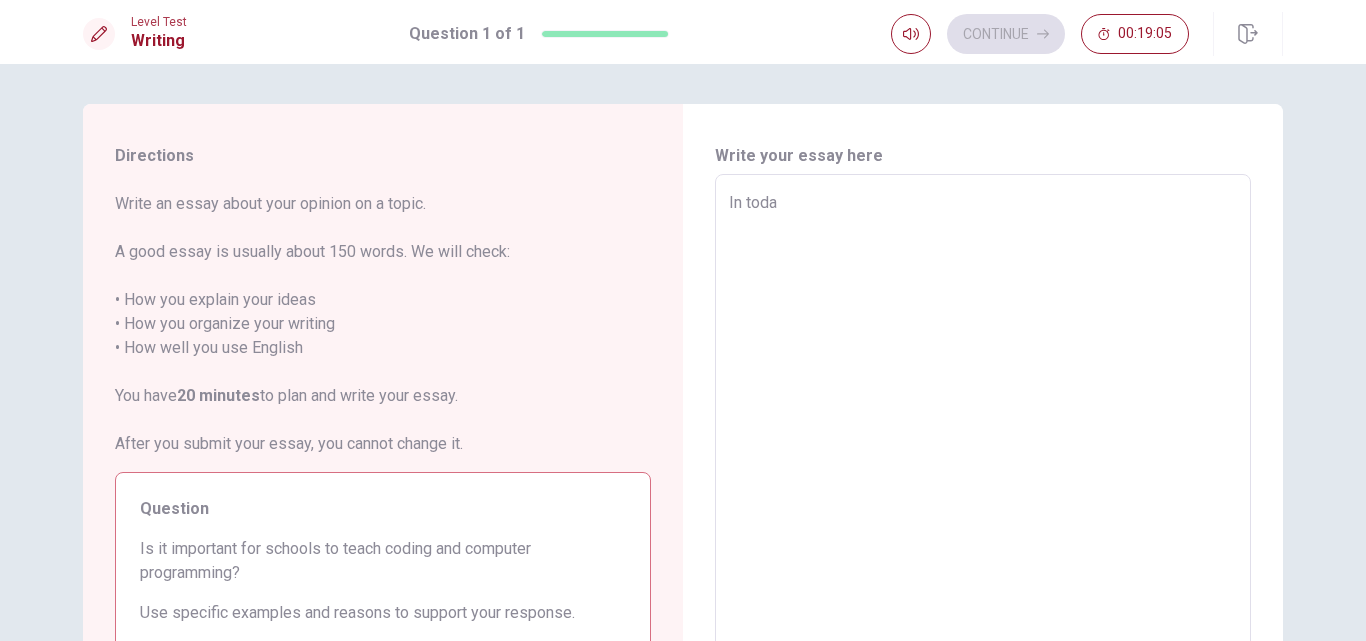 type on "In [PERSON_NAME]" 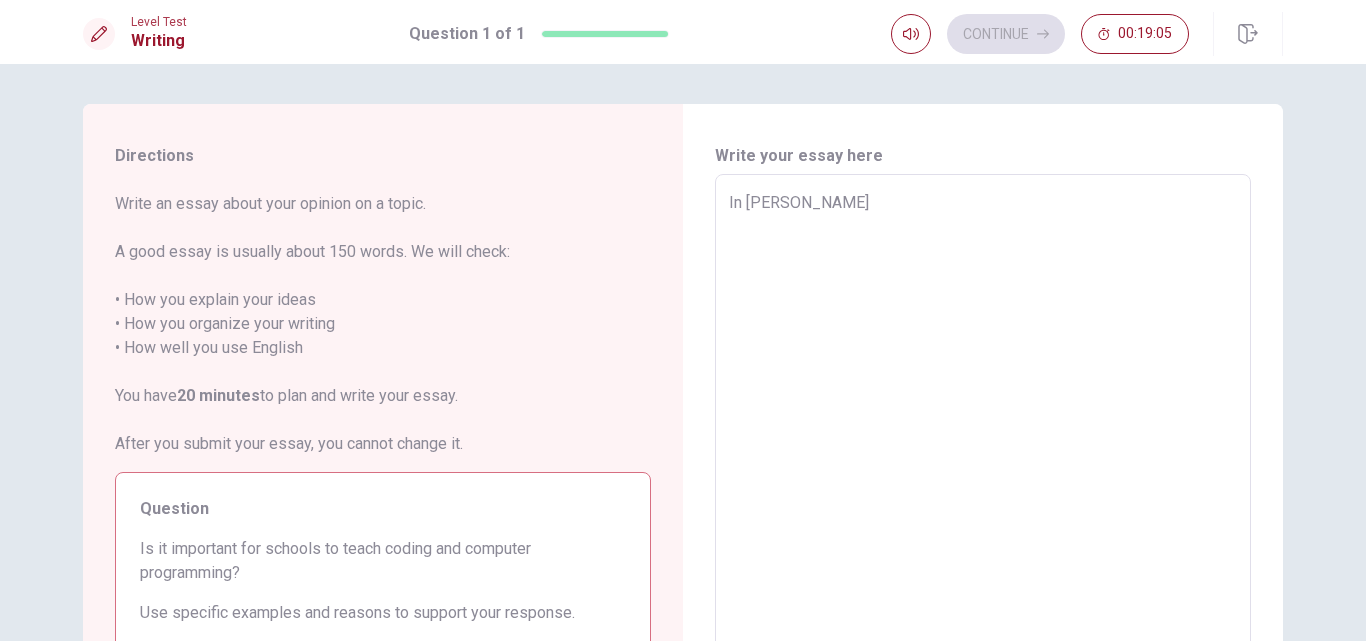 type on "x" 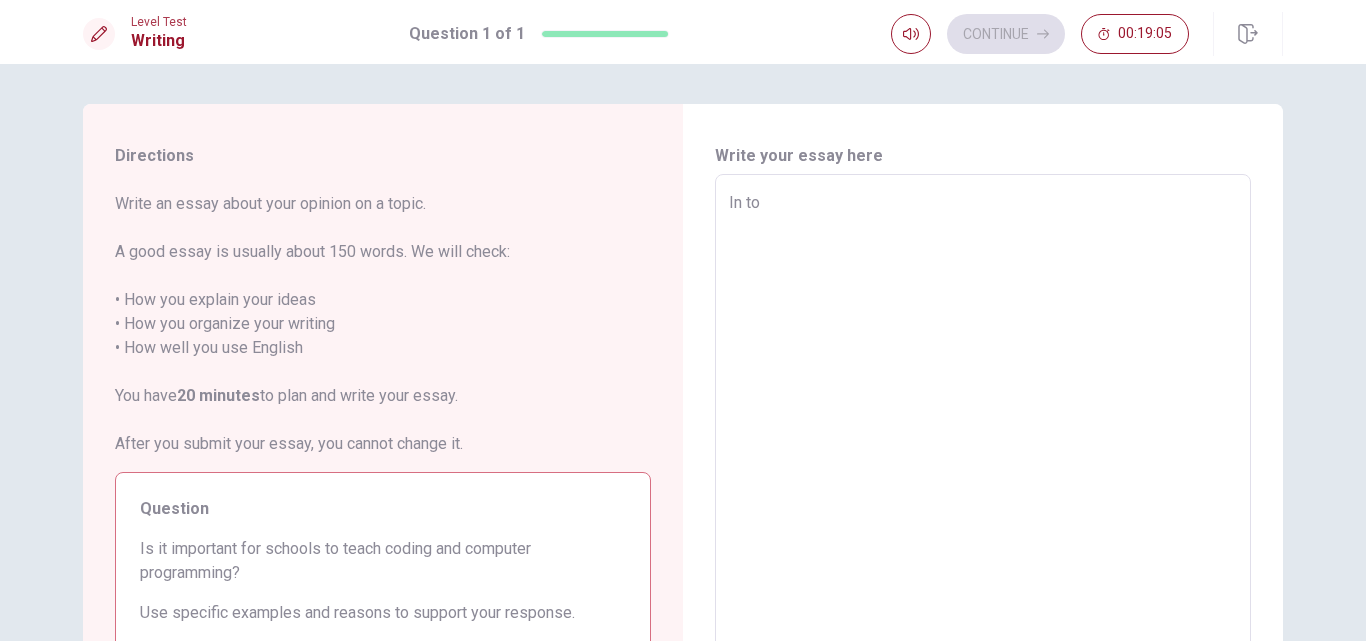 type on "x" 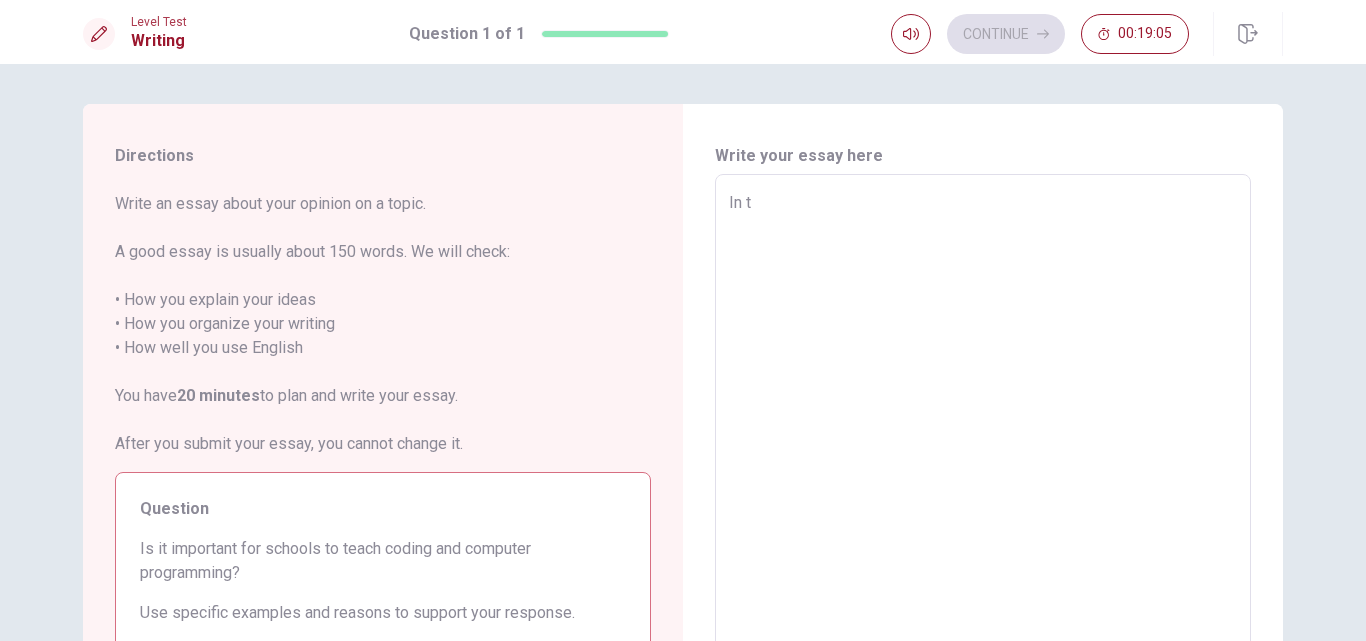 type on "x" 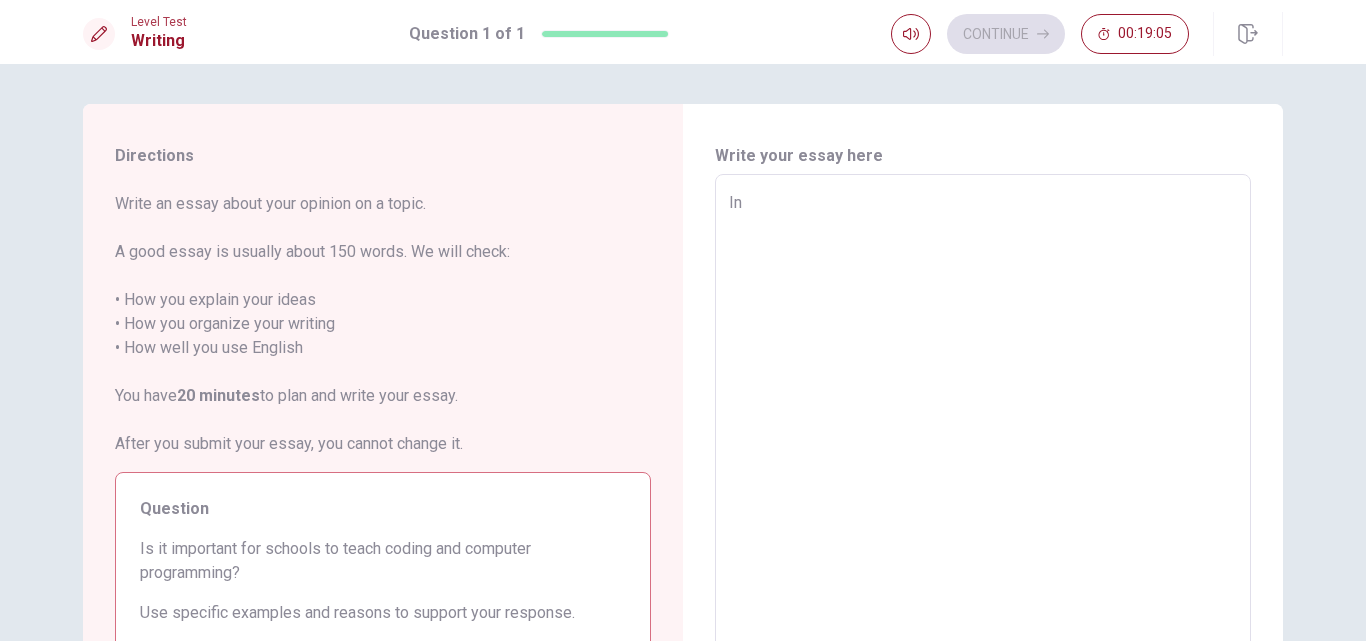 type on "x" 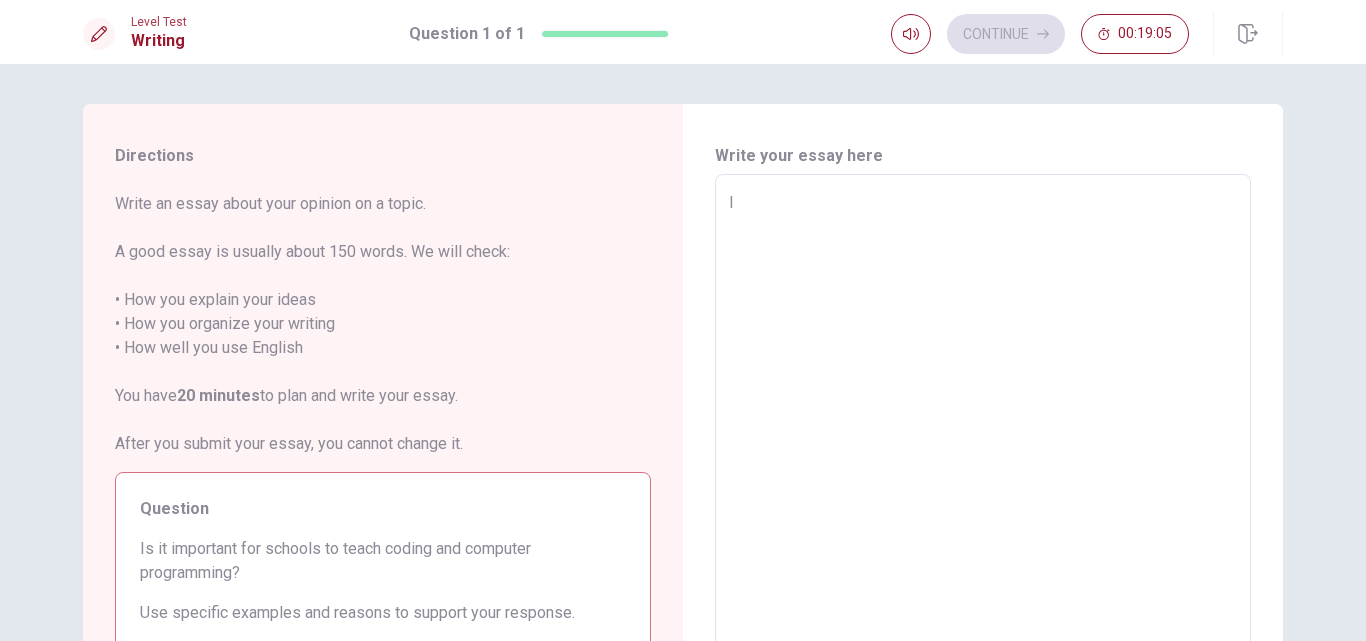 type on "x" 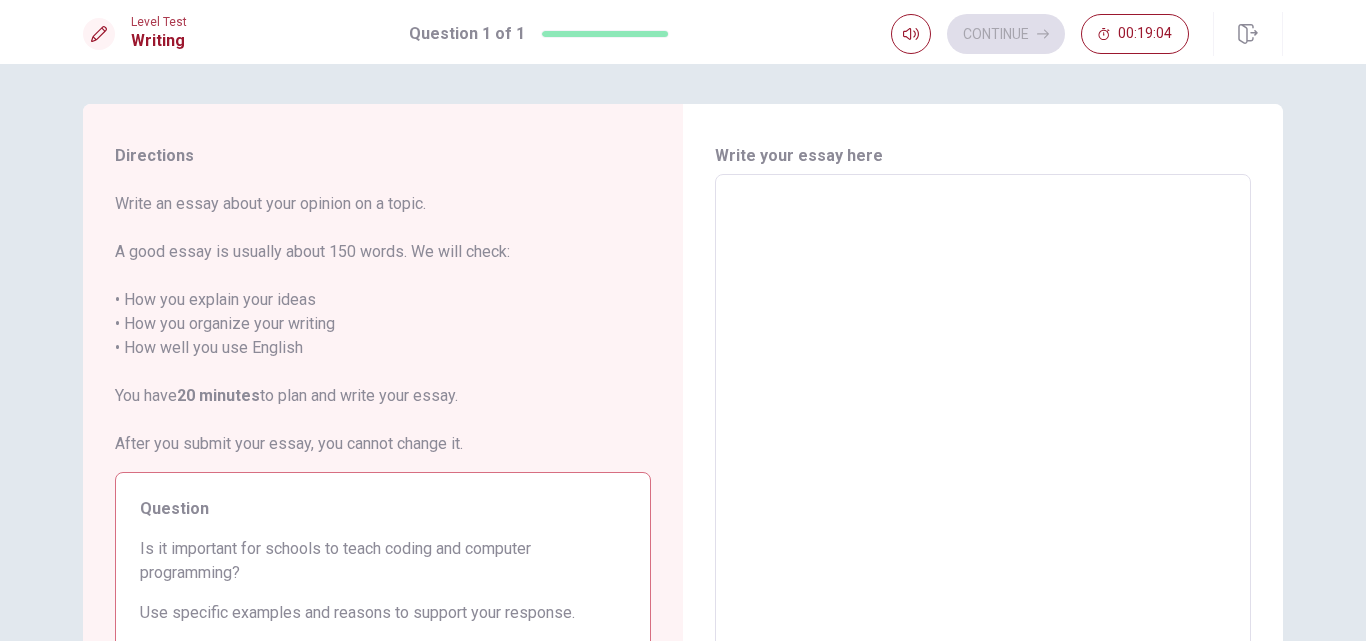 type on "N" 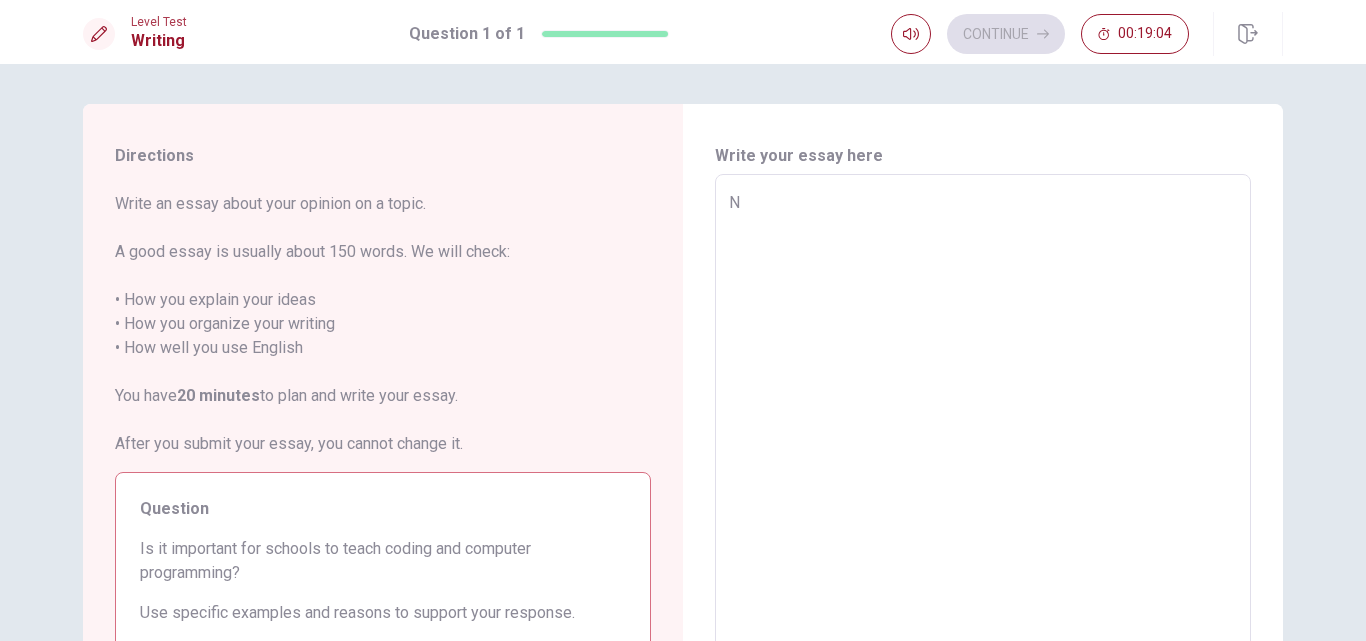 type on "x" 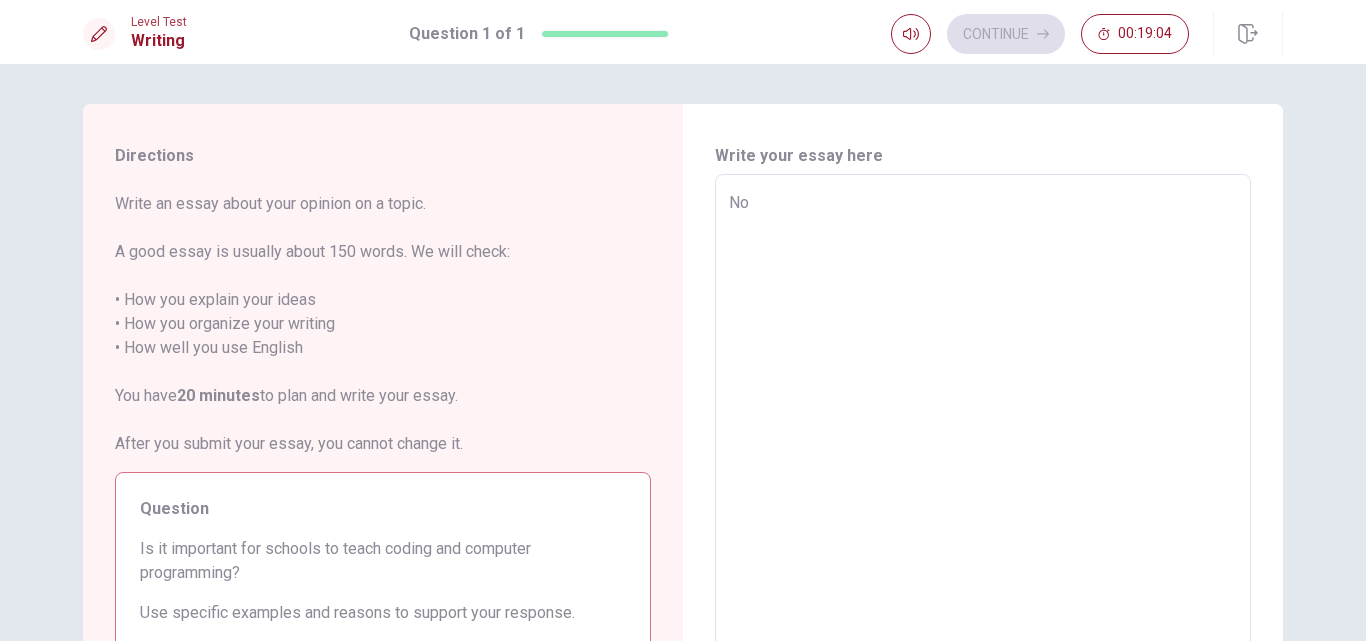 type on "x" 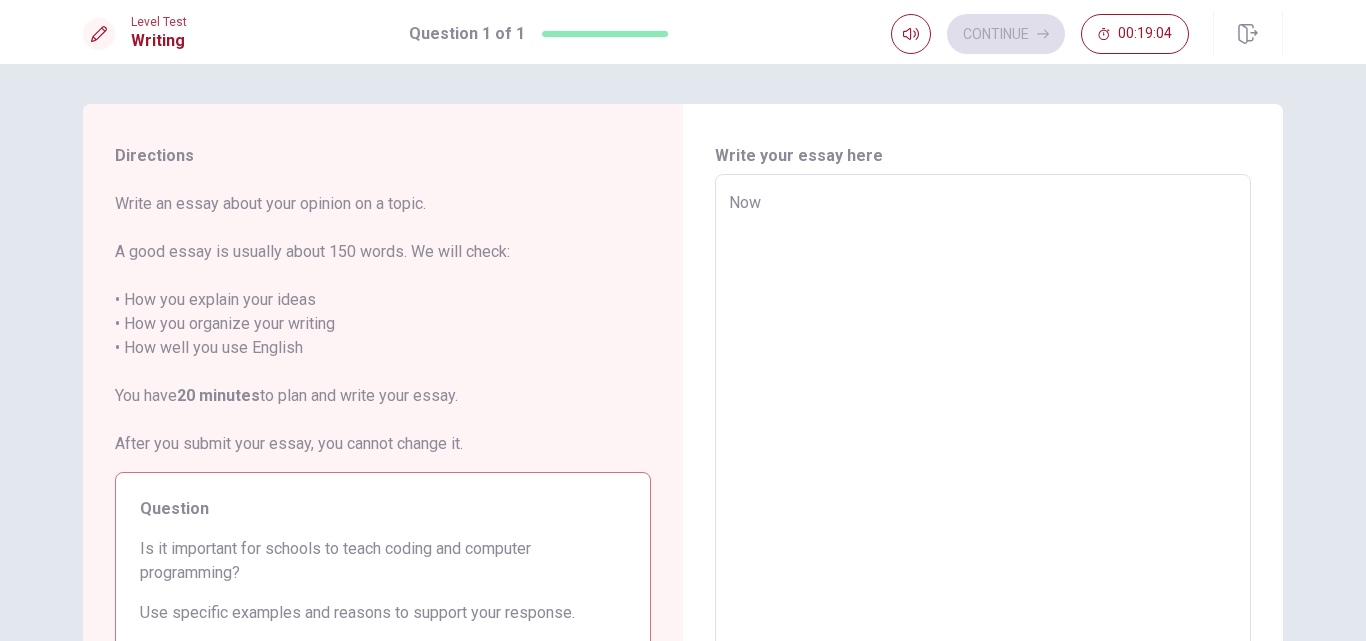type on "x" 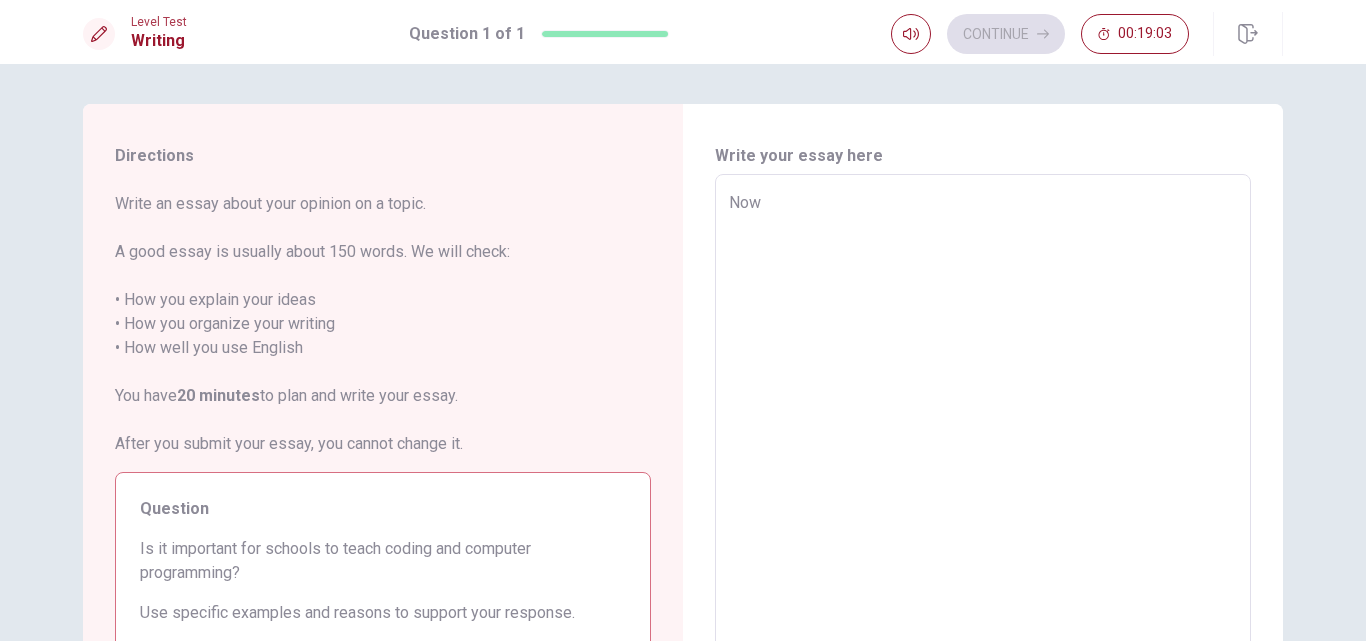 type on "Nowa" 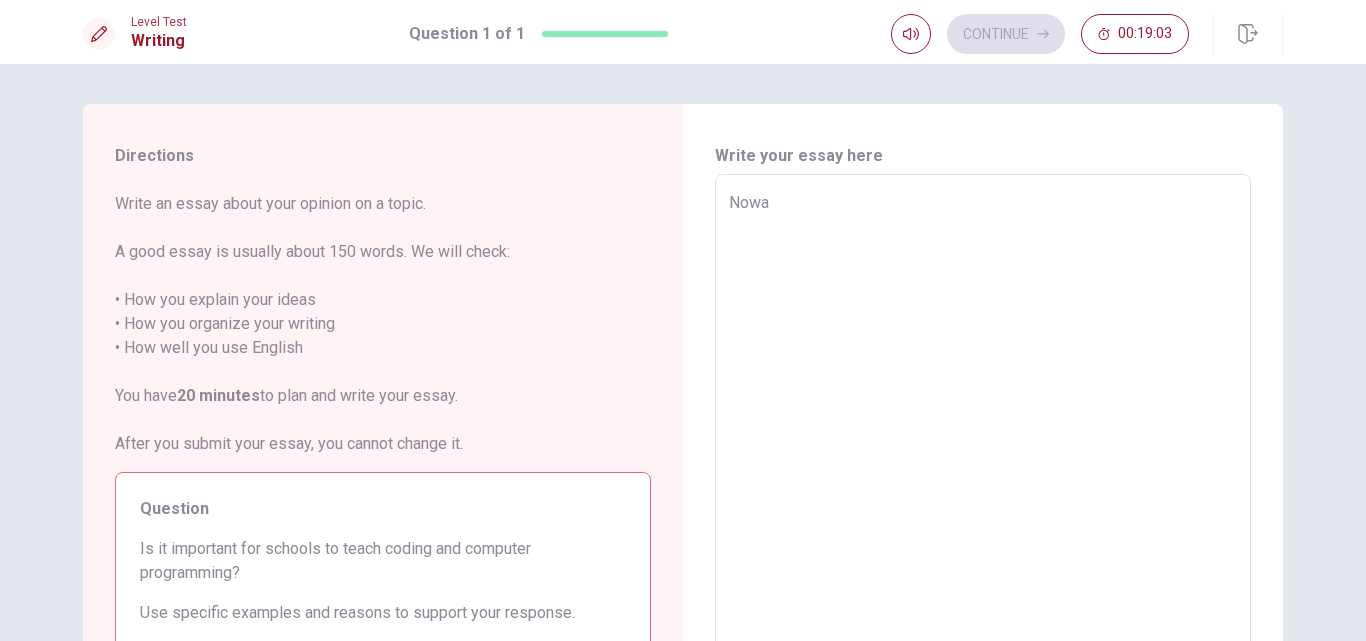 type on "x" 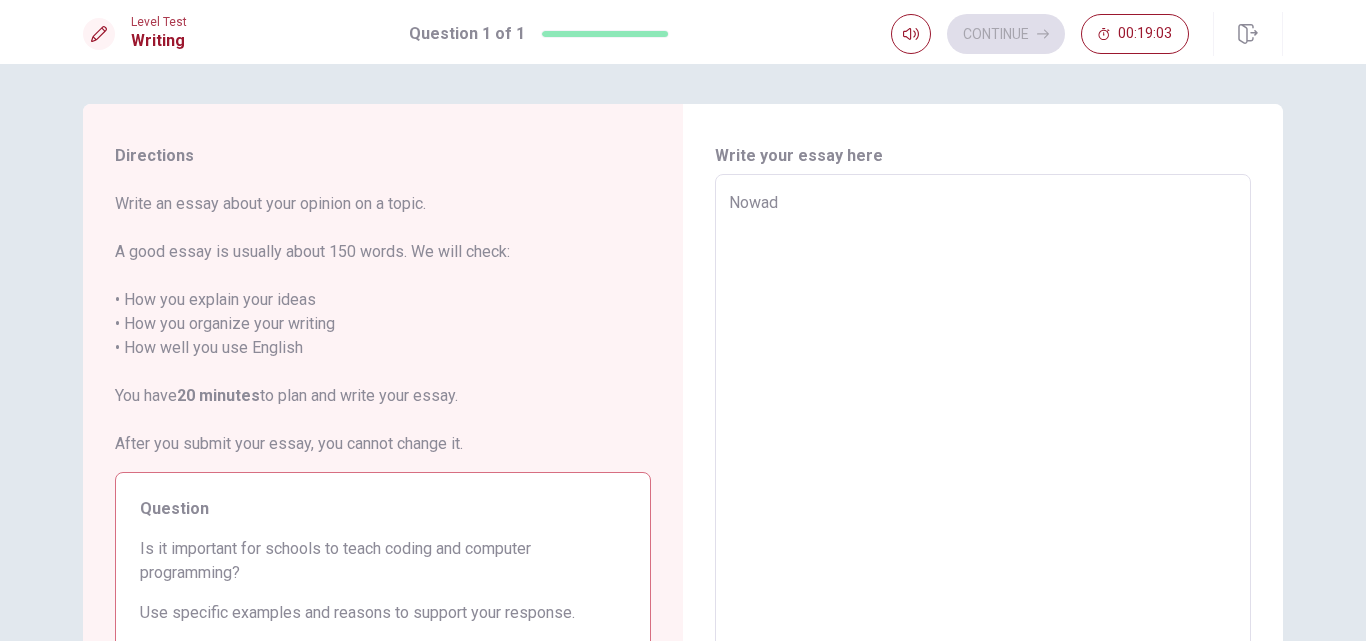 type on "x" 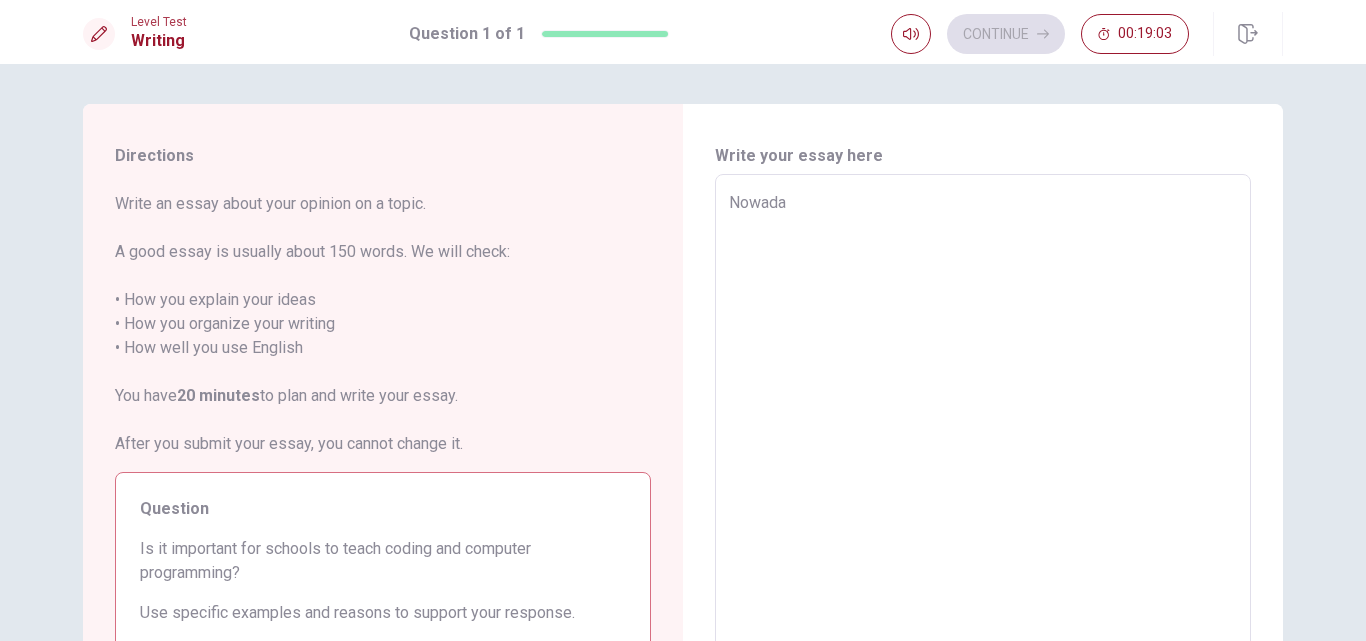type on "x" 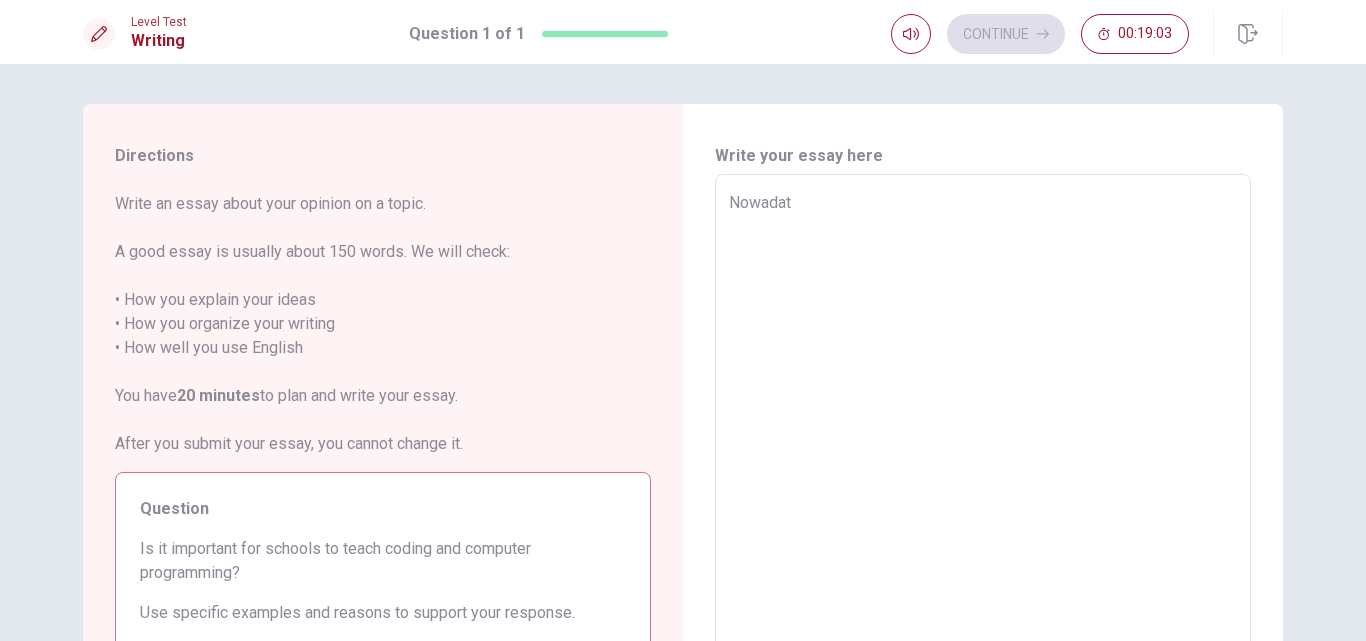 type on "x" 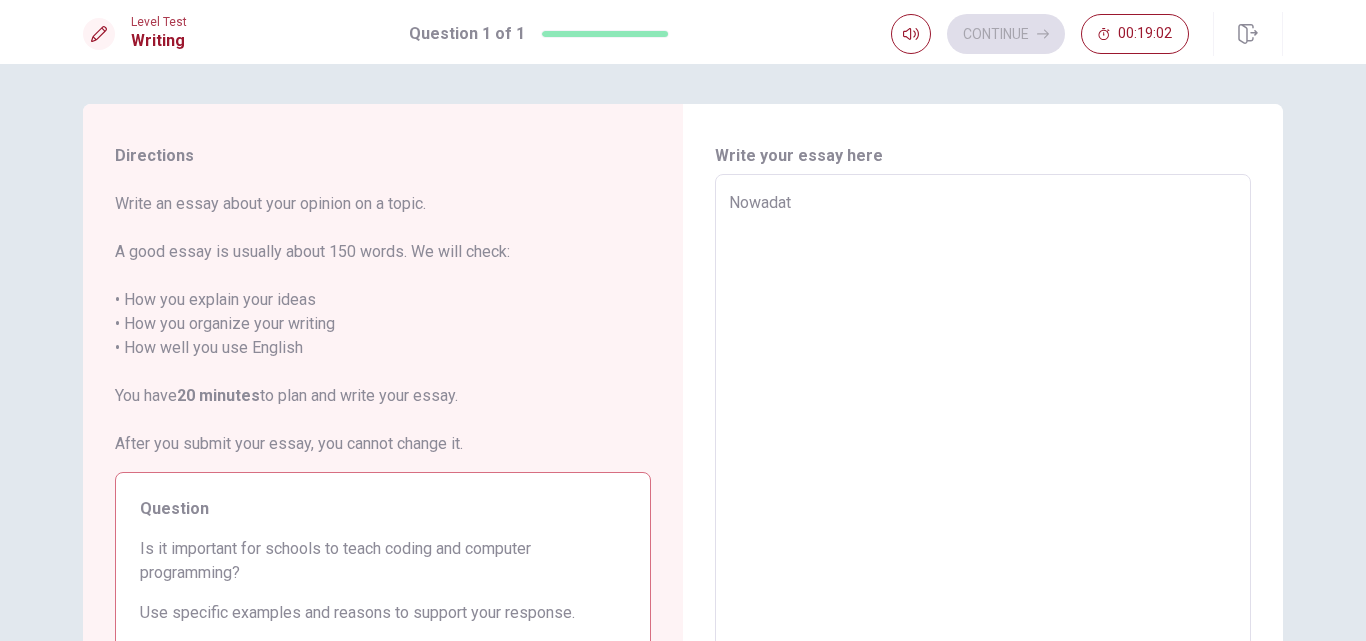 type on "Nowadats" 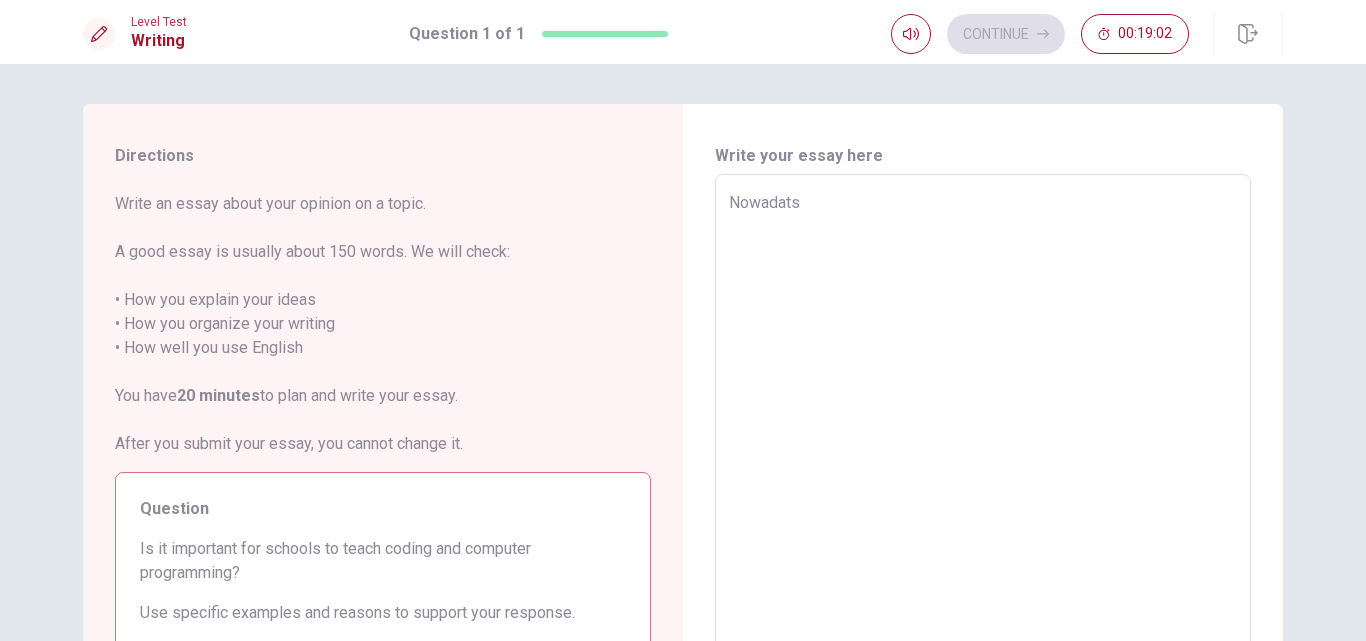 type on "x" 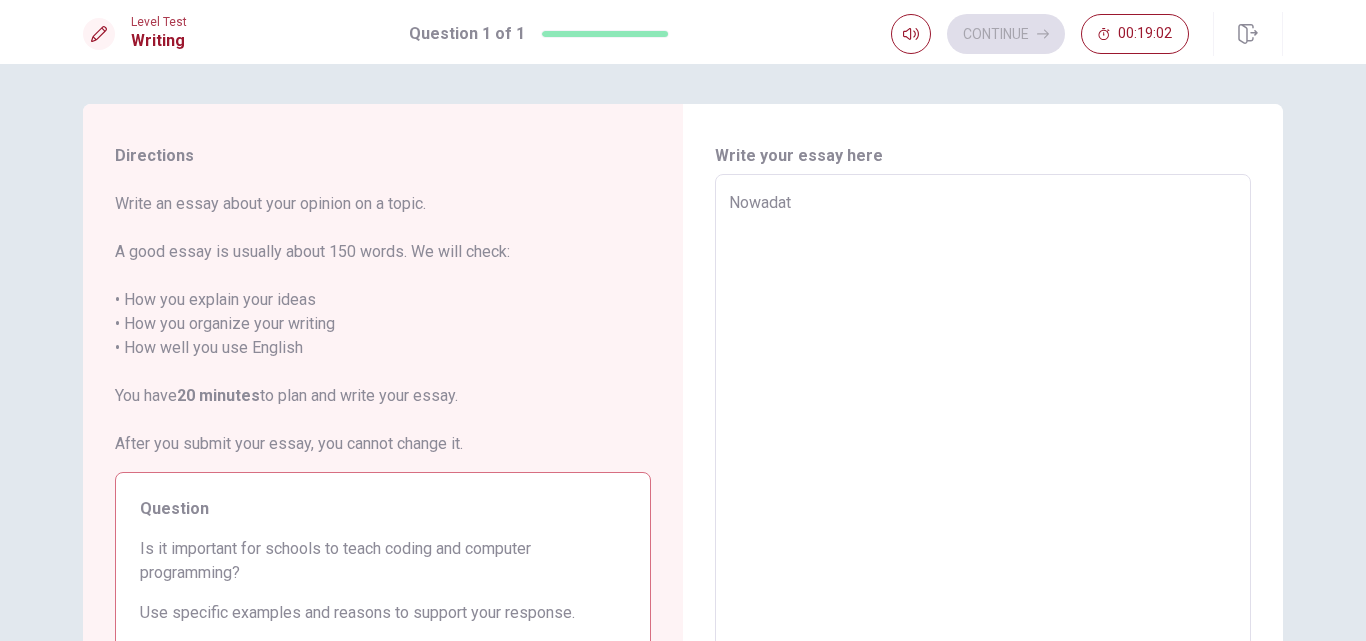 type on "x" 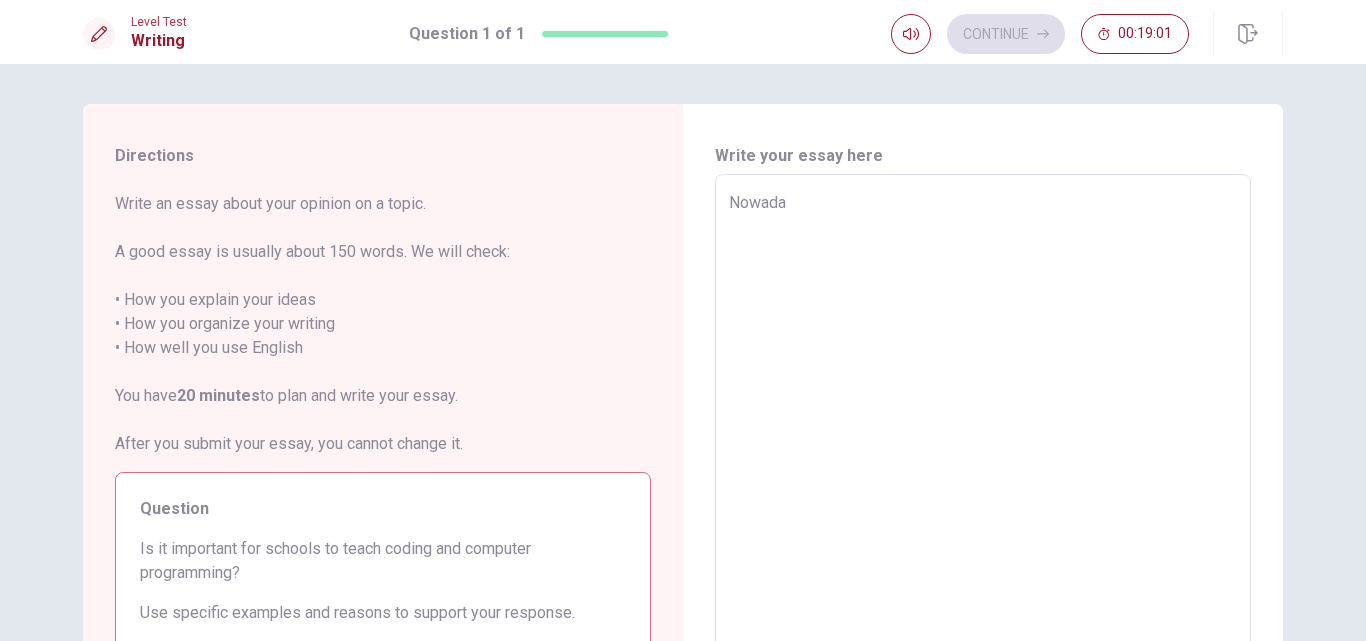 type on "x" 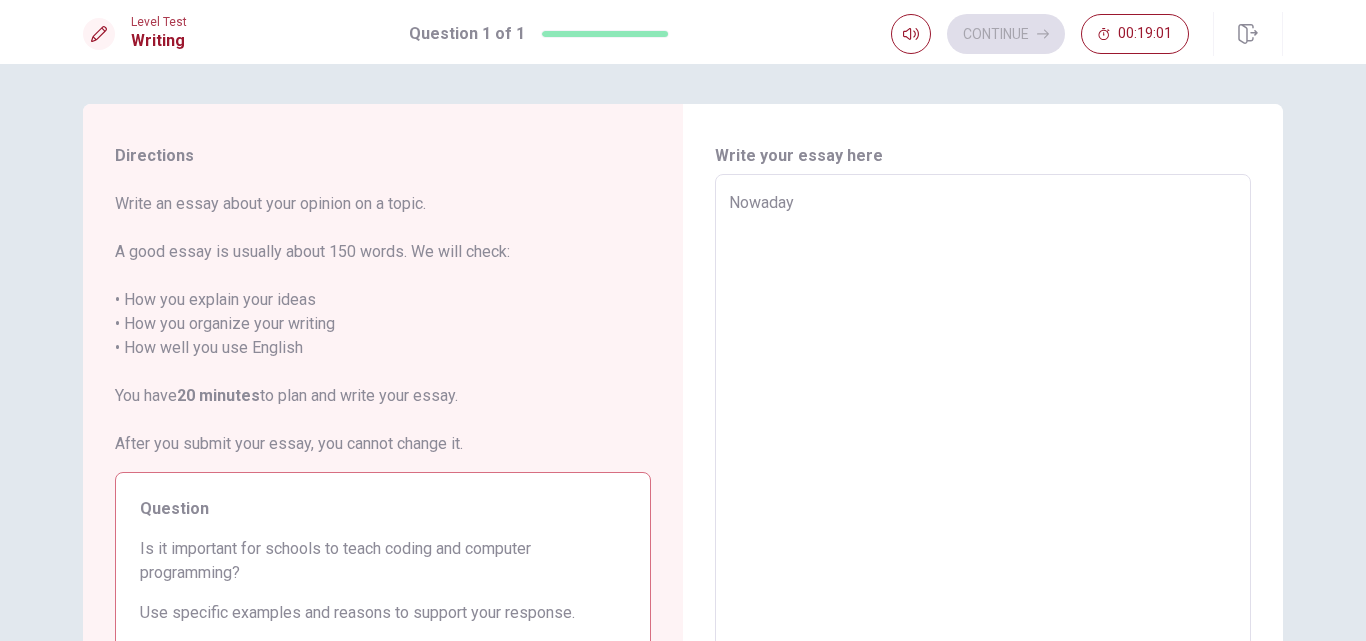 type on "x" 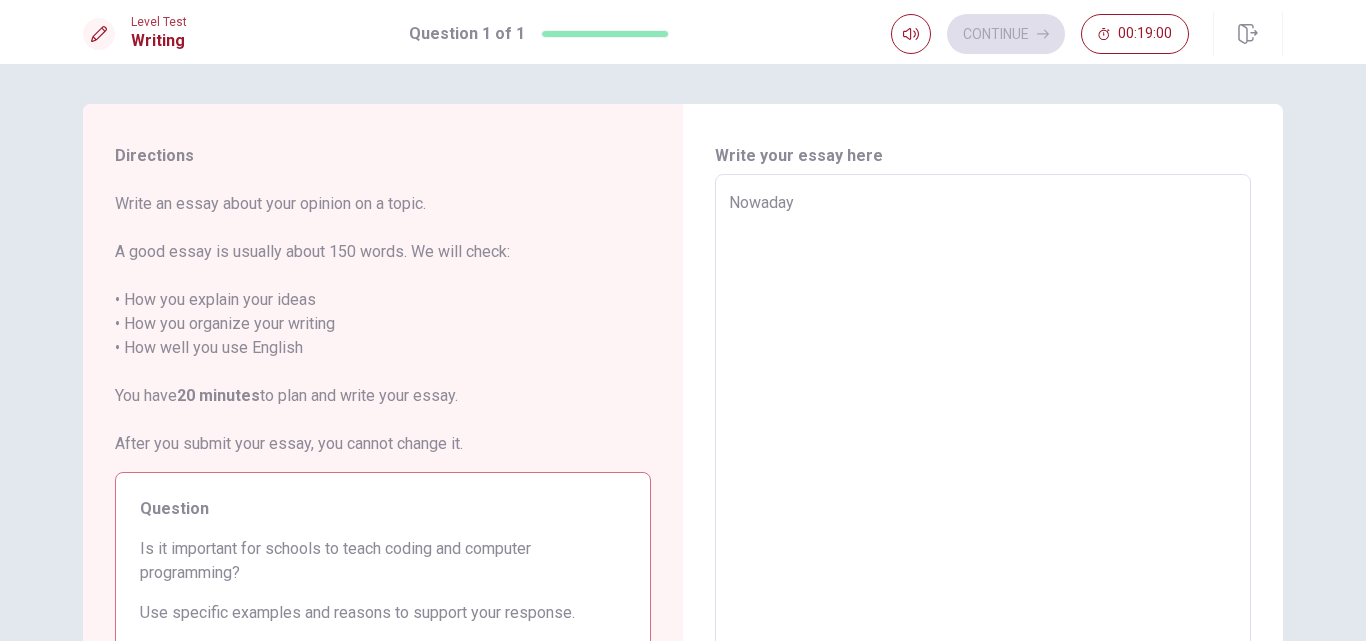 type on "Nowadays" 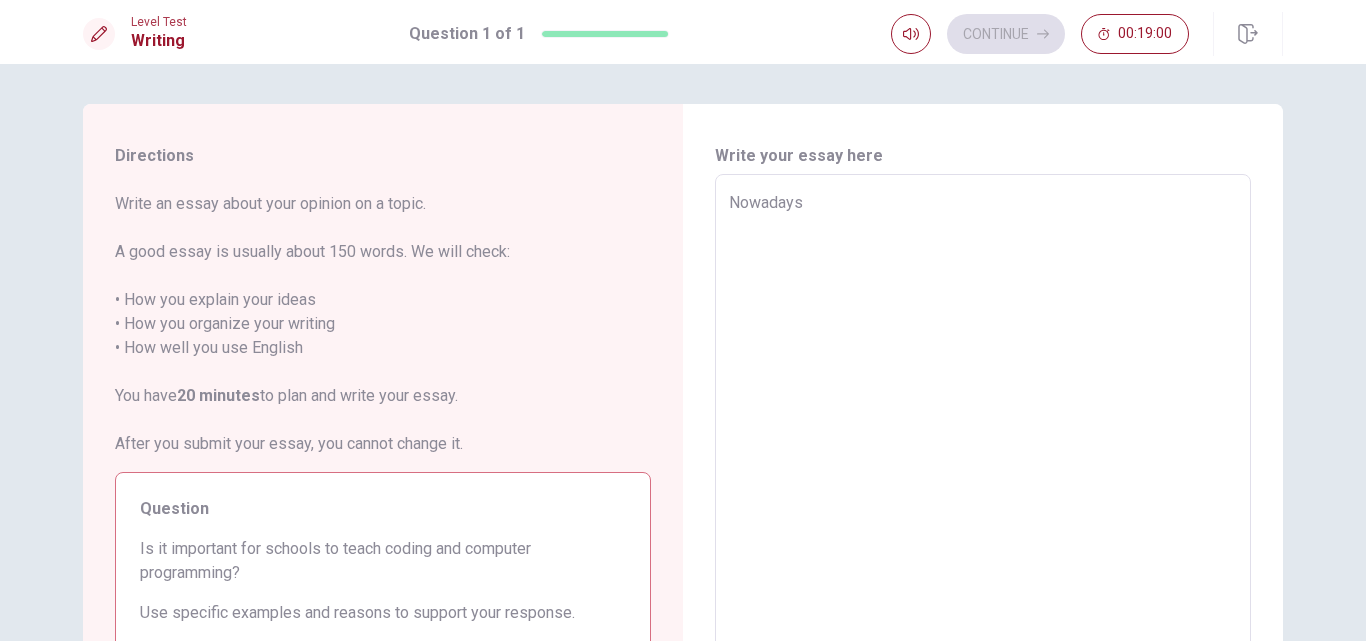 type on "x" 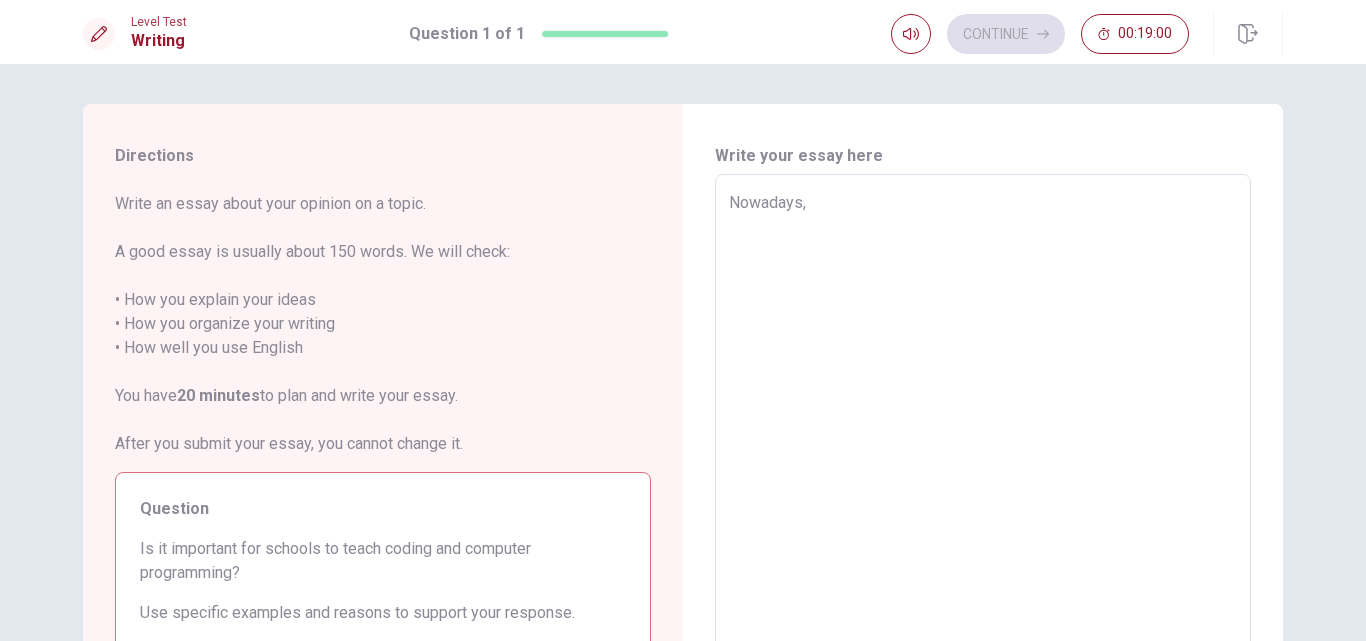 type on "x" 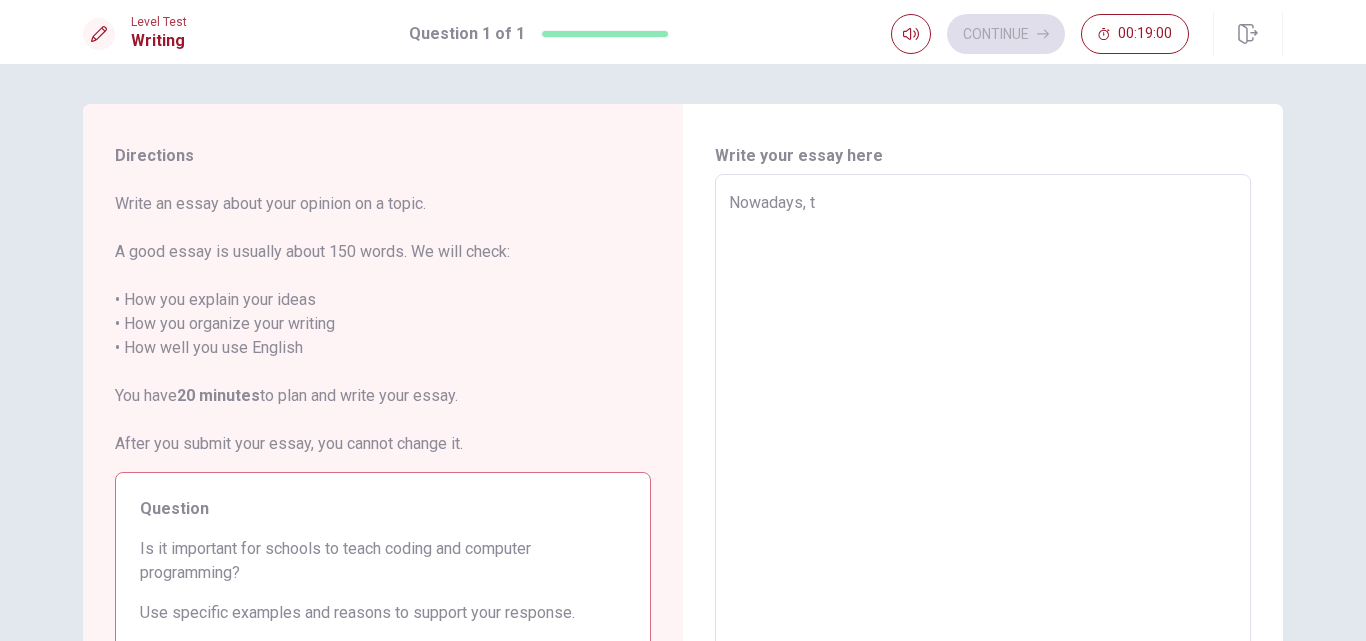 type on "x" 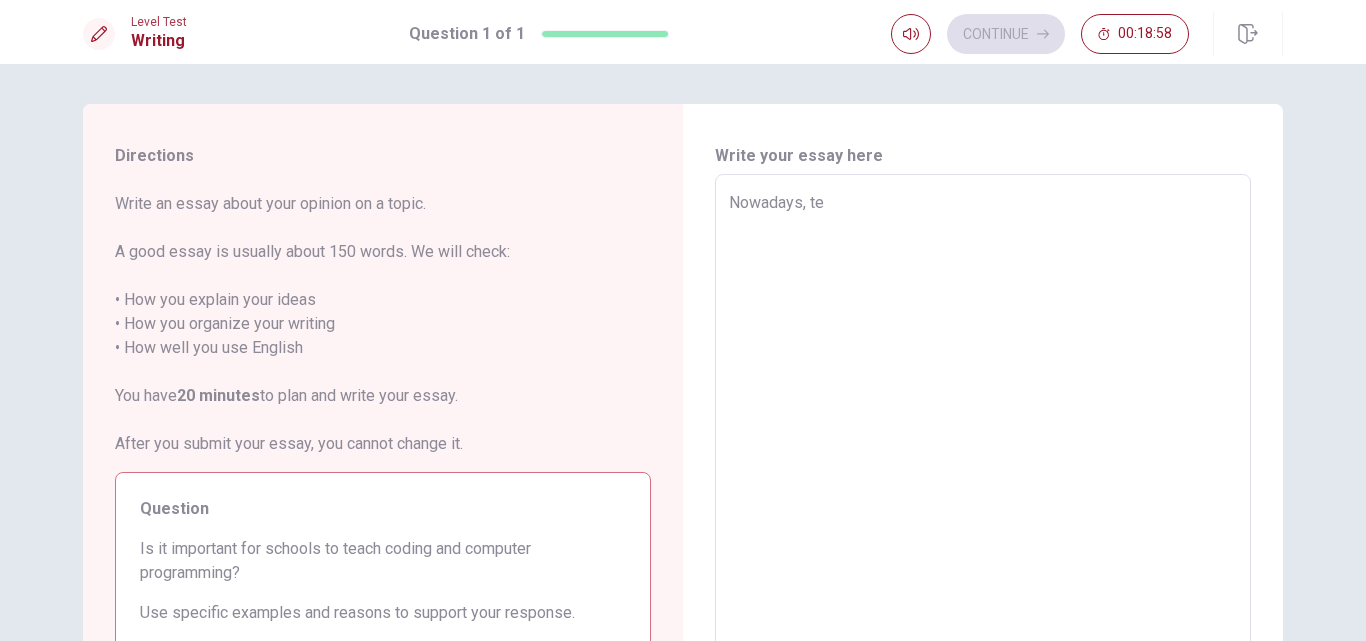 type on "x" 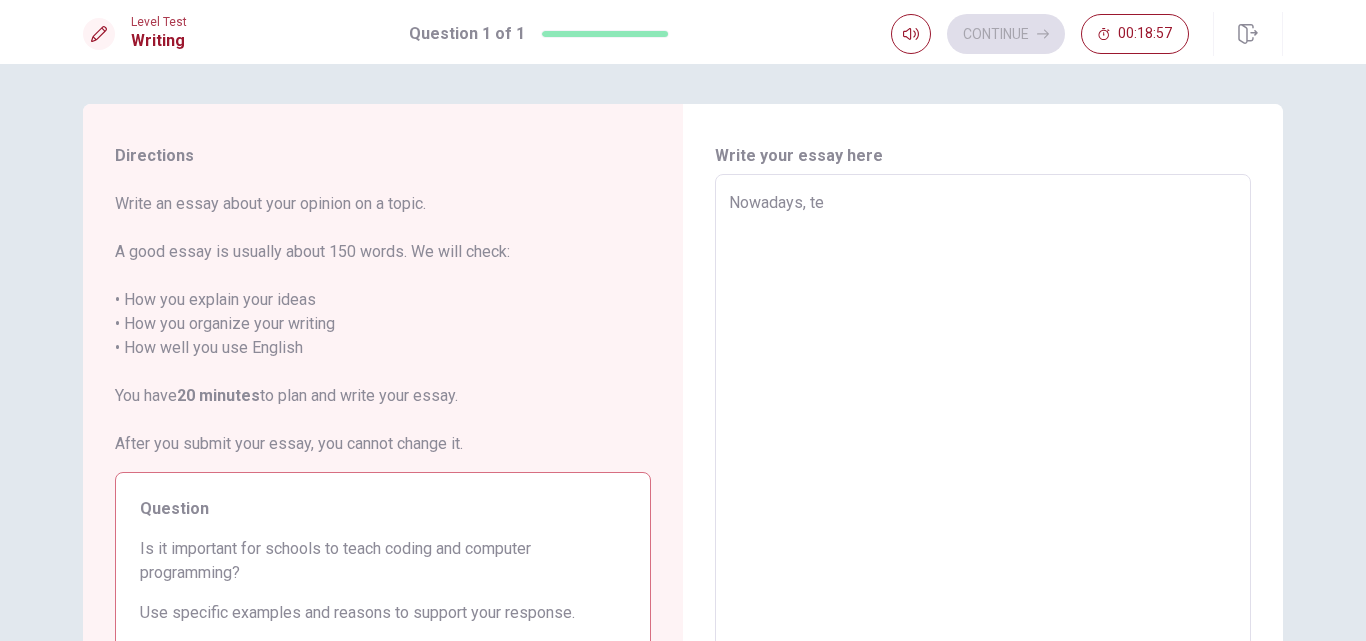 type on "Nowadays, tea" 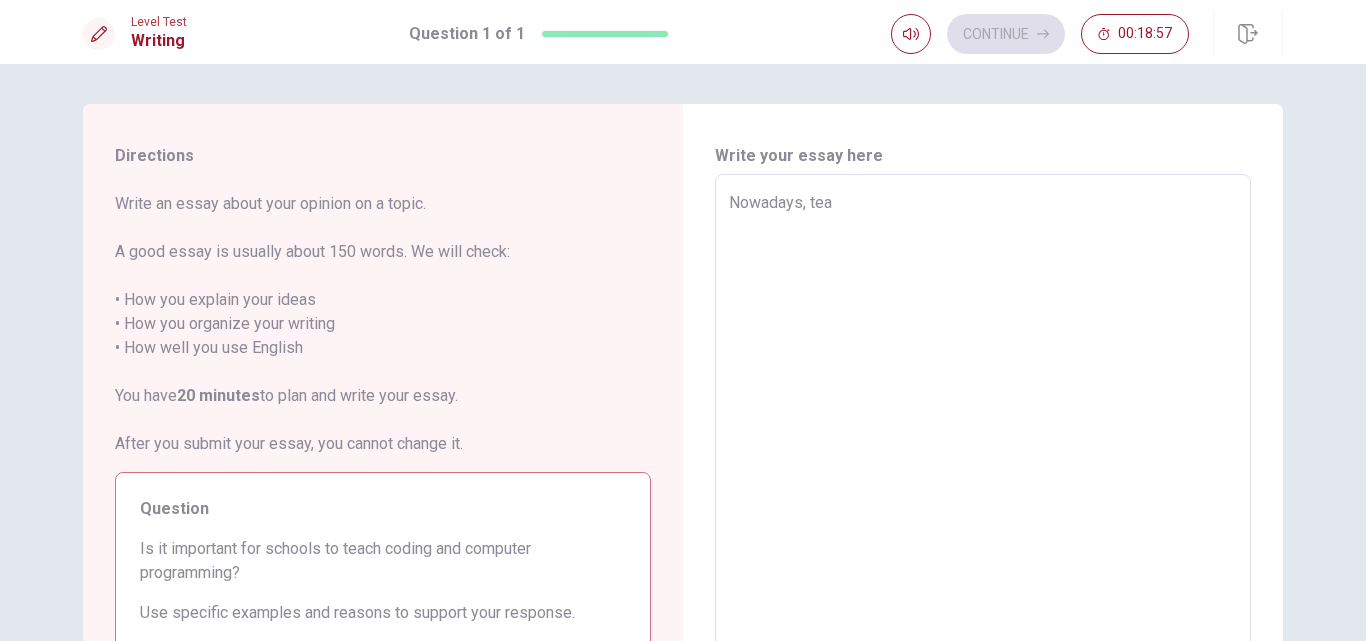 type on "x" 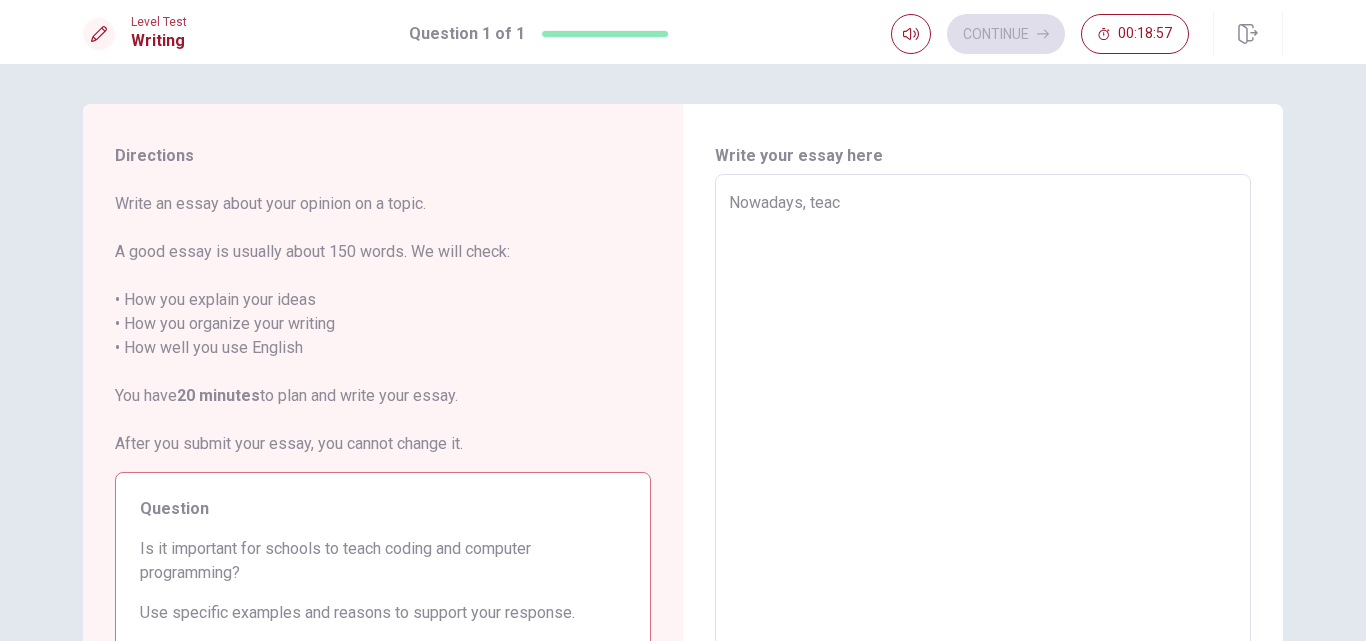 type on "x" 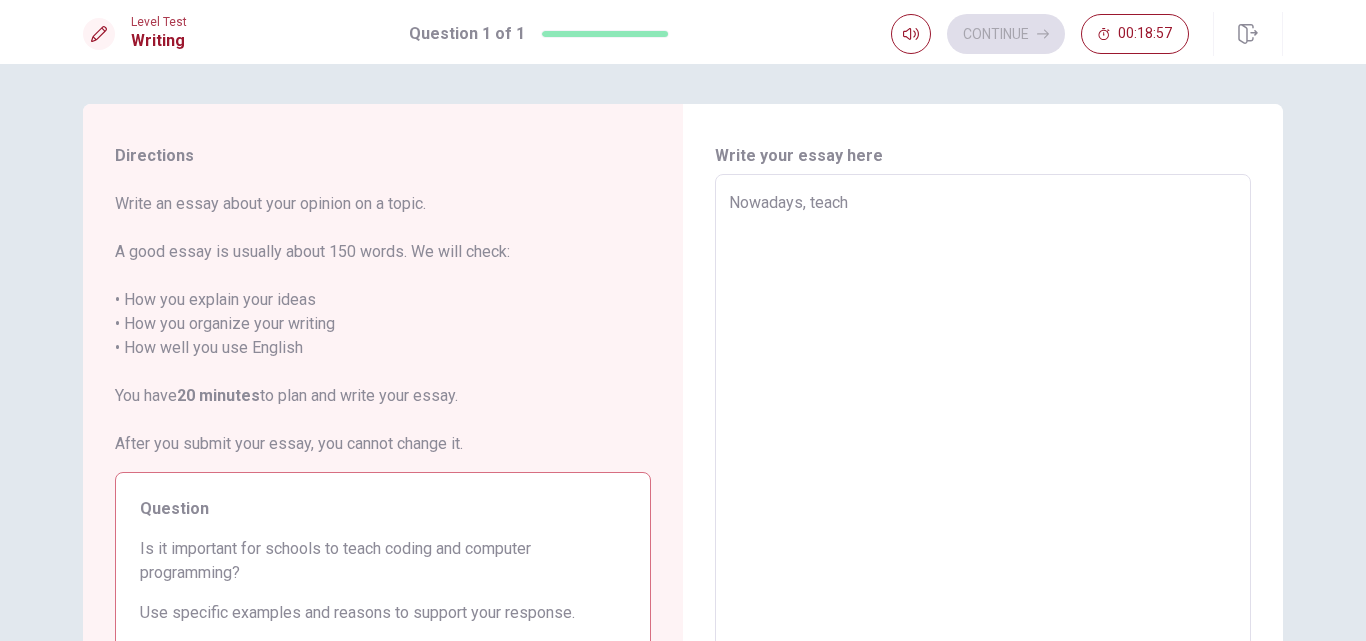 type on "x" 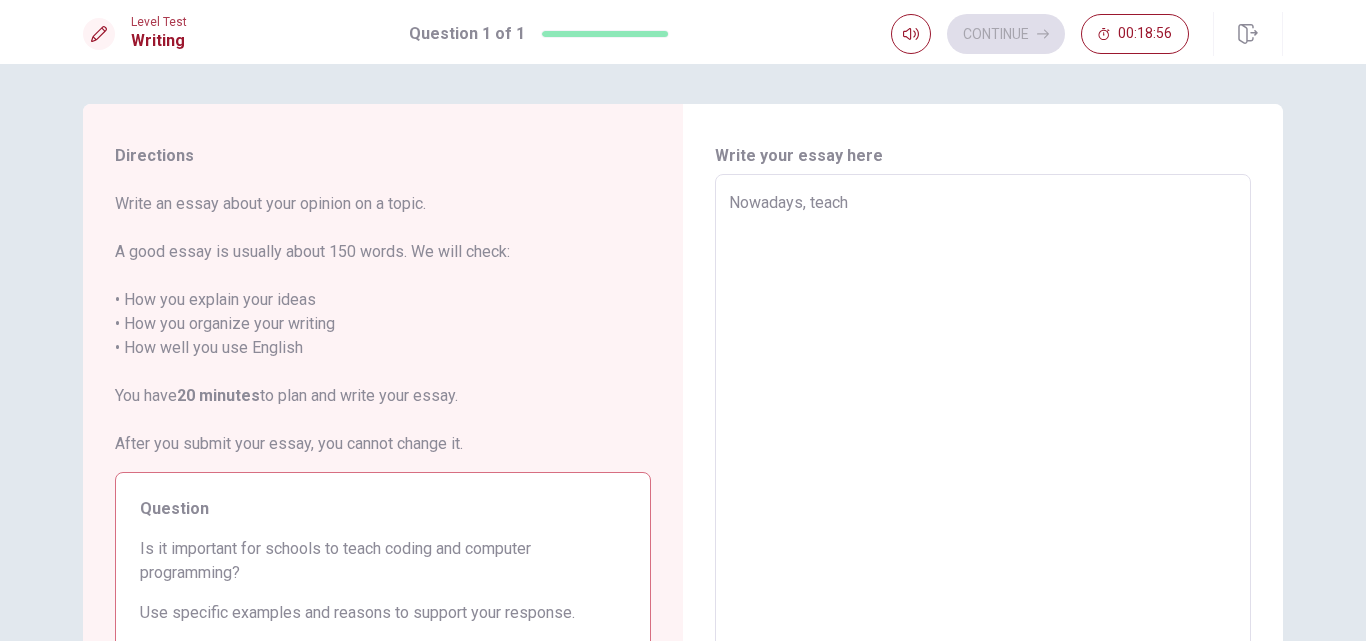 type on "Nowadays, teachi" 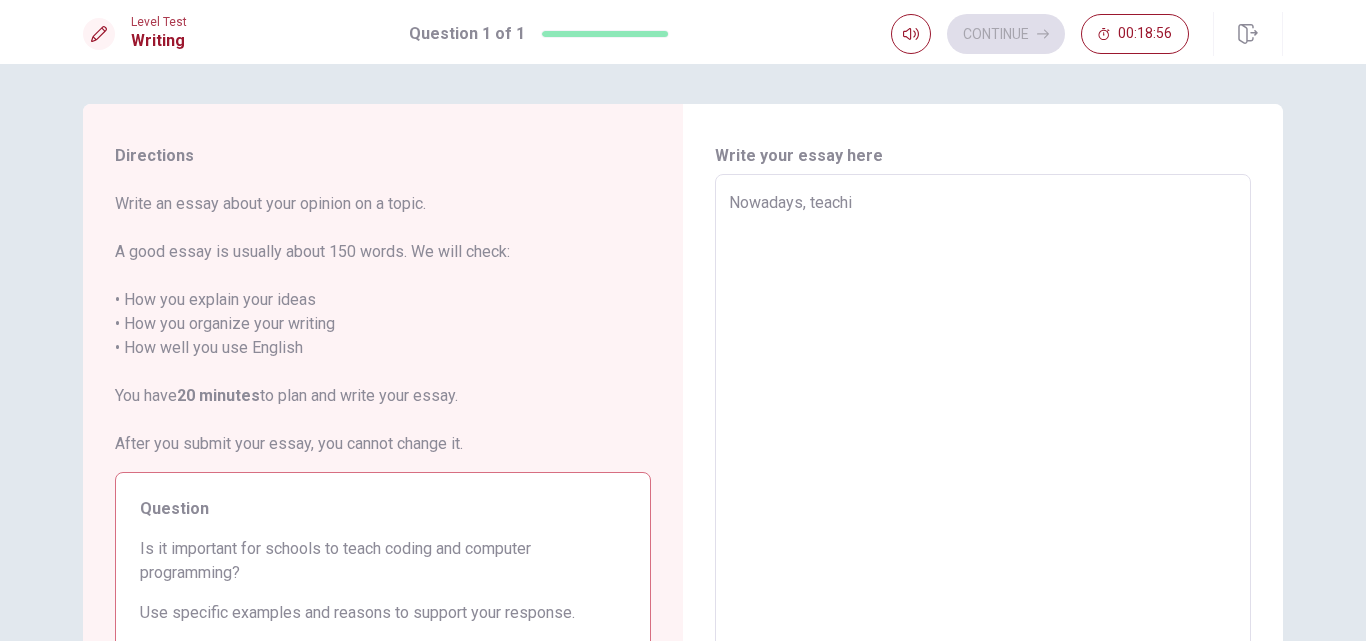 type on "x" 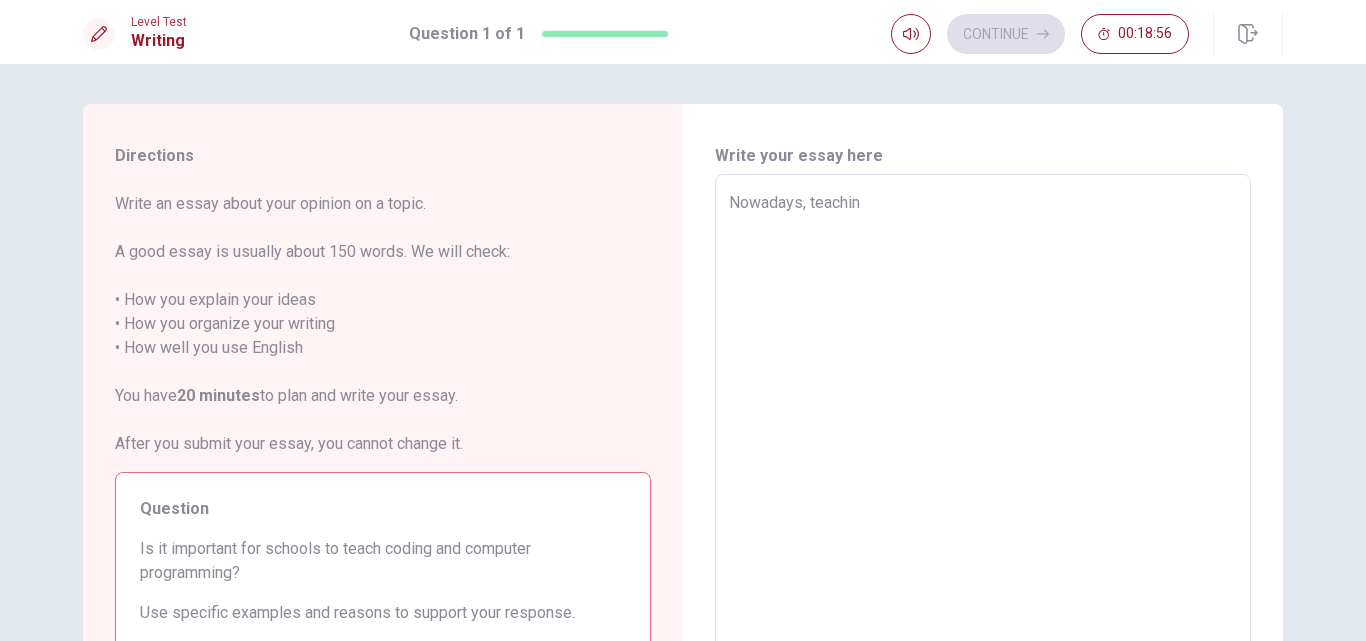 type on "x" 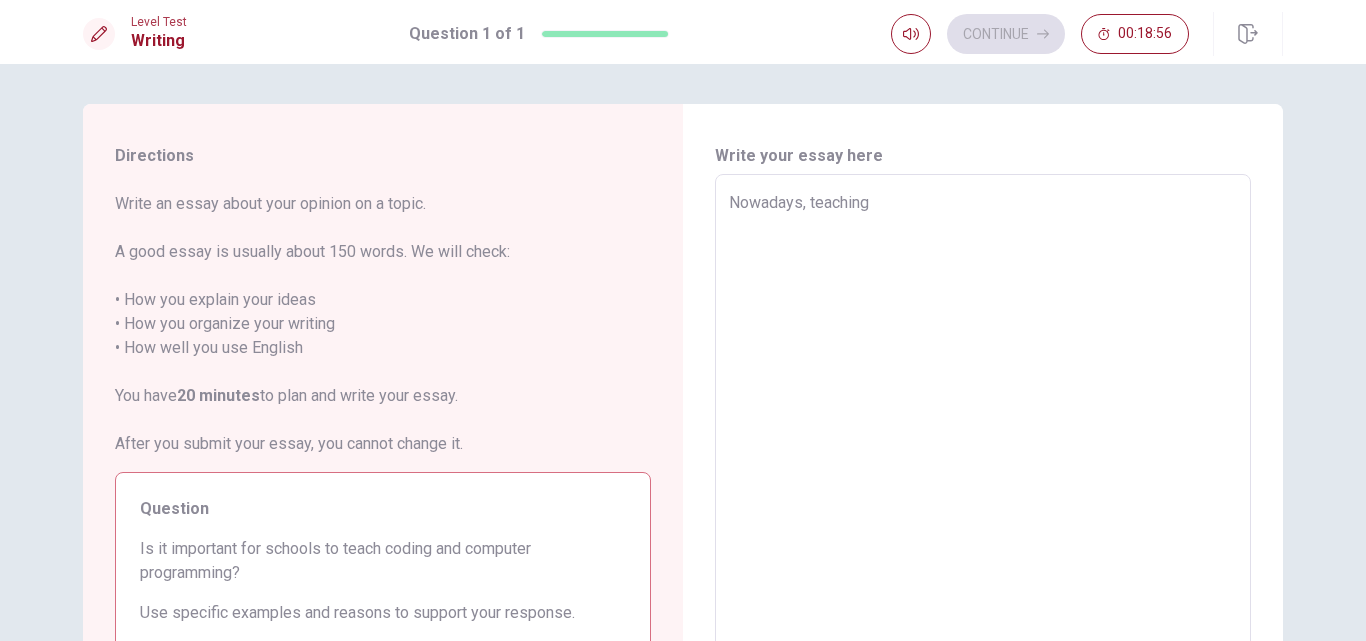 type on "x" 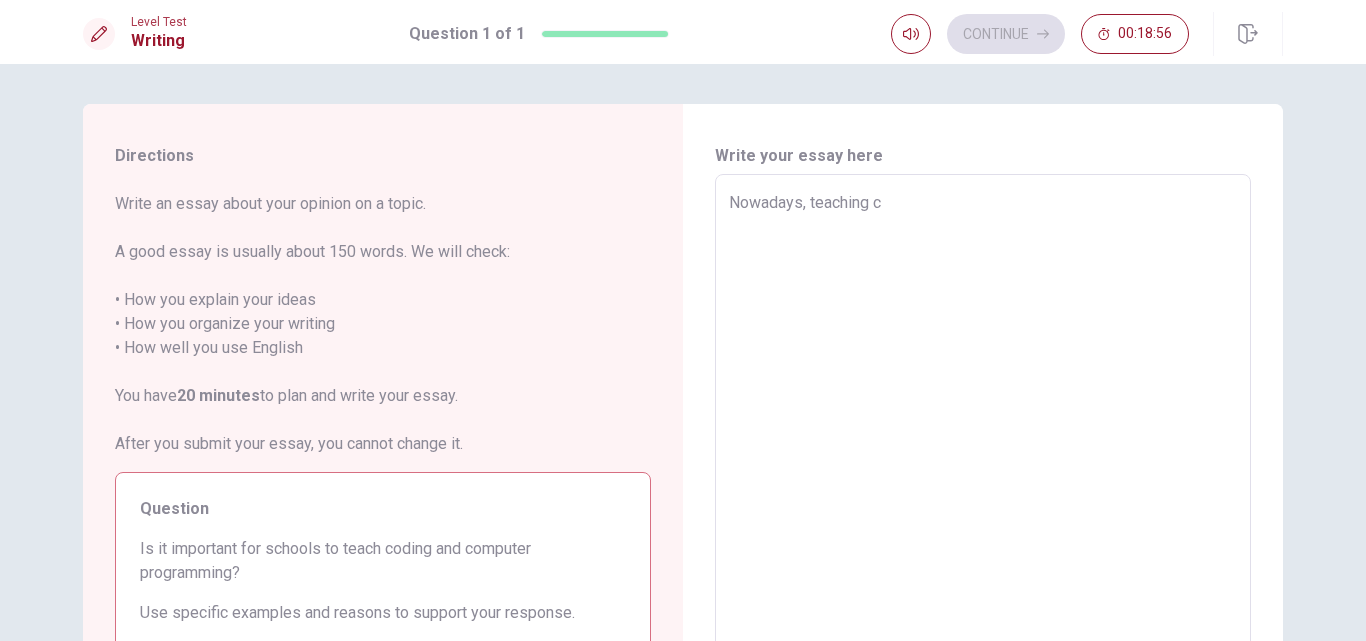 type on "x" 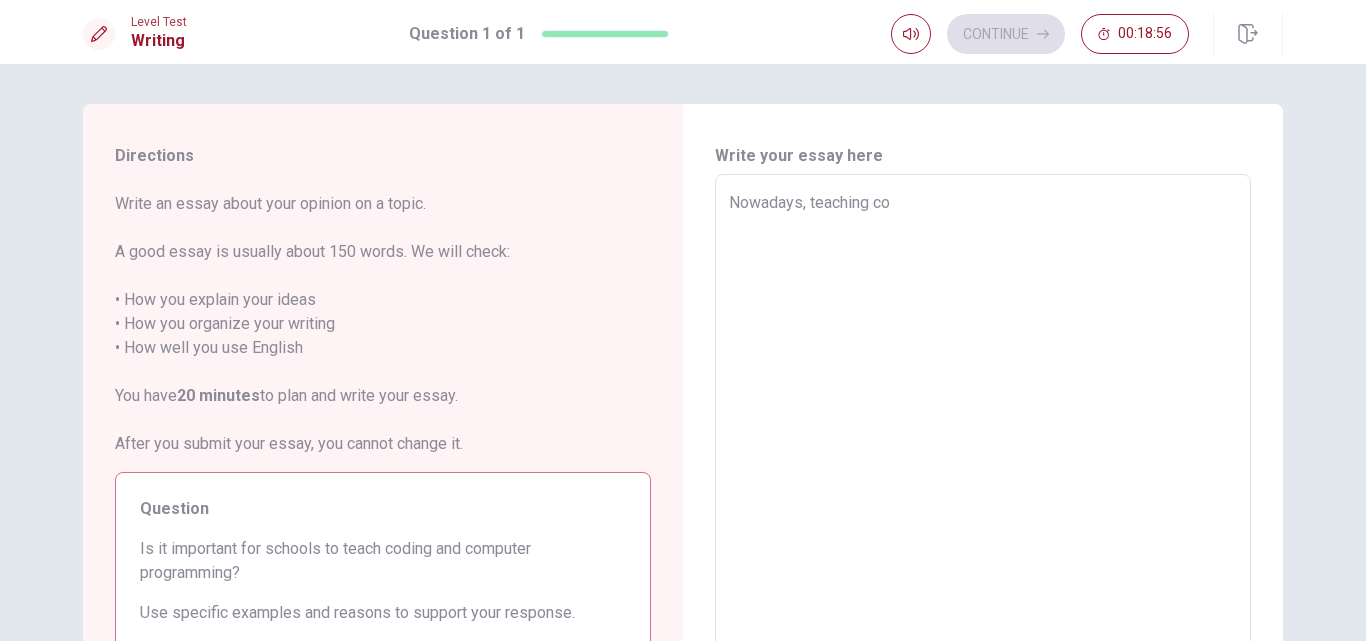type on "x" 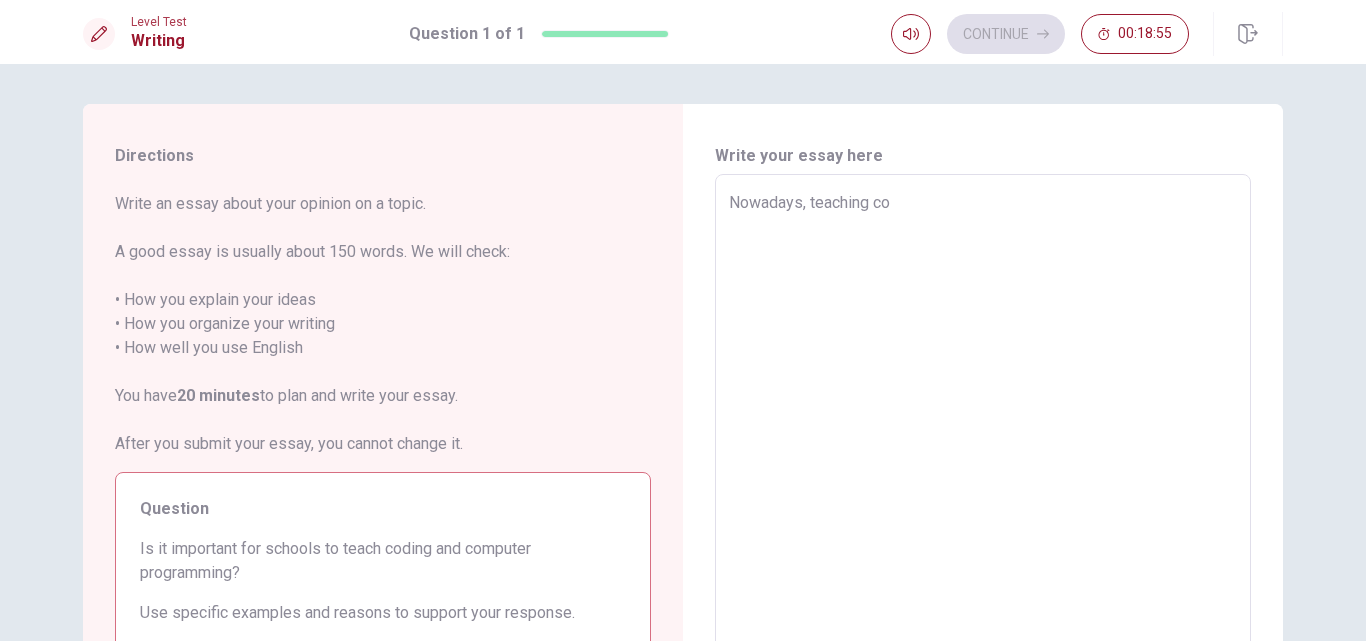 type on "Nowadays, teaching cod" 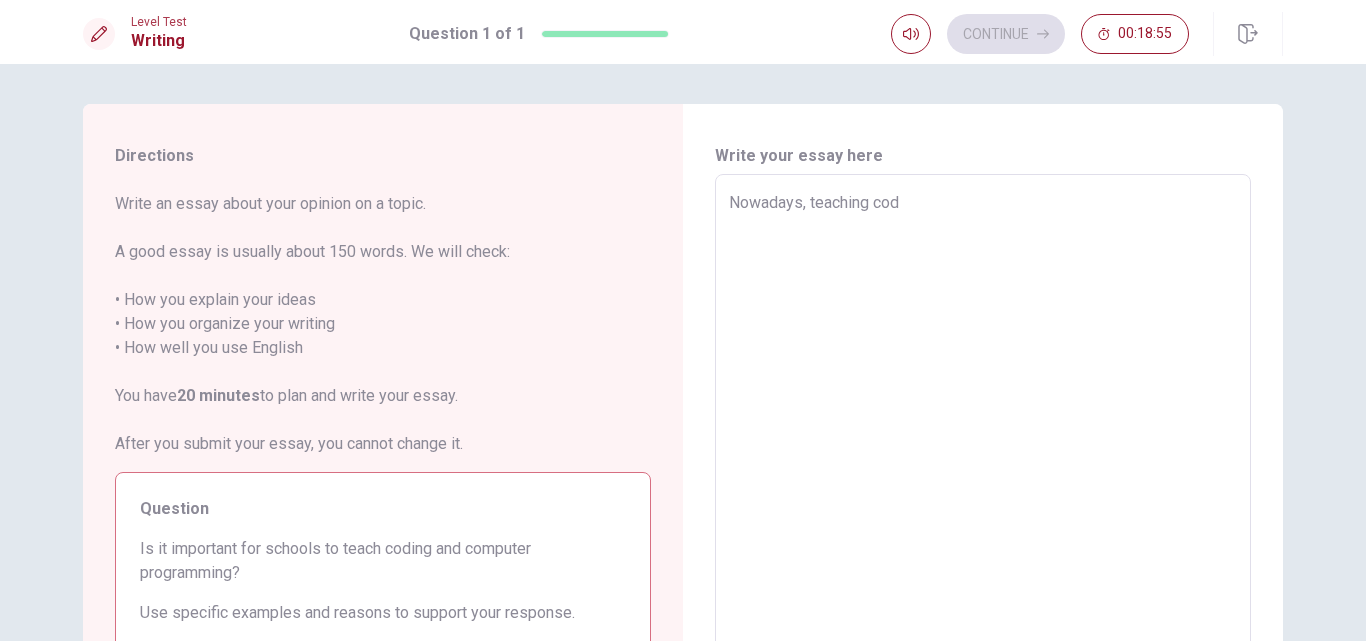 type on "x" 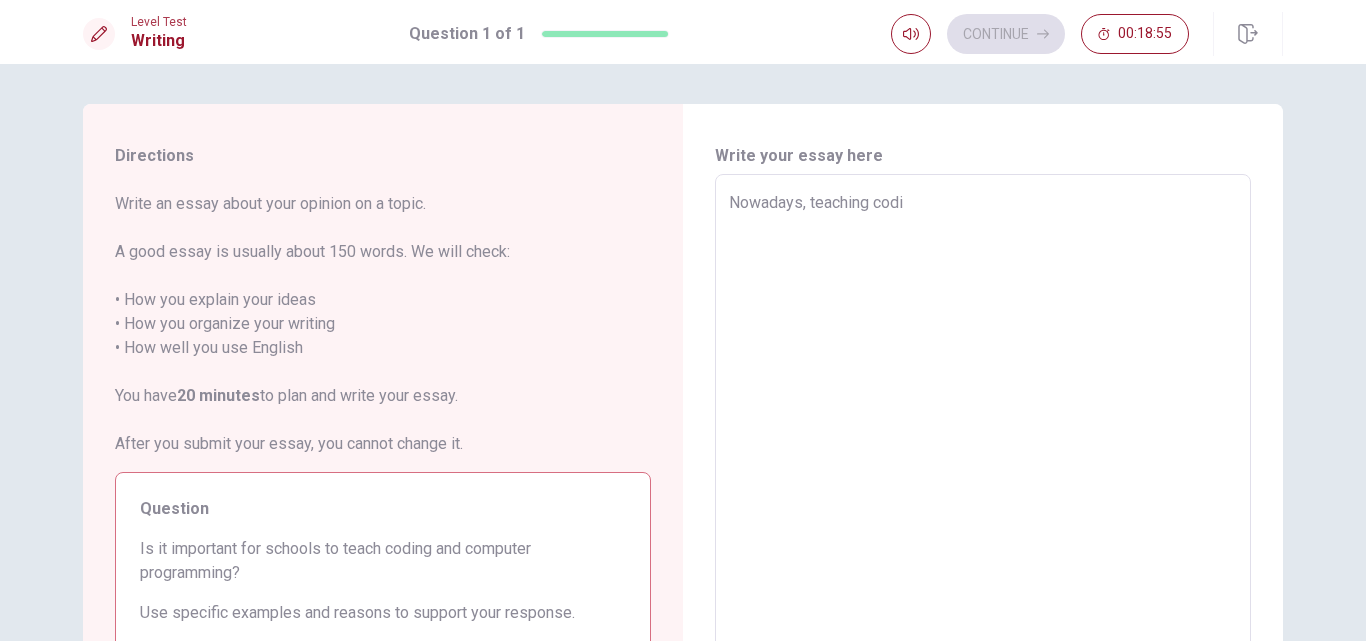 type on "Nowadays, teaching codin" 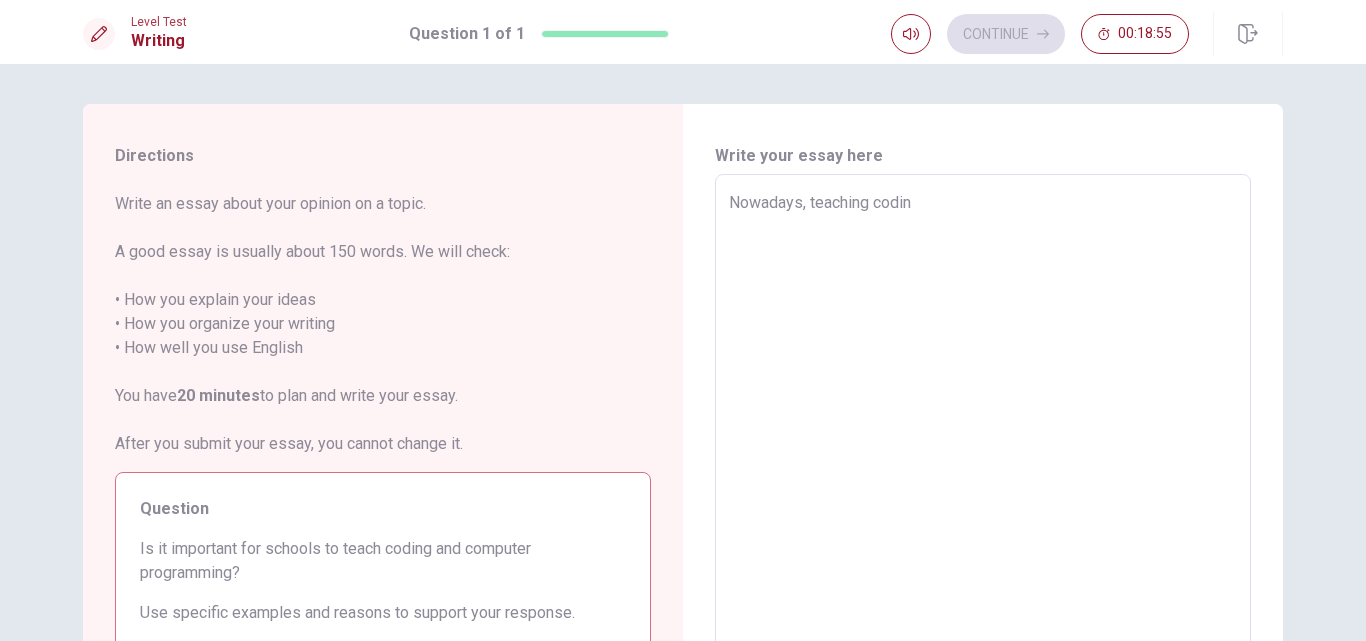 type on "x" 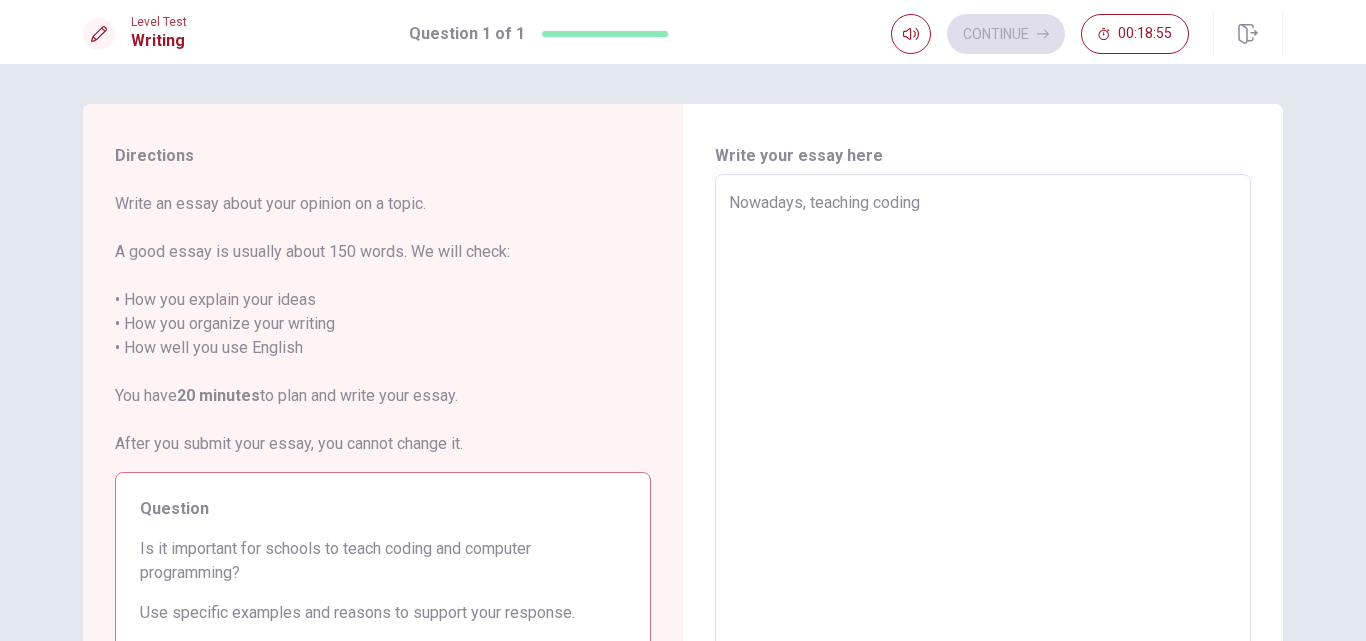 type on "x" 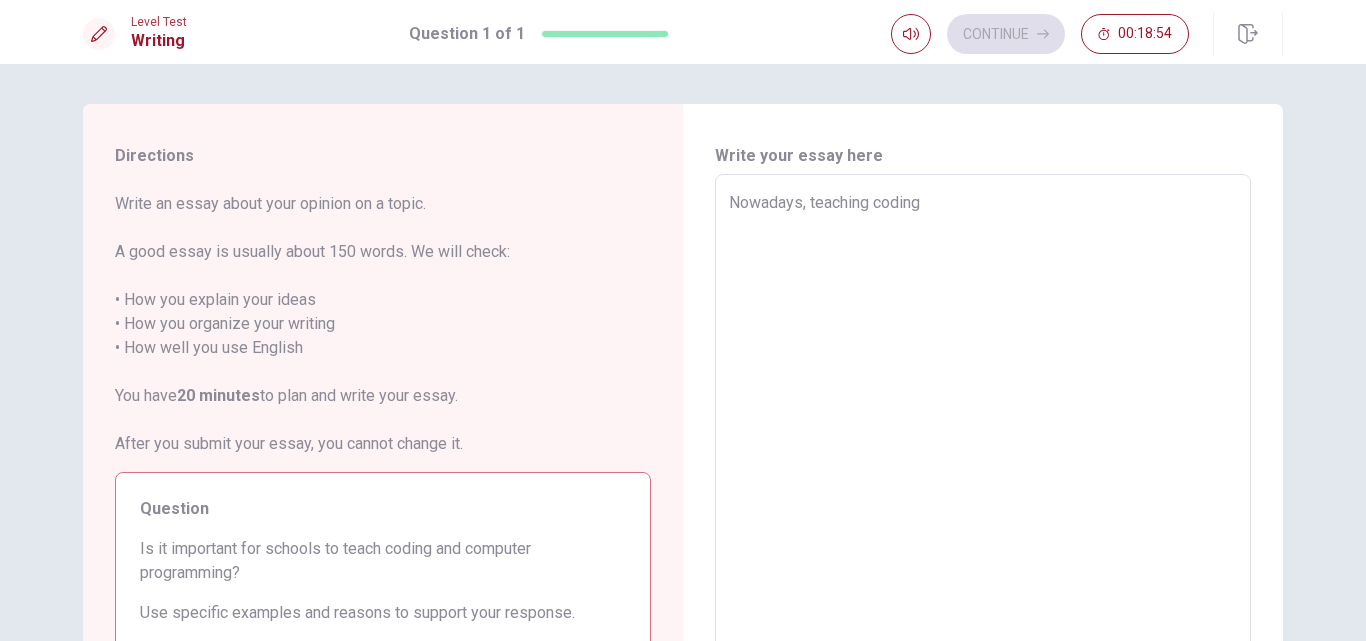 type on "Nowadays, teaching coding" 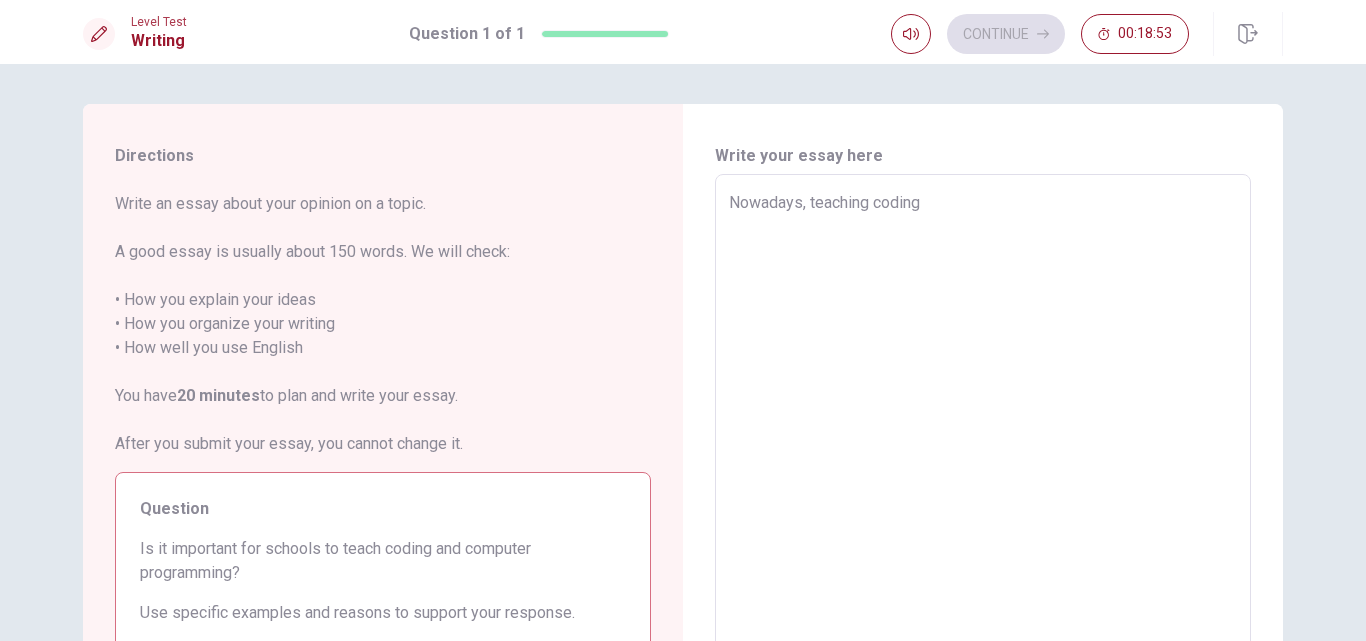 type on "Nowadays, teaching coding a" 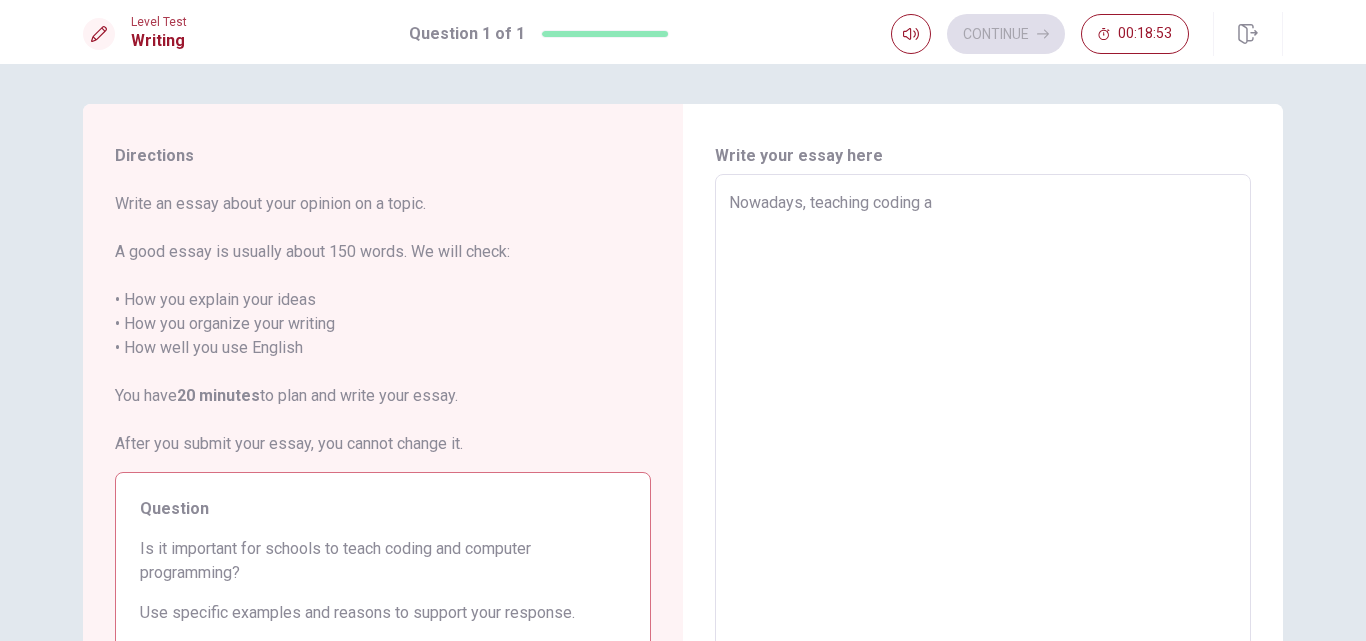 type on "x" 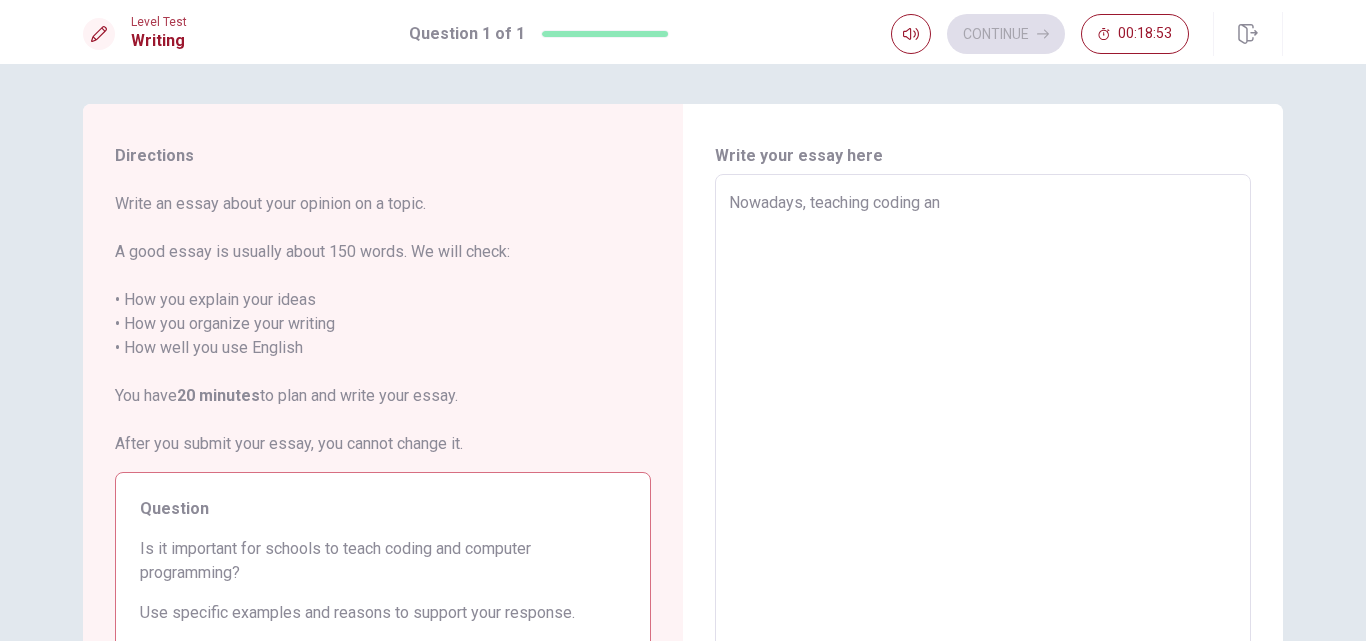 type on "x" 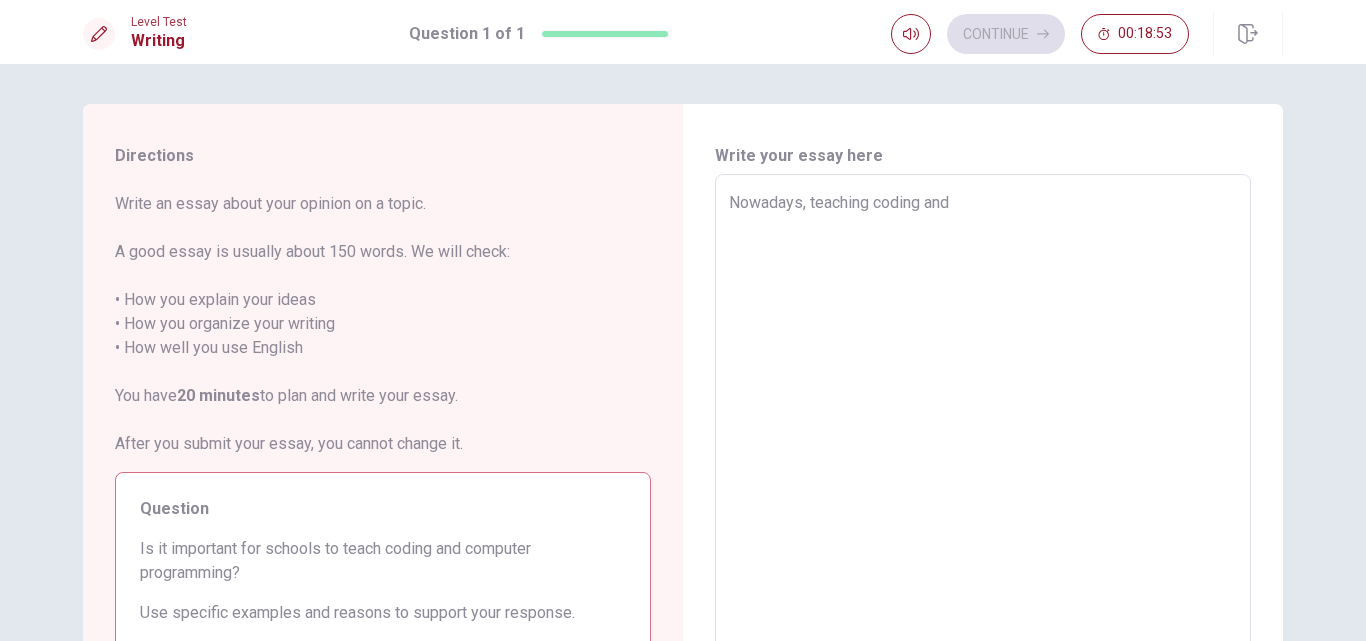 type on "x" 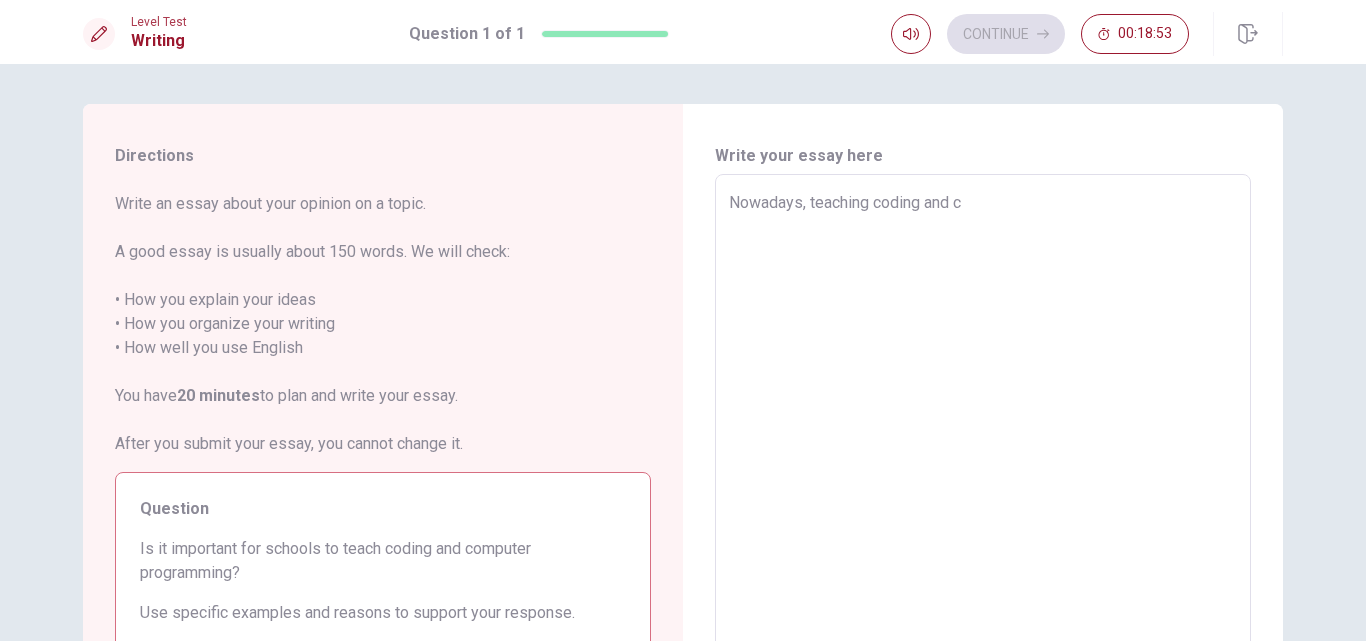 type on "x" 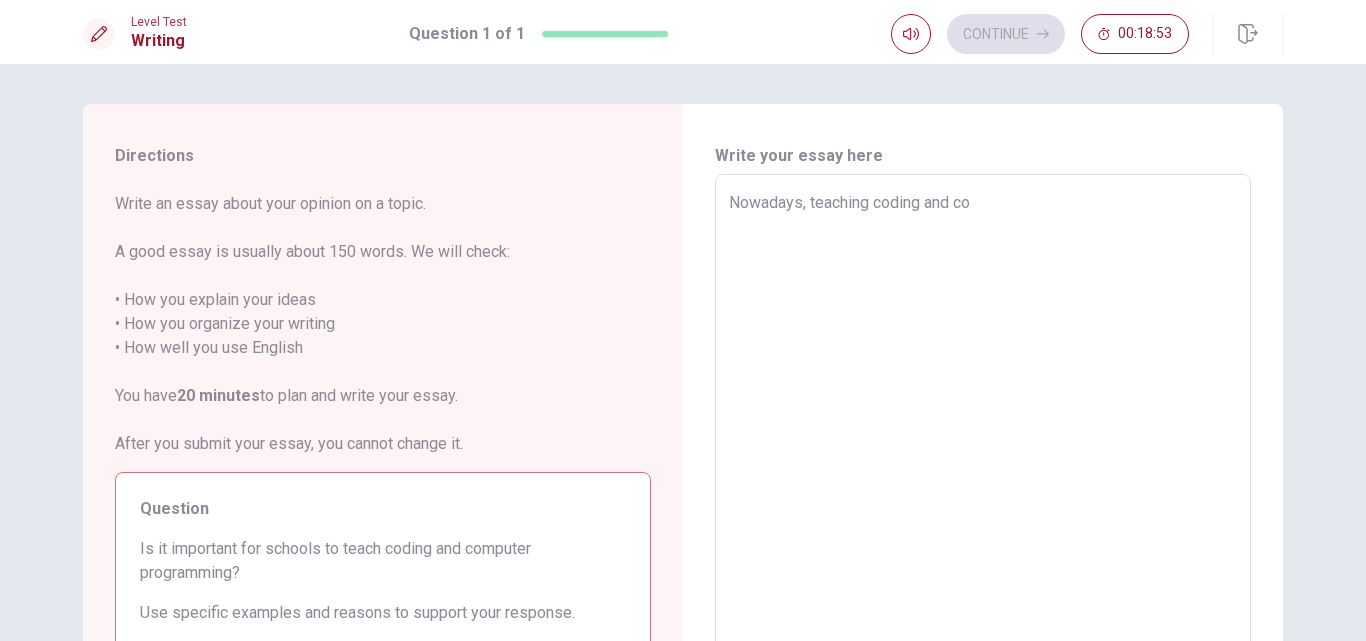 type on "x" 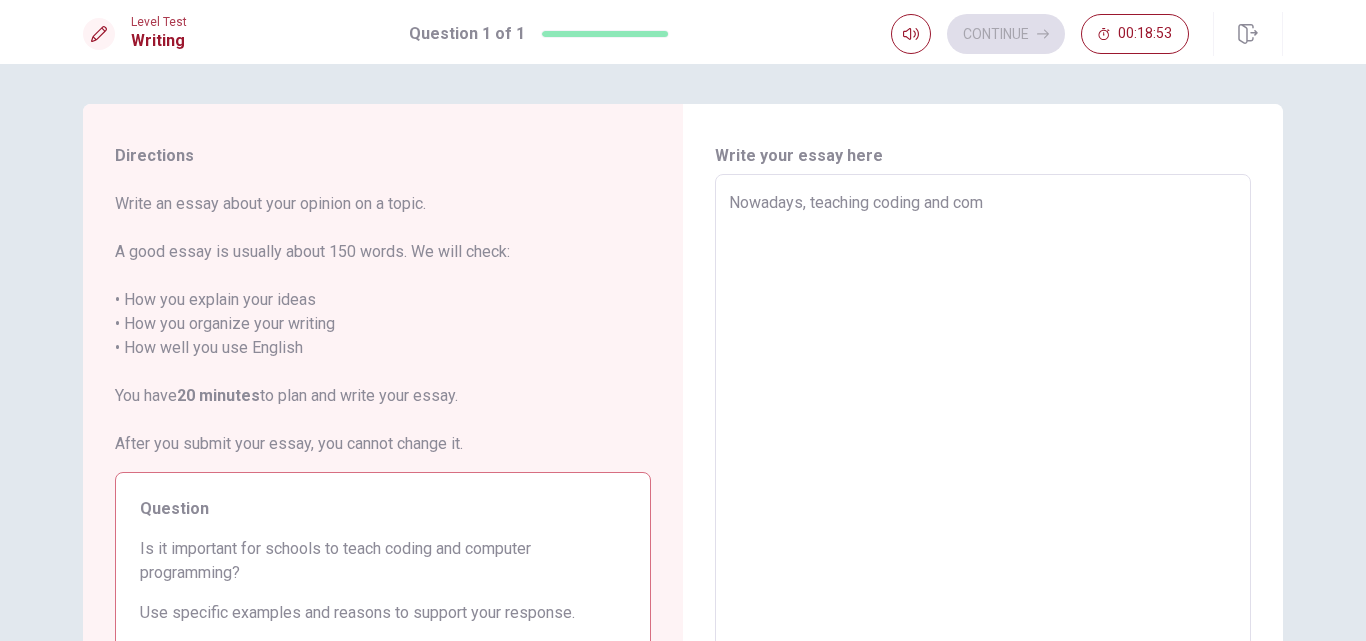 type on "x" 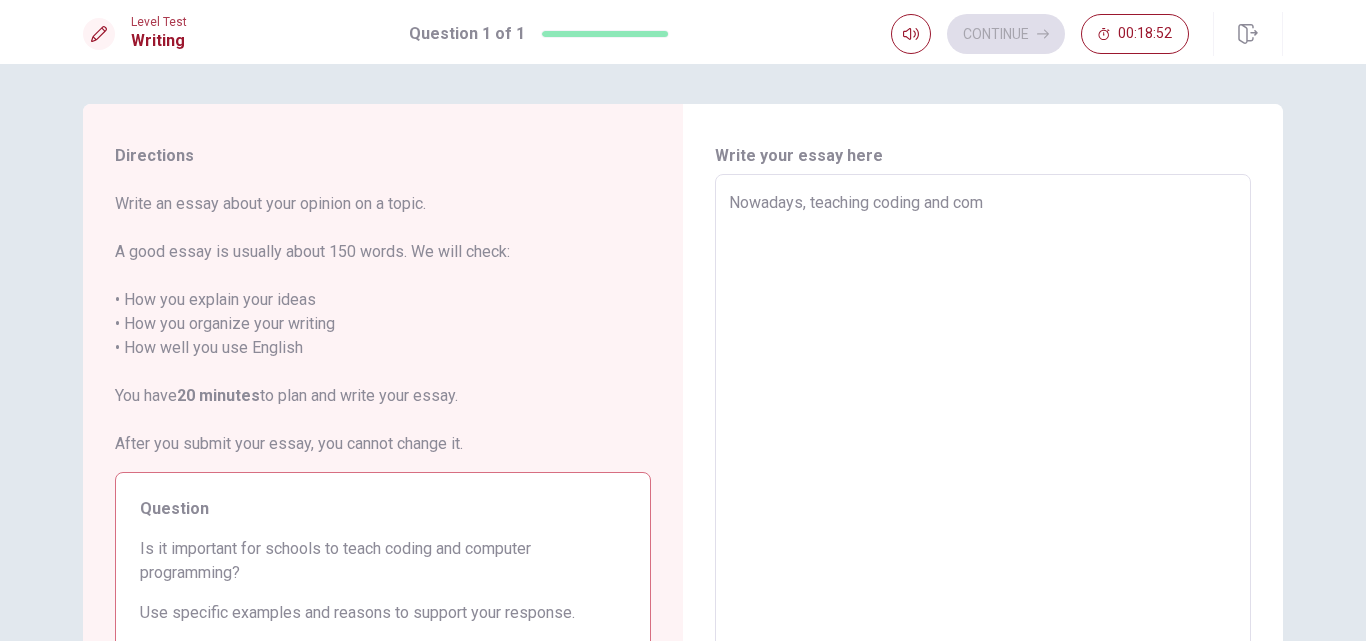 type on "Nowadays, teaching coding and comp" 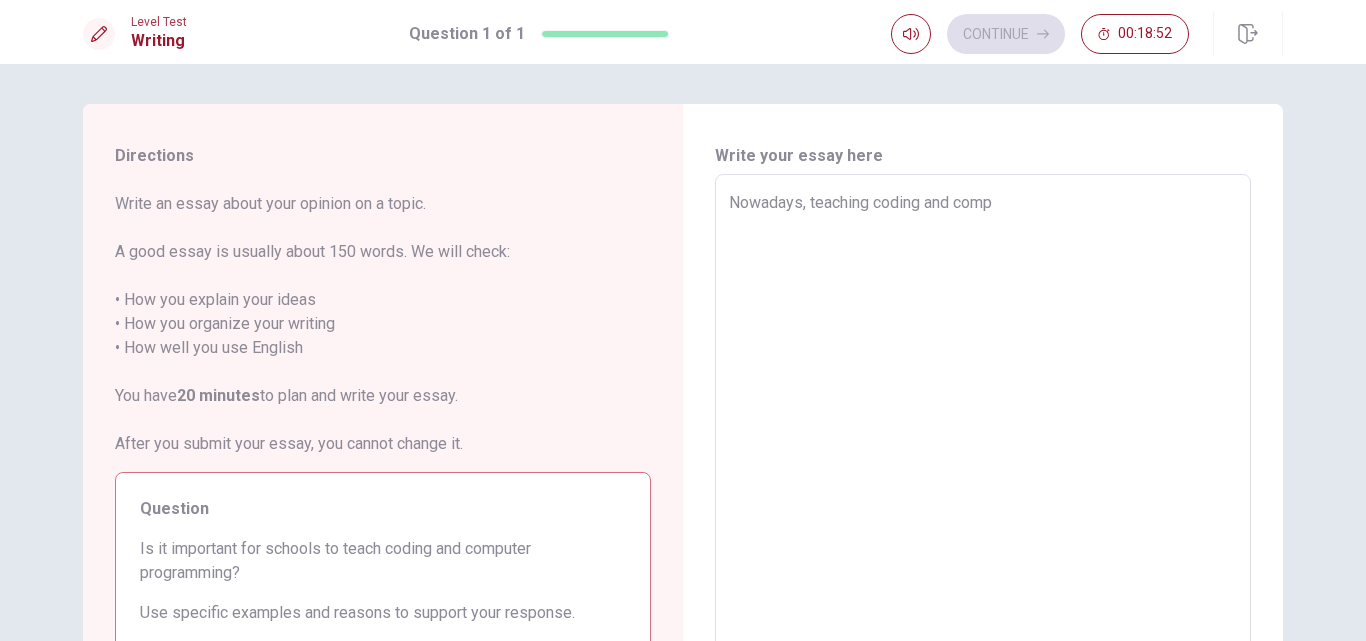 type on "x" 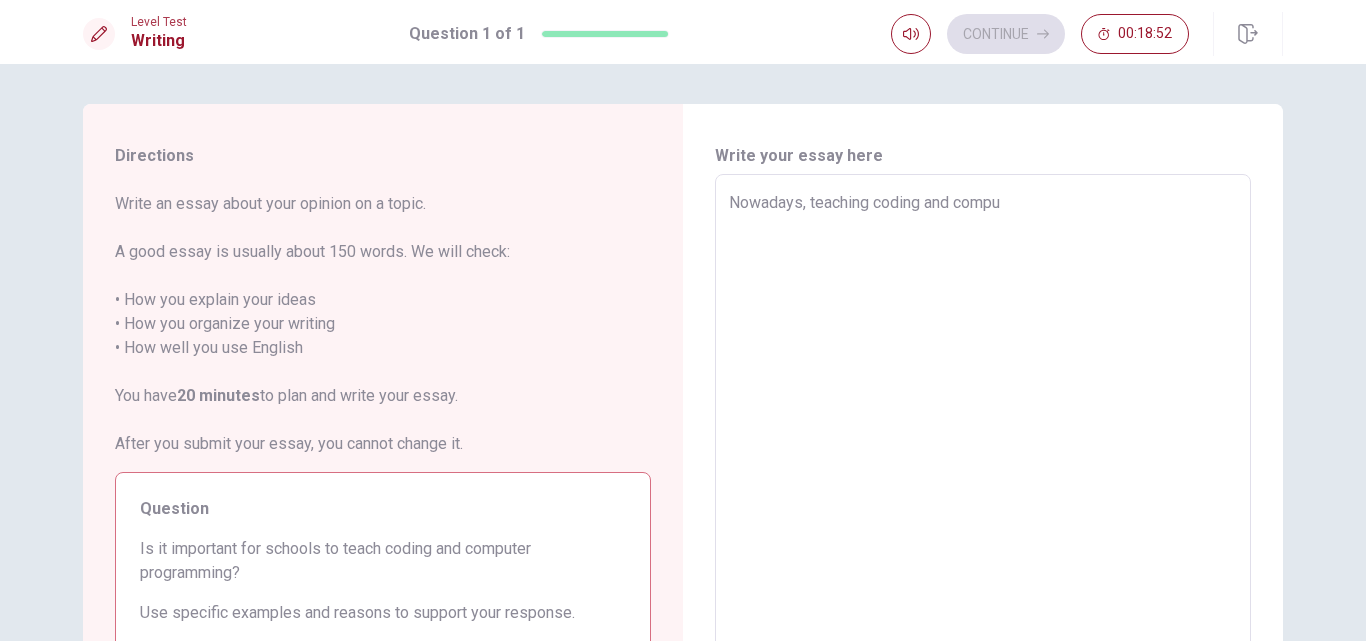 type on "x" 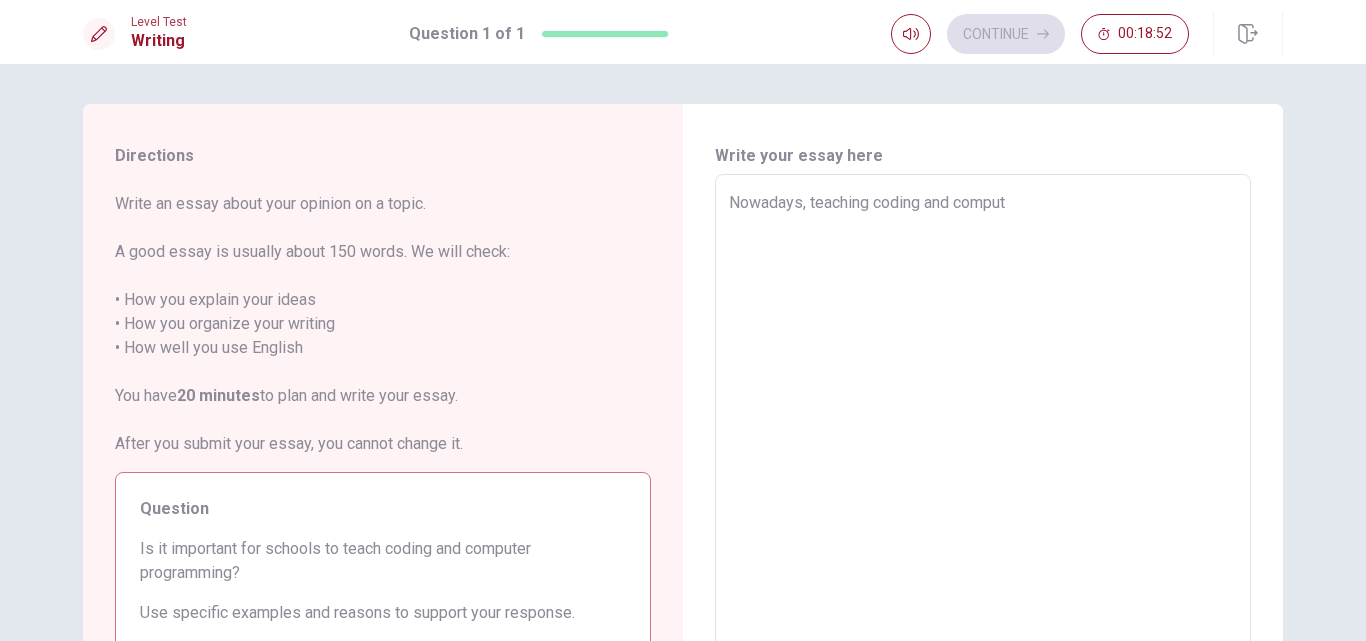 type on "x" 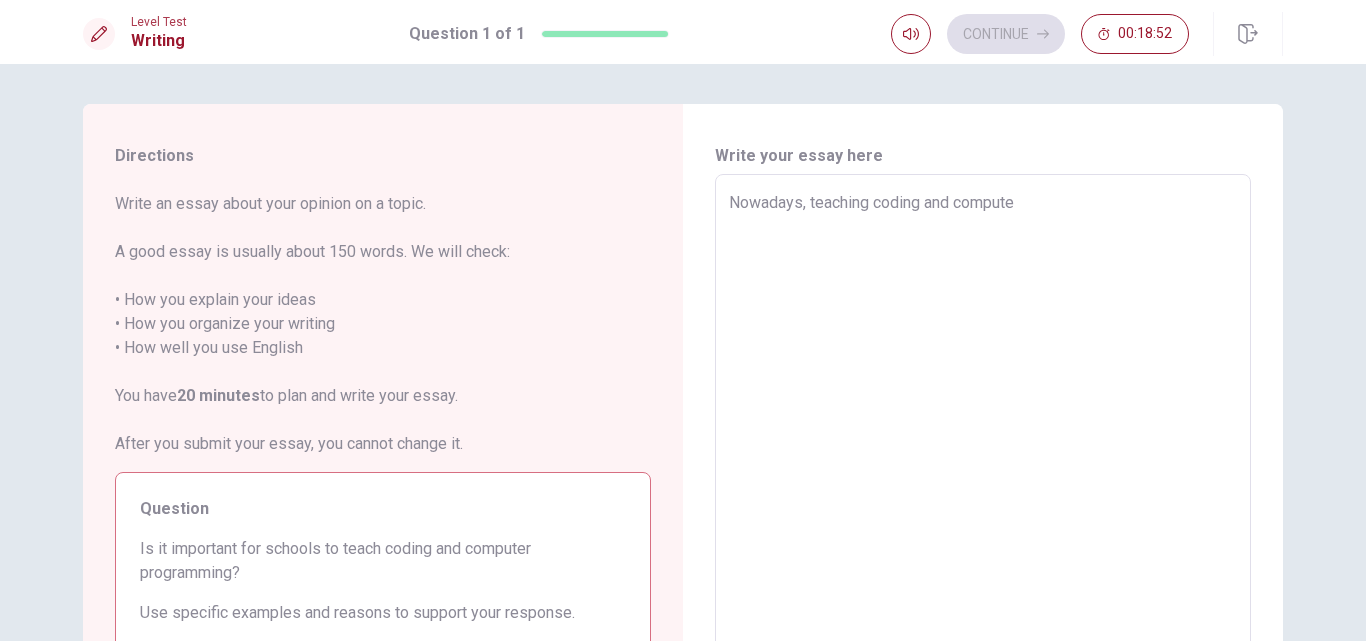 type on "Nowadays, teaching coding and computer" 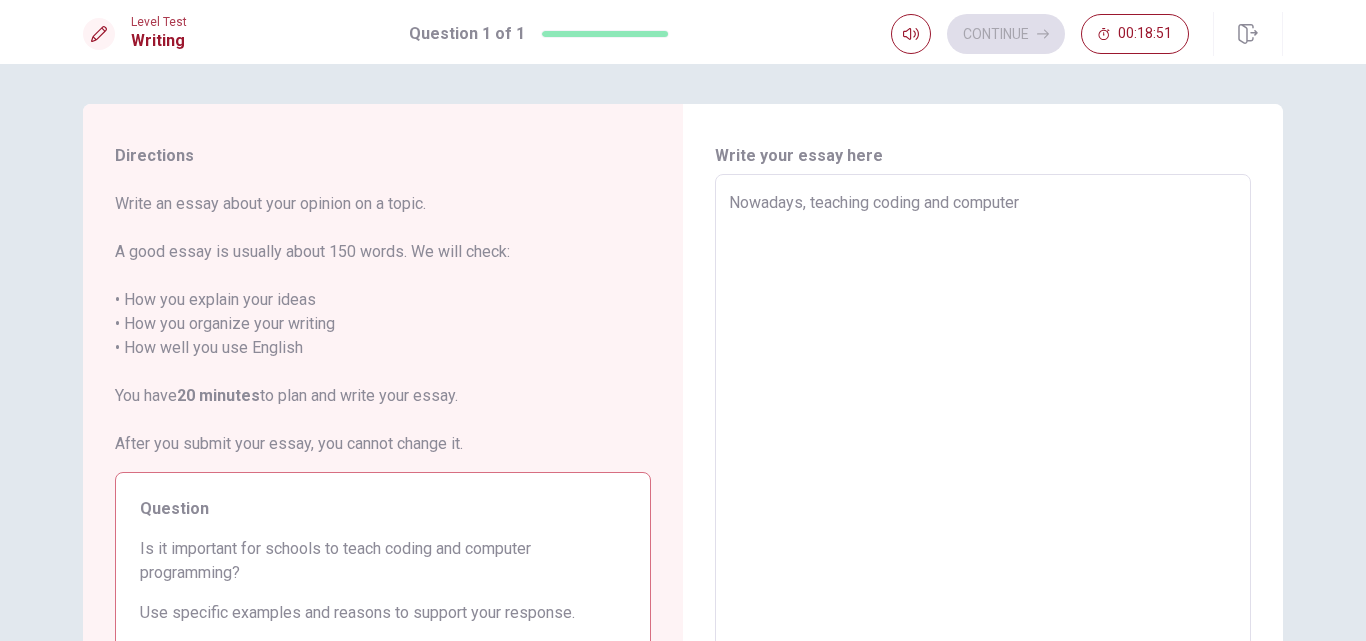 type on "x" 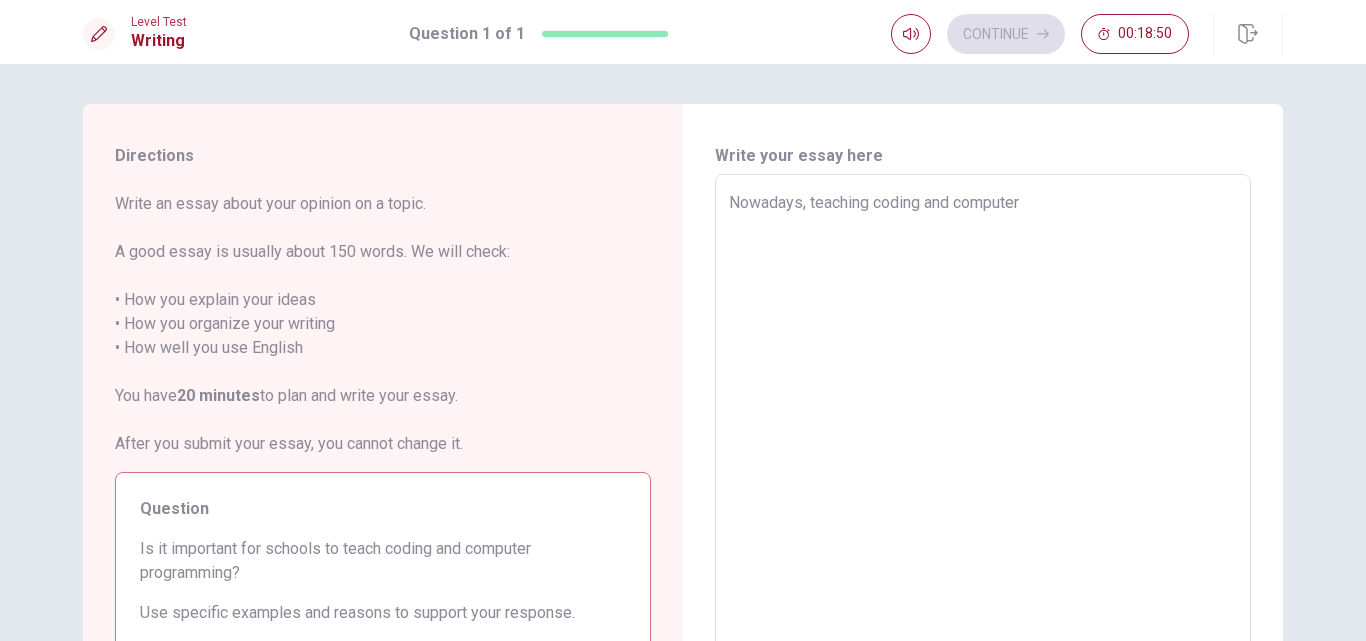 type on "Nowadays, teaching coding and computern" 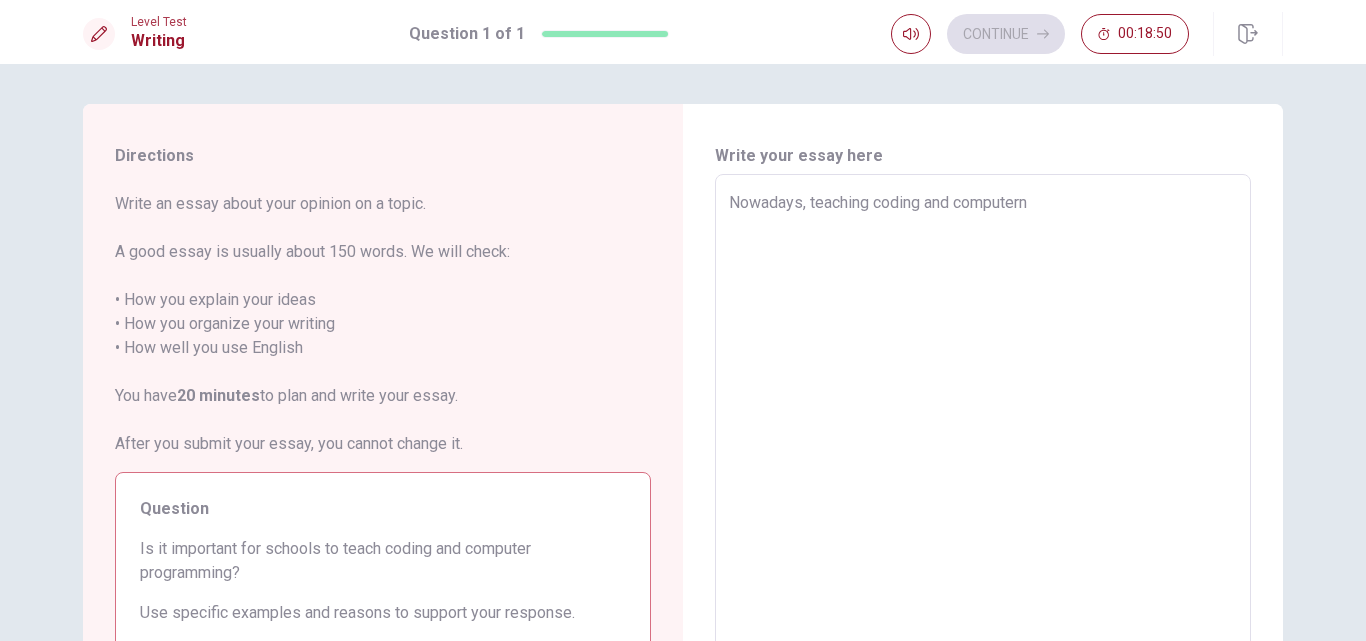 type on "x" 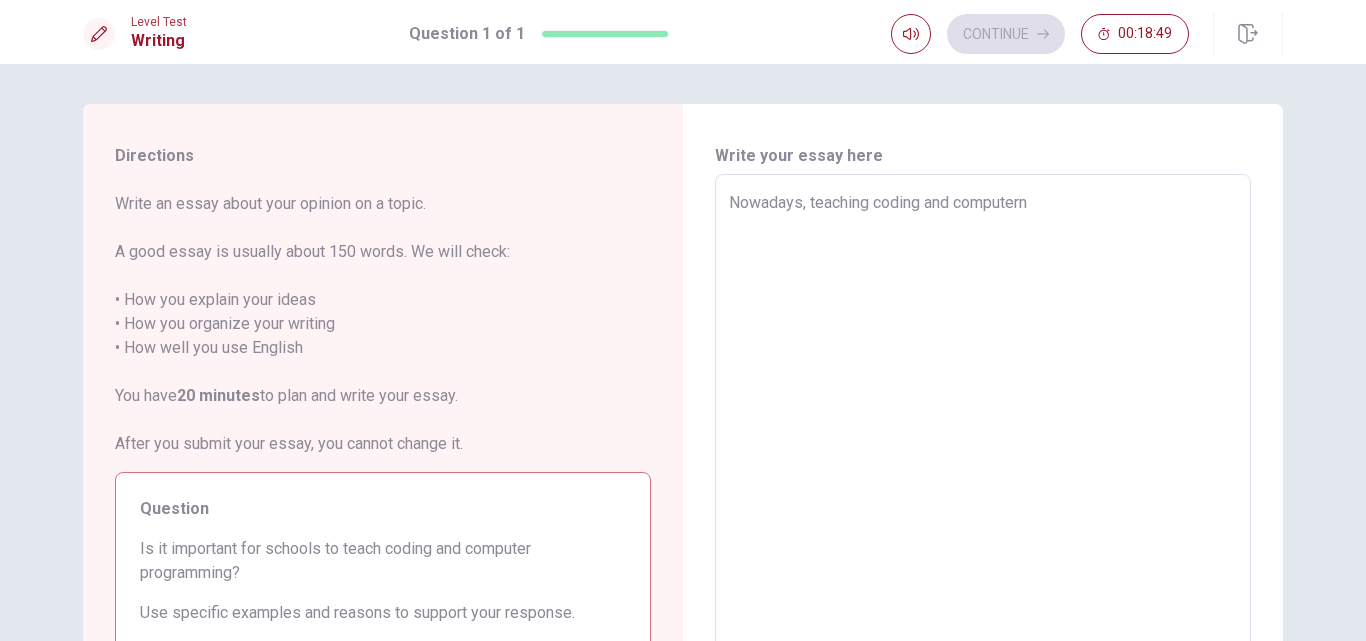 type on "Nowadays, teaching coding and computernp" 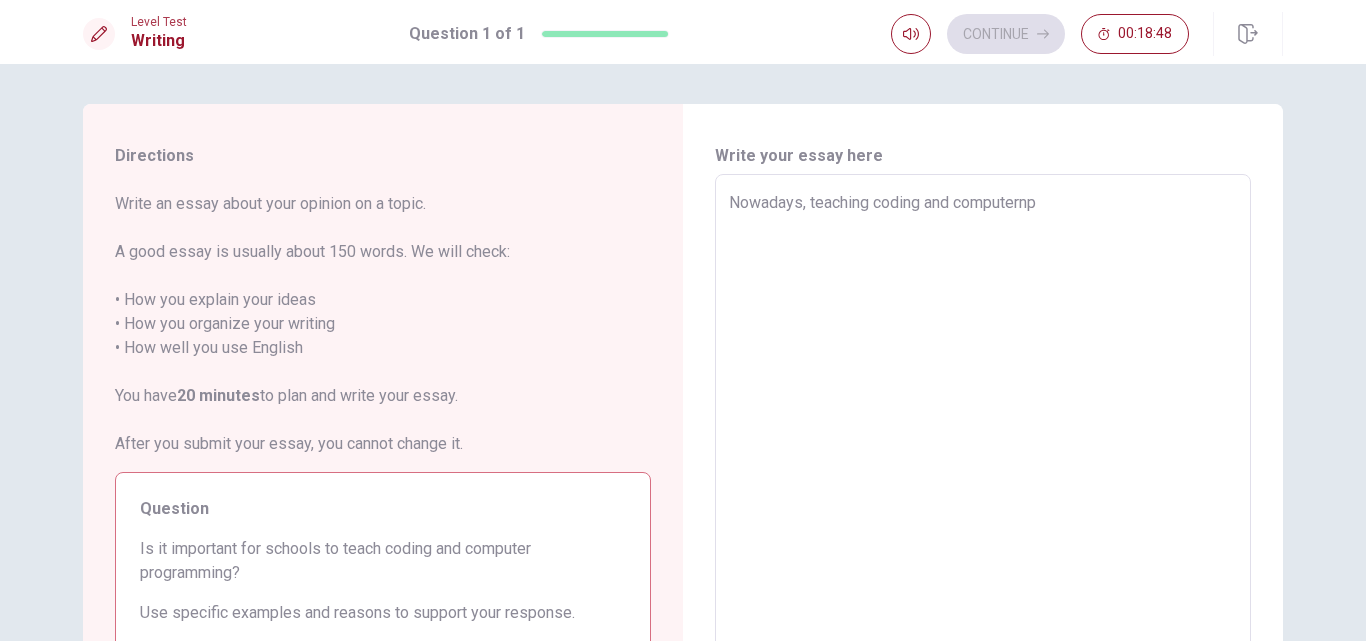 type on "x" 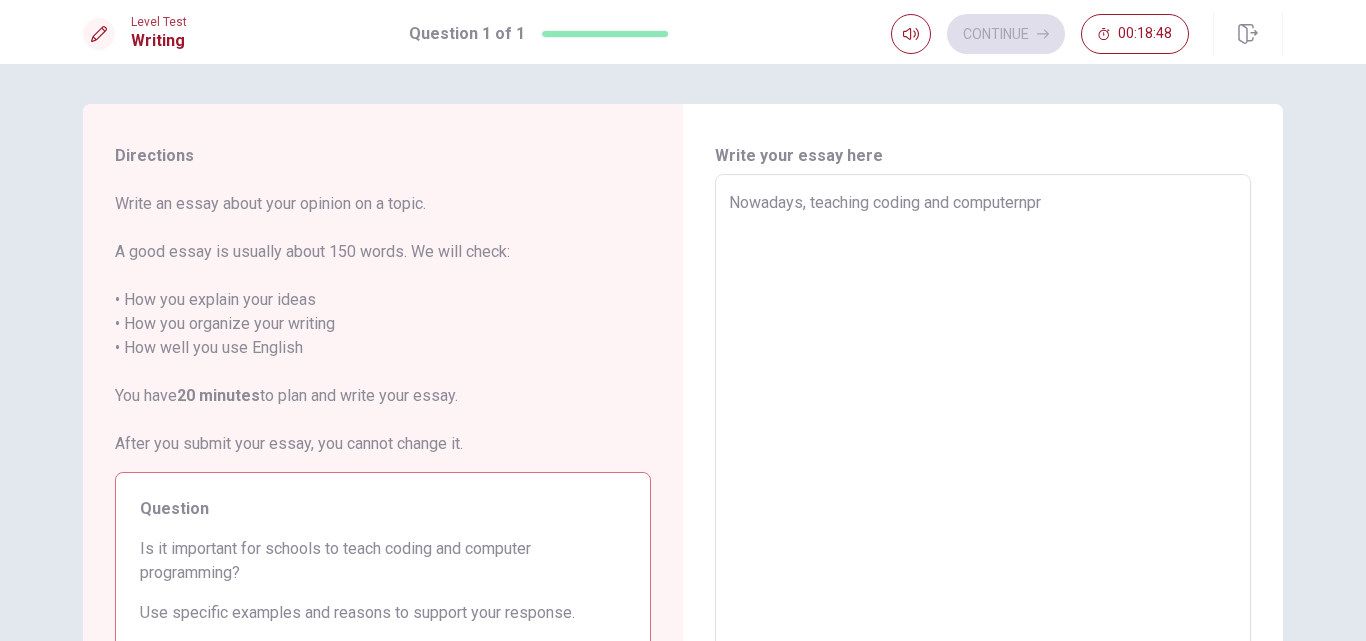 type on "x" 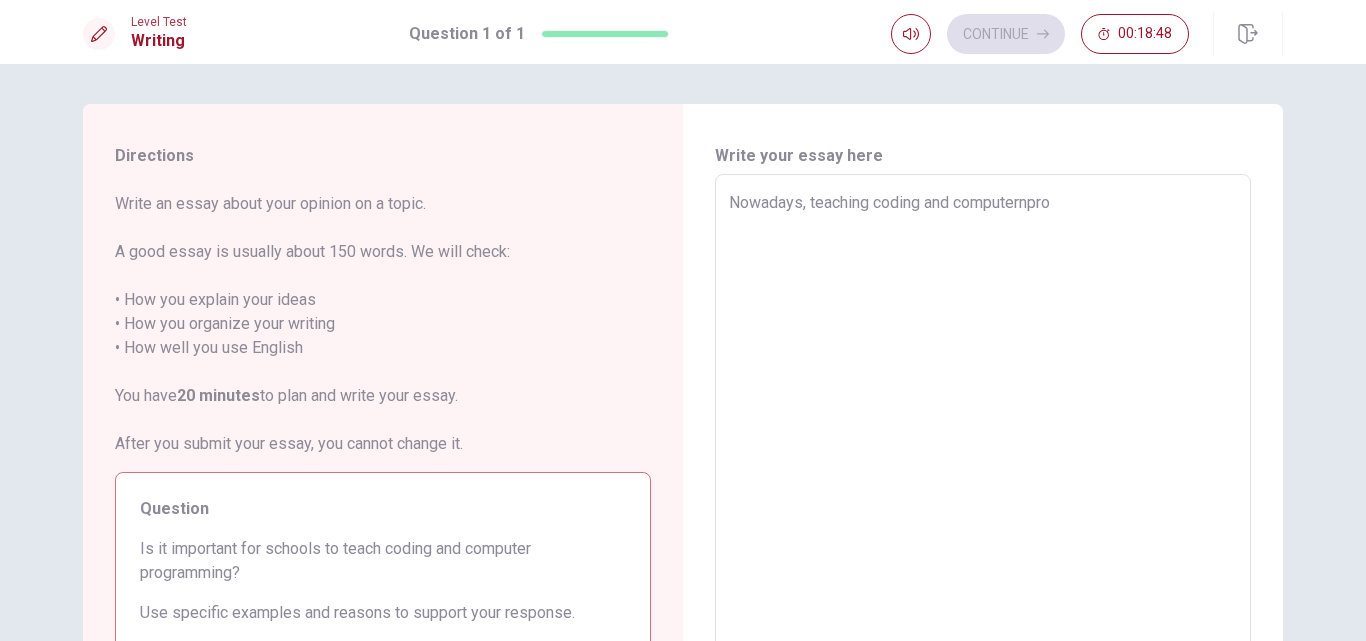 type on "Nowadays, teaching coding and computernprog" 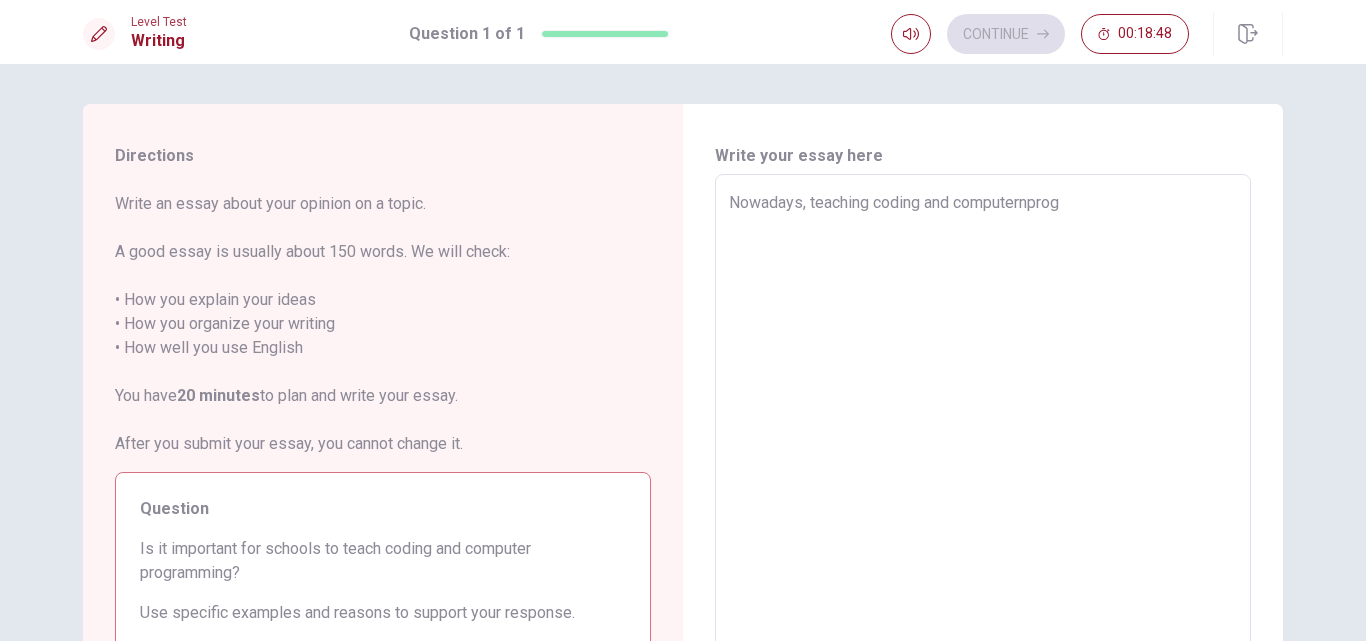type on "x" 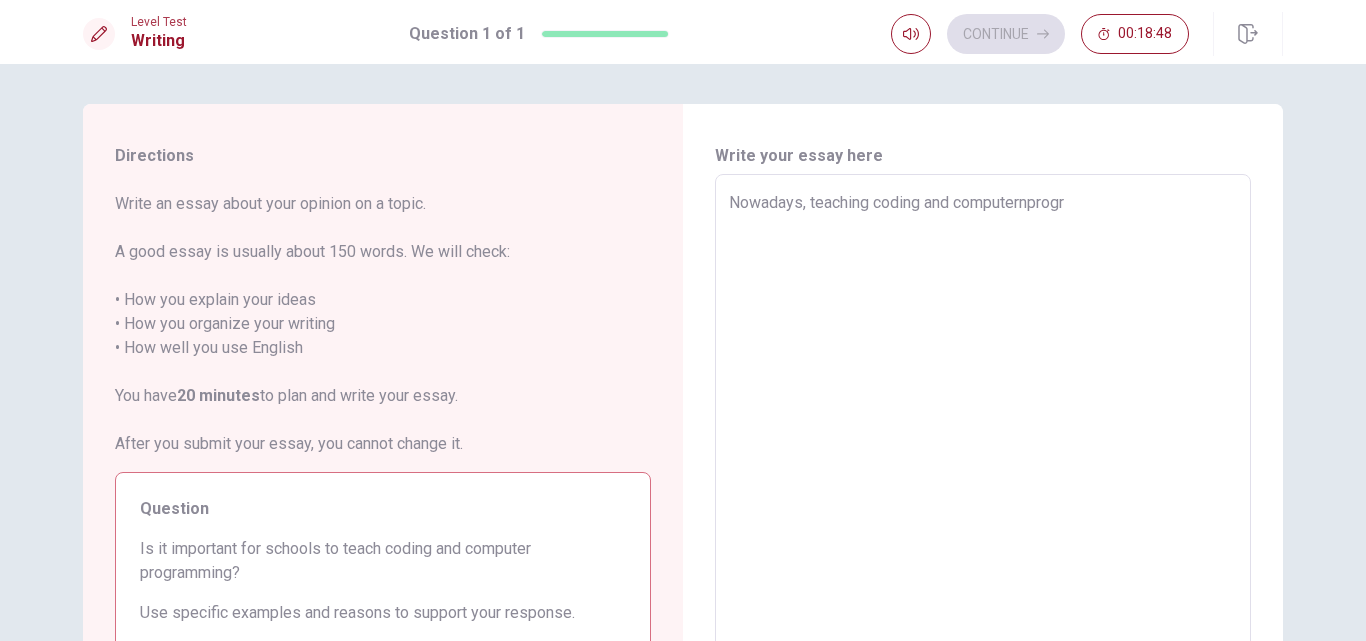 type on "x" 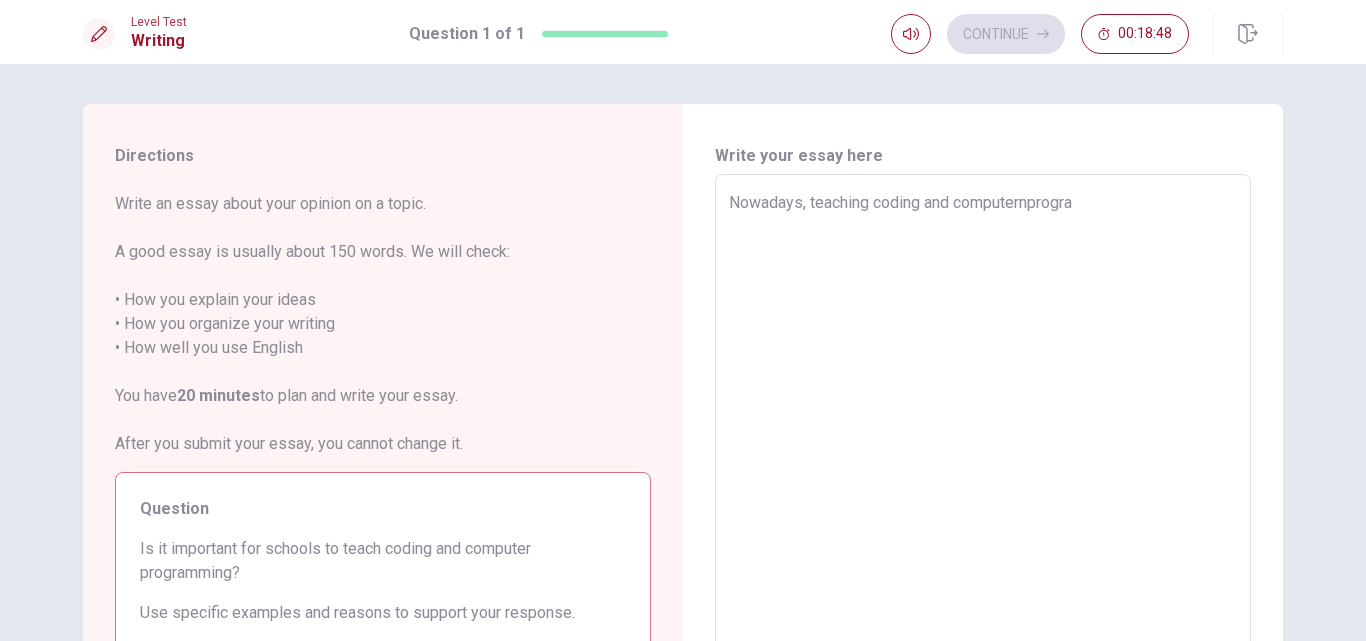 type on "x" 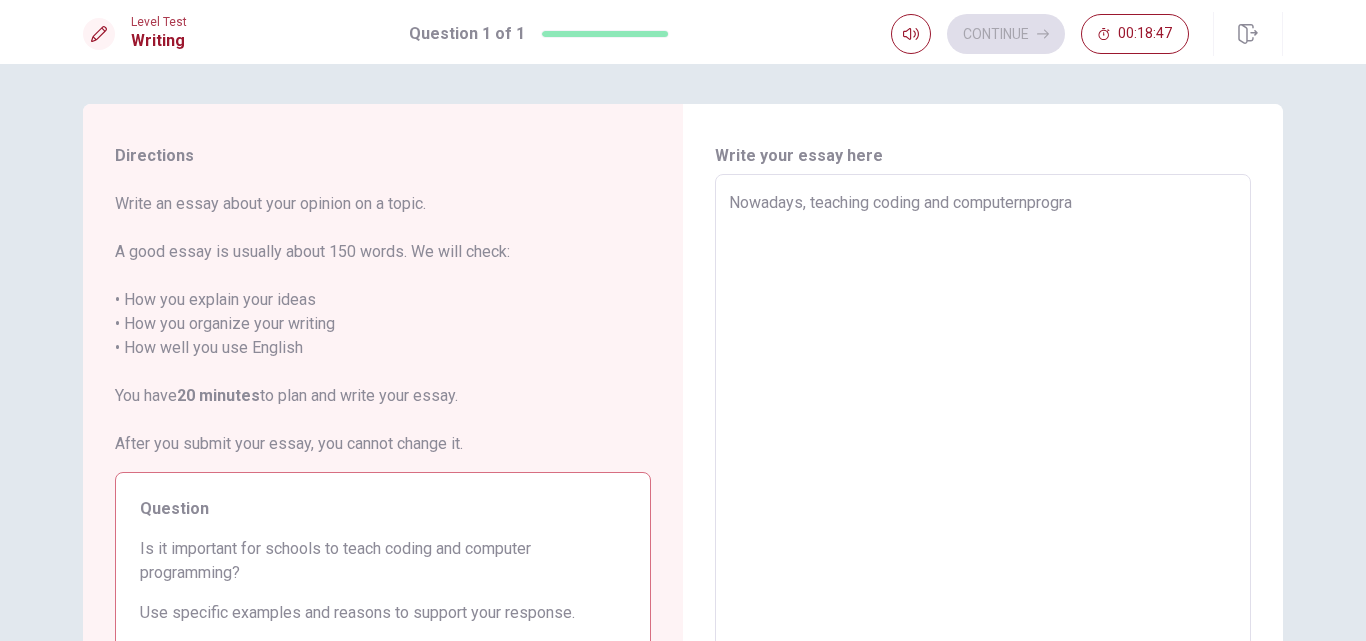type on "Nowadays, teaching coding and computernprogram" 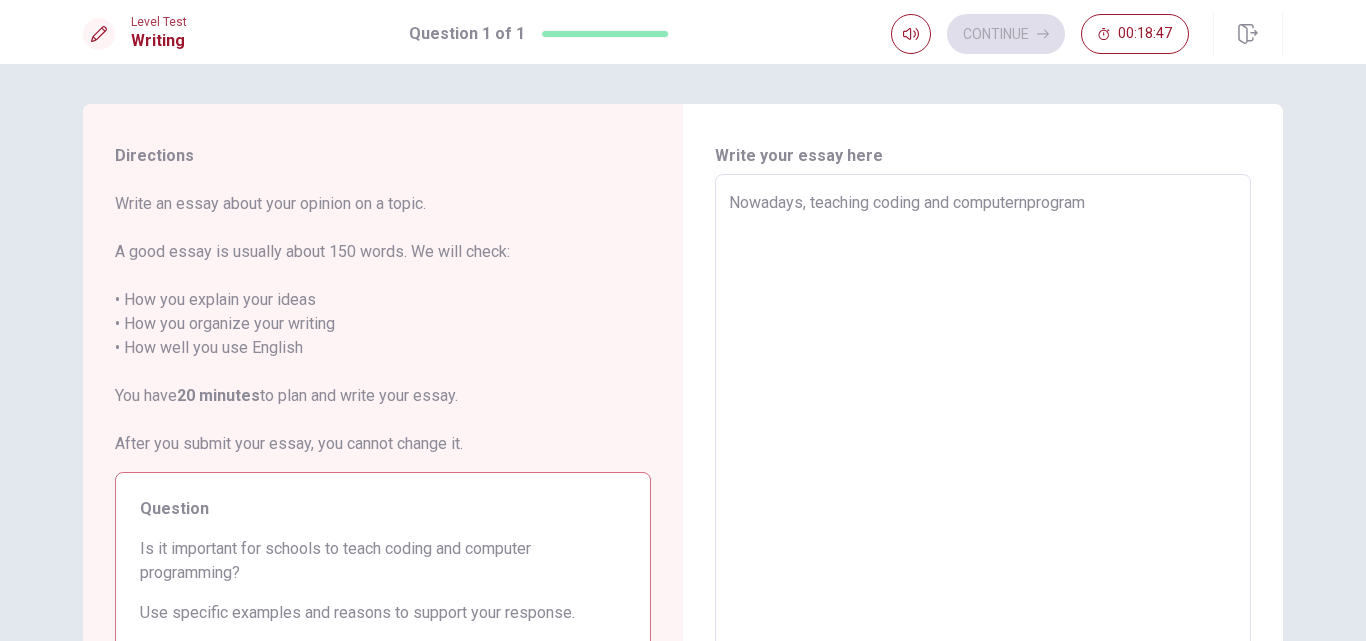 type on "x" 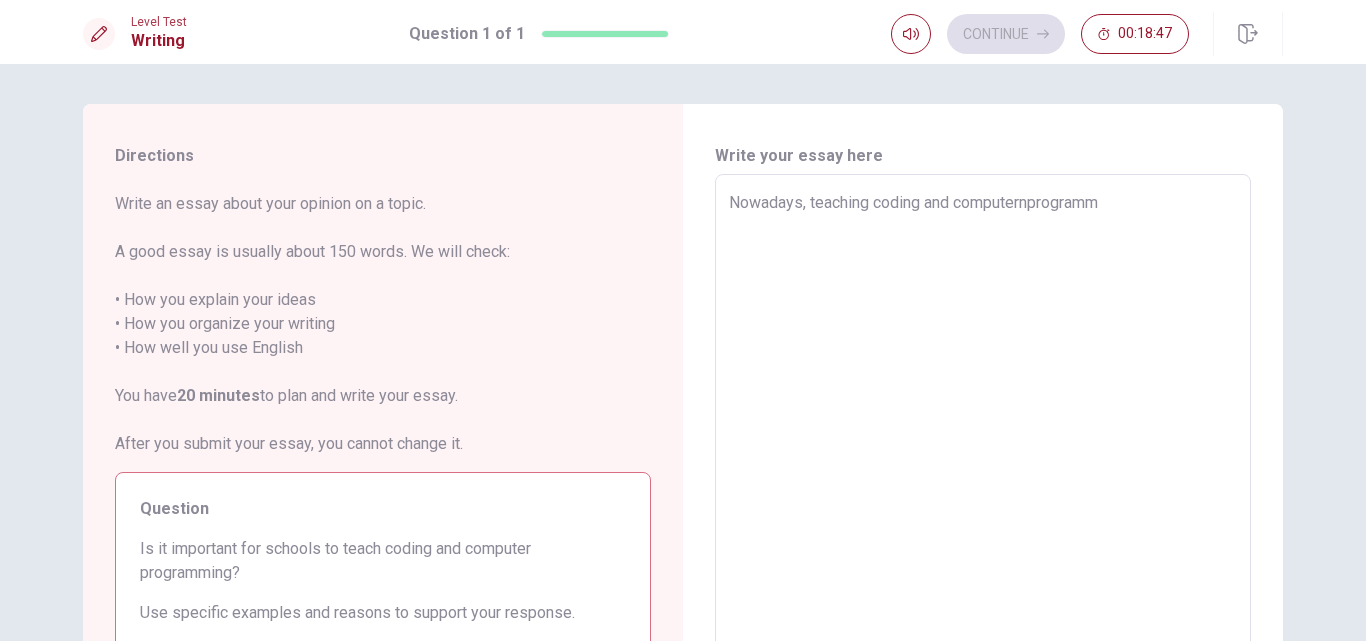 type on "x" 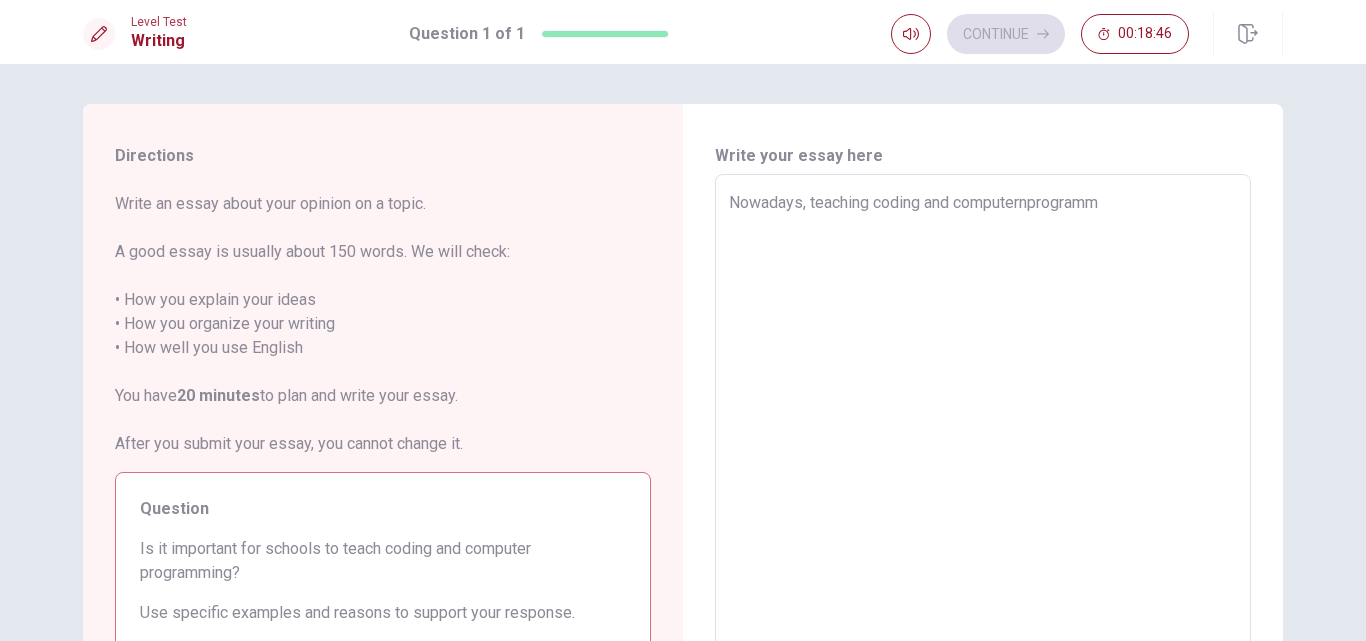 type on "Nowadays, teaching coding and computernprogram" 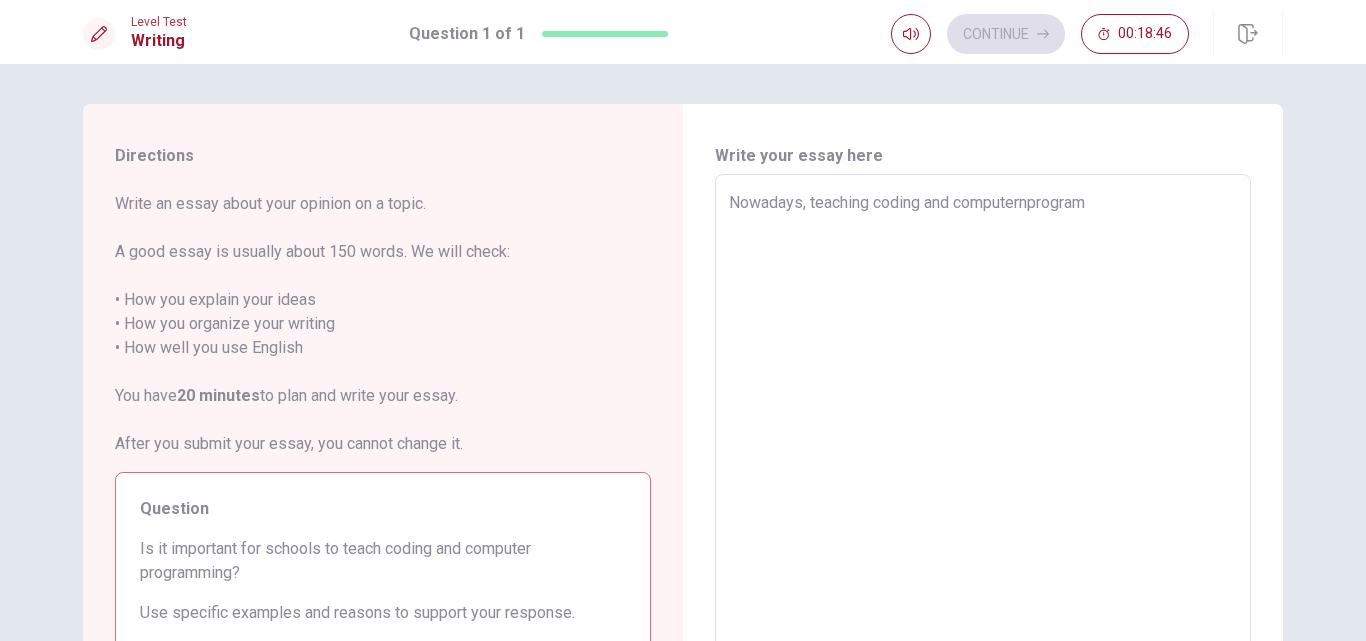 type on "x" 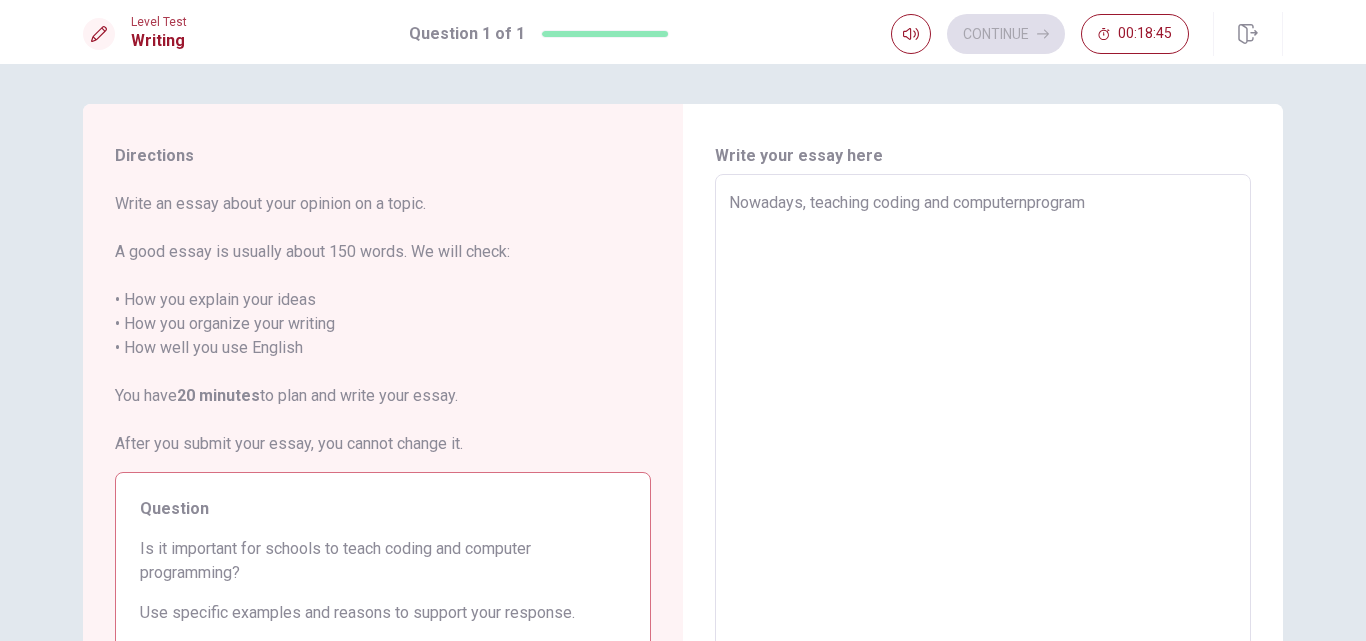 type on "Nowadays, teaching coding and computernprogra" 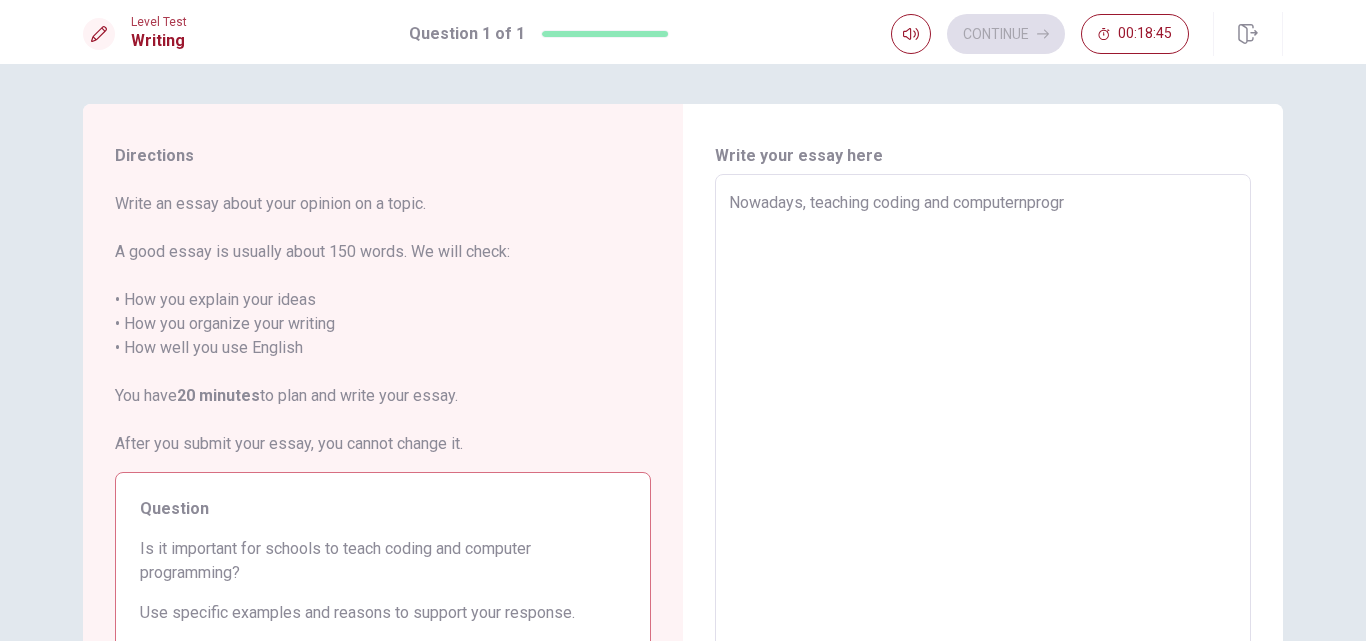 type on "Nowadays, teaching coding and computernprog" 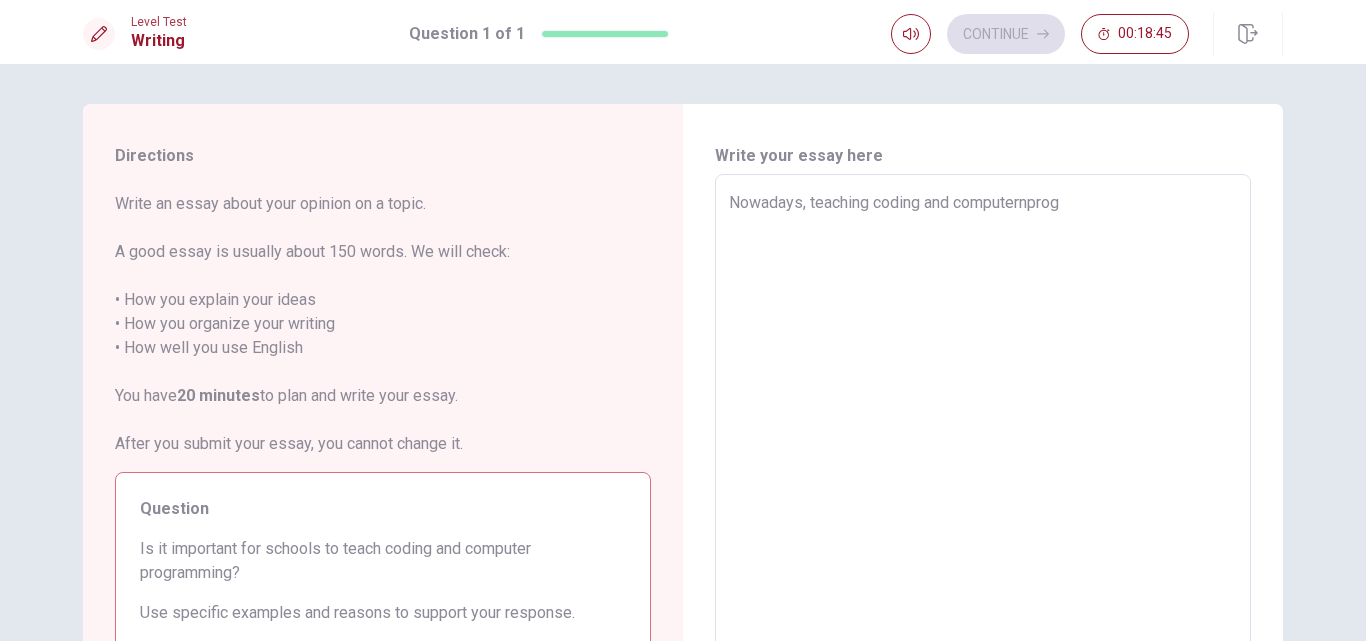 type on "x" 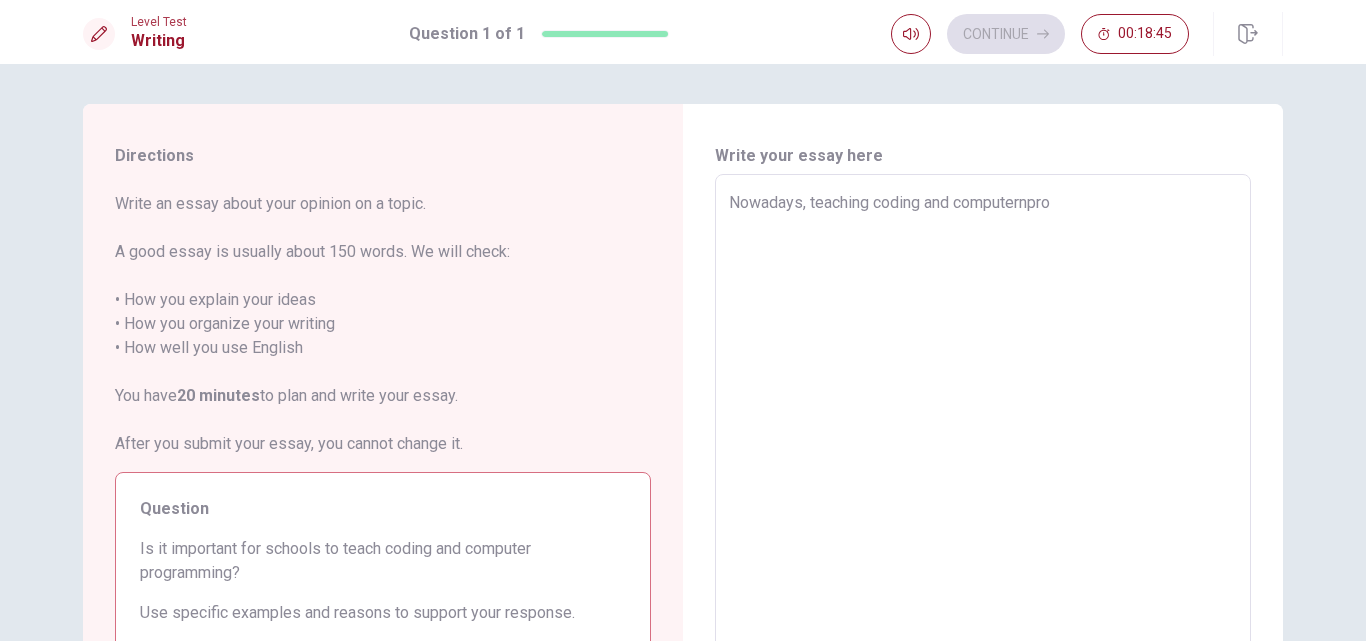 type on "x" 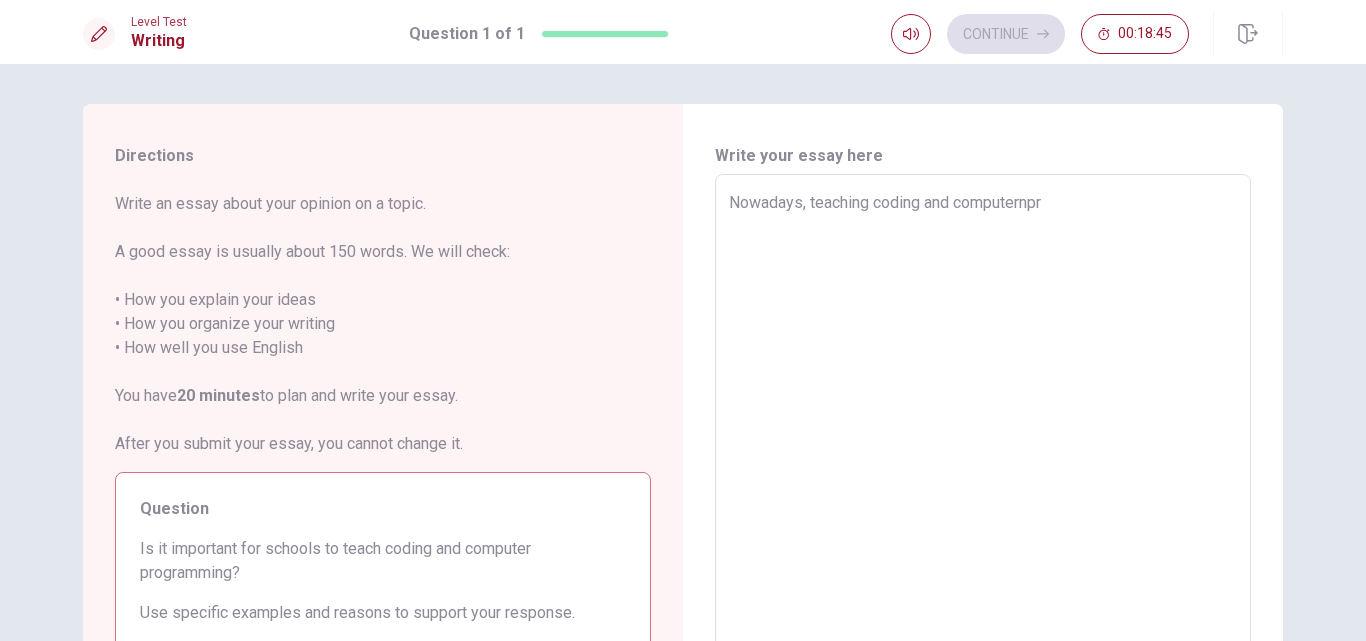 type on "Nowadays, teaching coding and computernp" 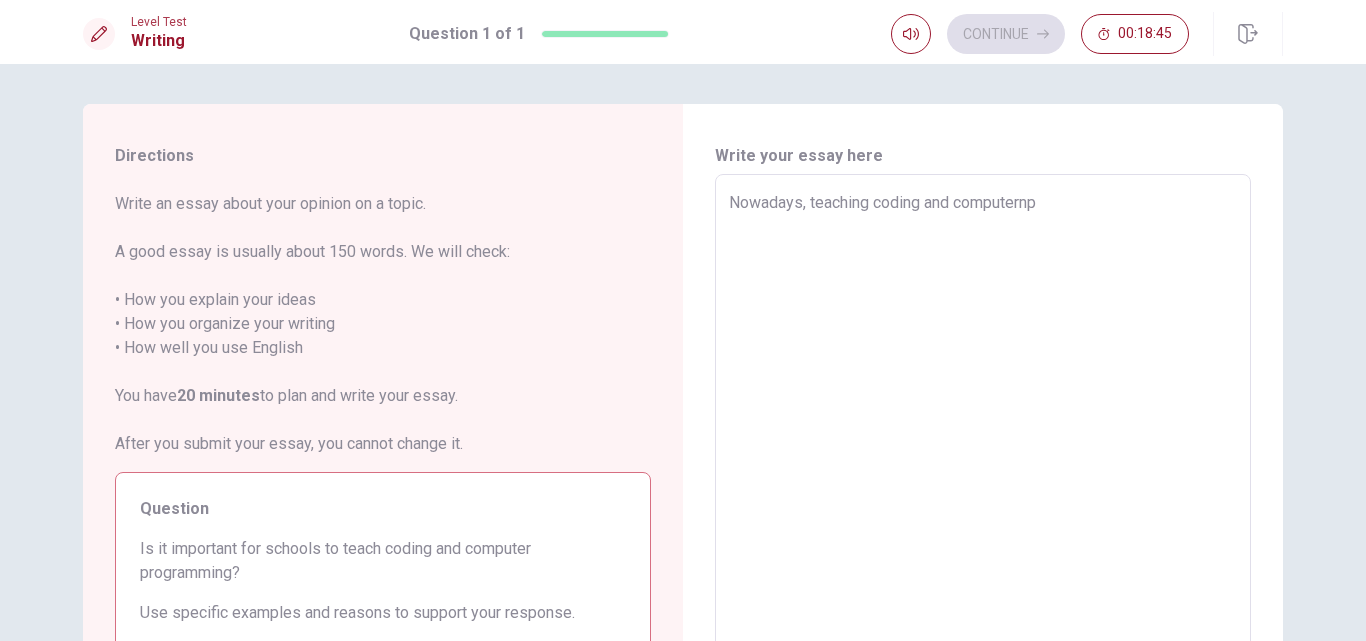 type on "Nowadays, teaching coding and computern" 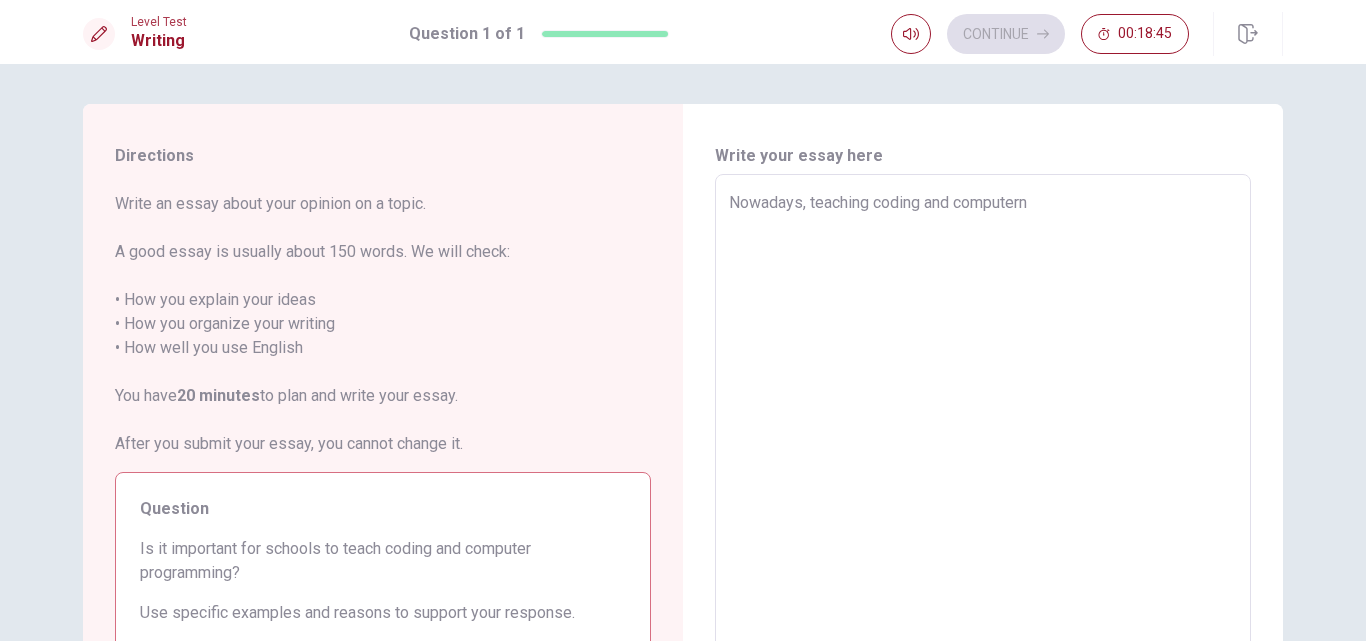 type on "Nowadays, teaching coding and computer" 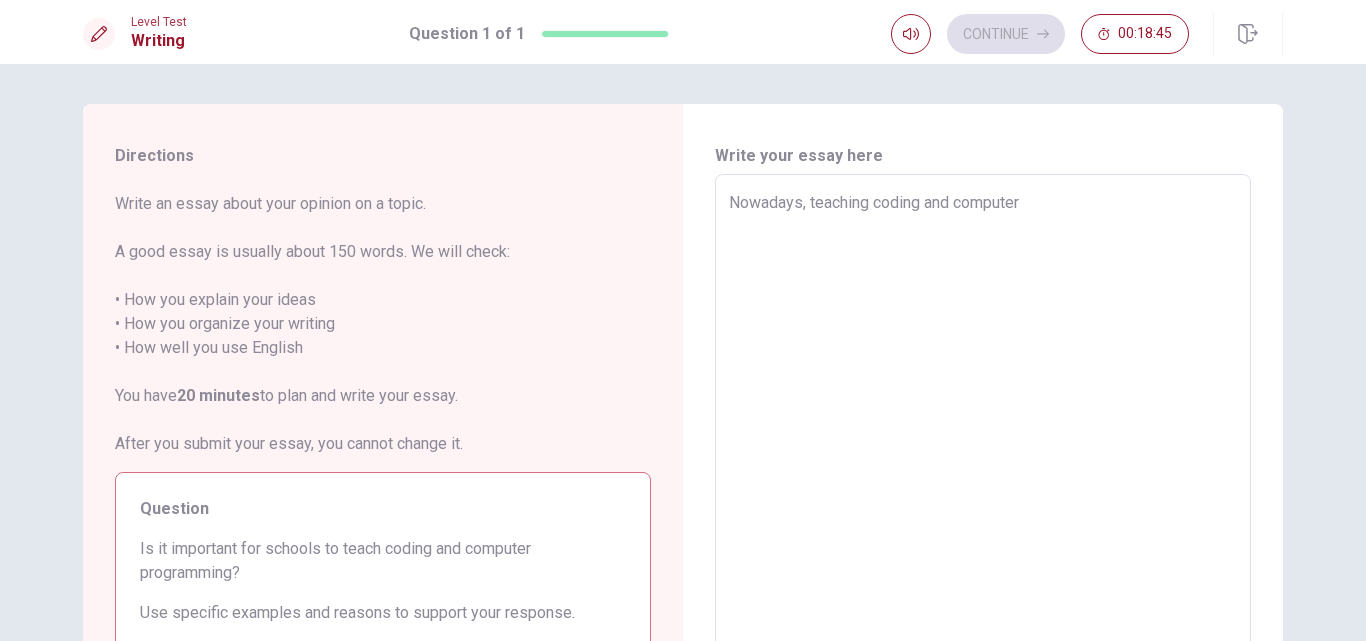 type on "Nowadays, teaching coding and compute" 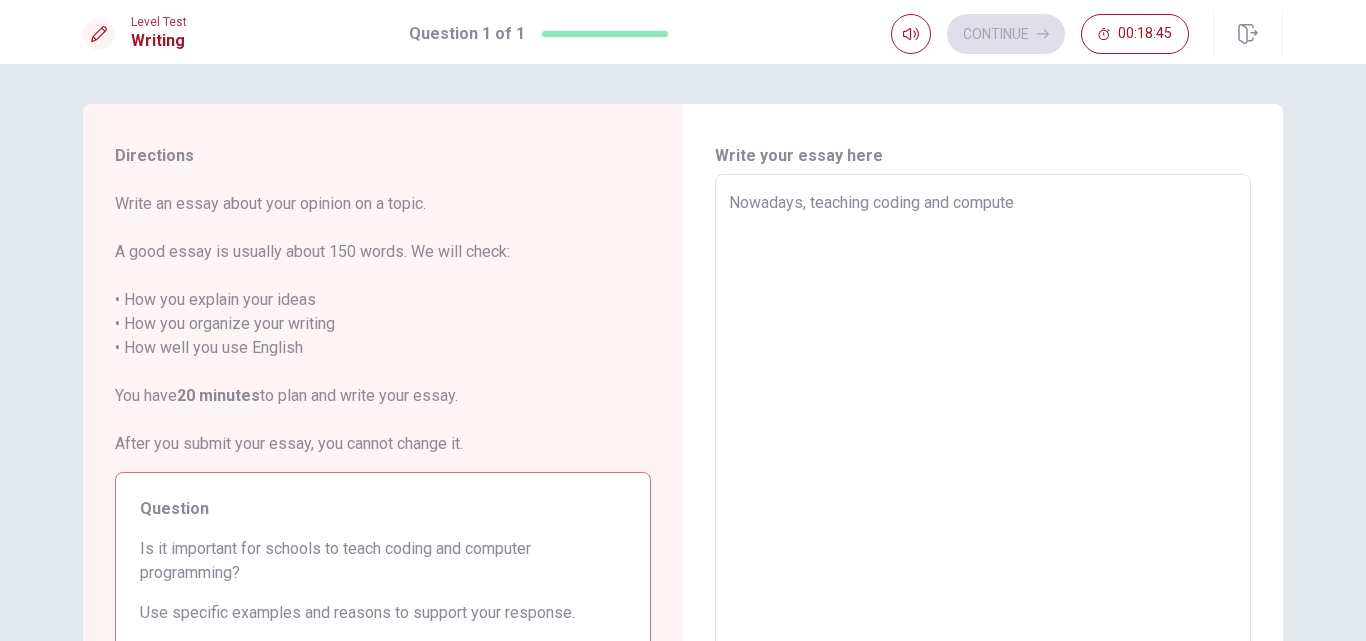 type on "Nowadays, teaching coding and comput" 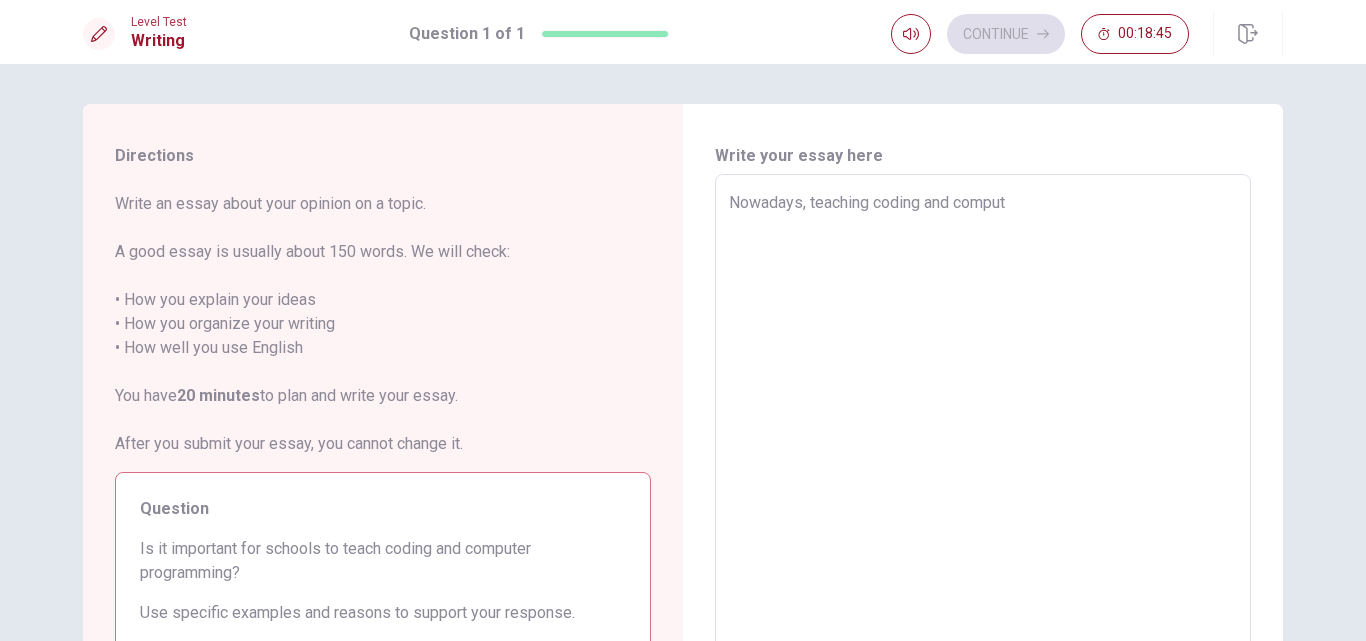 type on "Nowadays, teaching coding and compu" 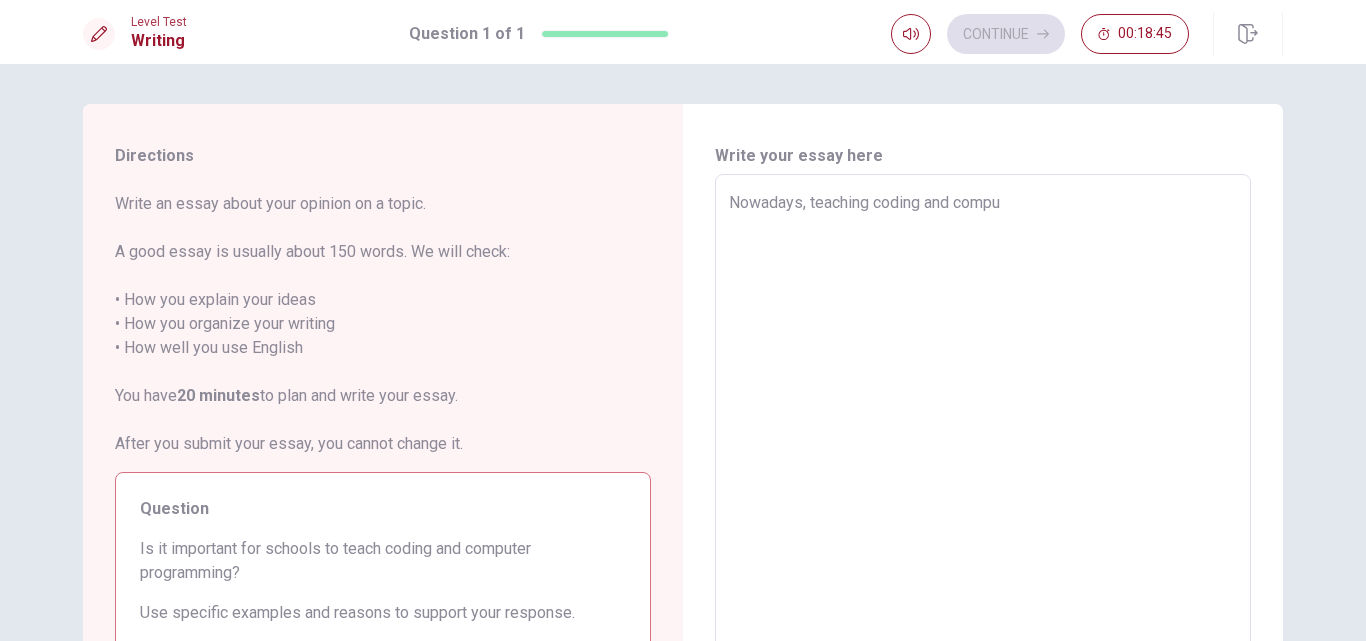 type on "x" 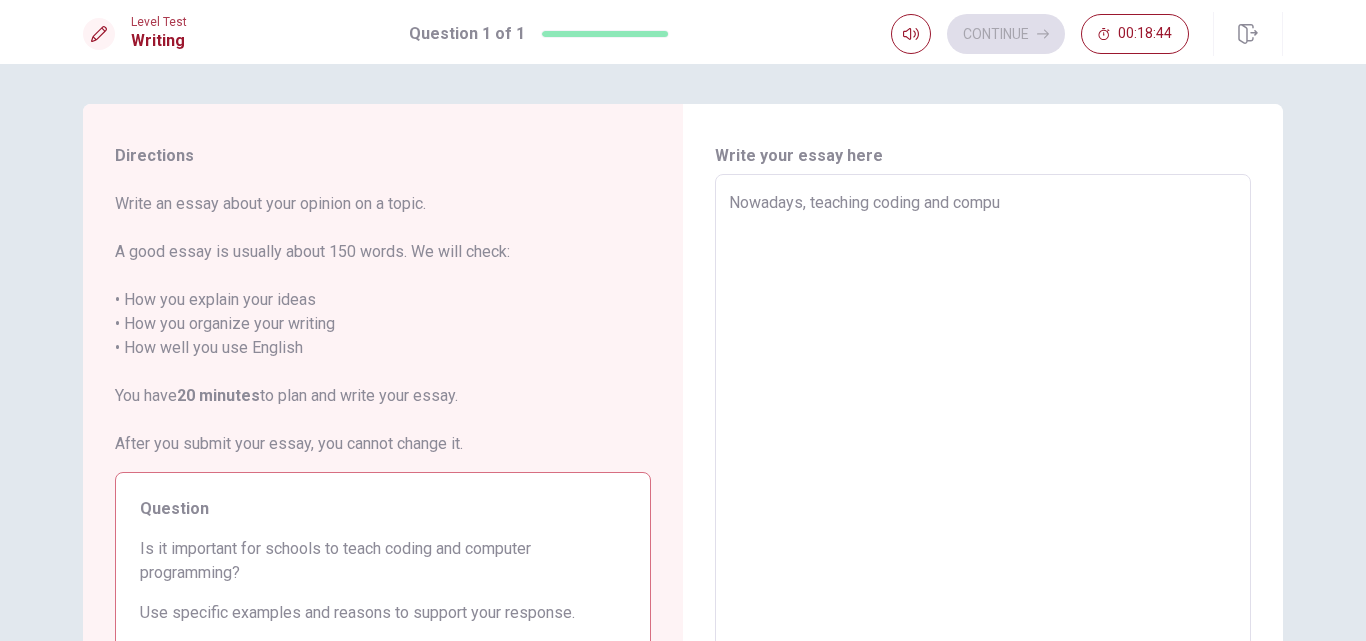 type on "Nowadays, teaching coding and comput" 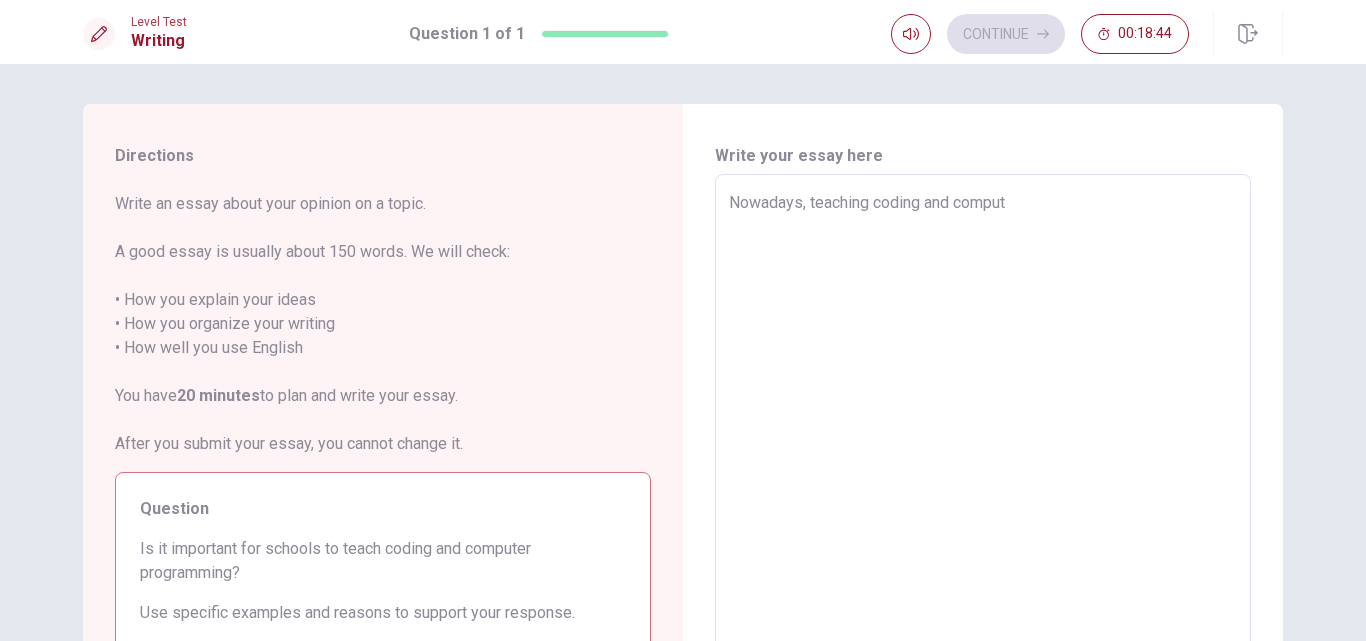 type on "x" 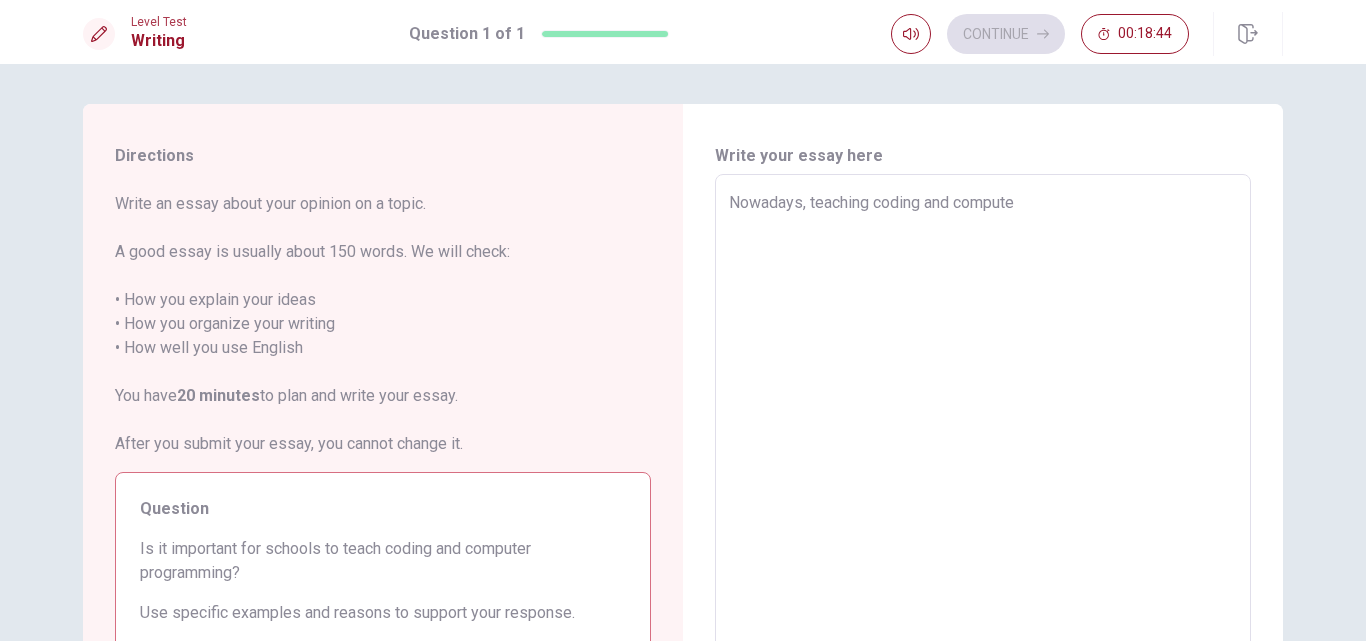 type on "x" 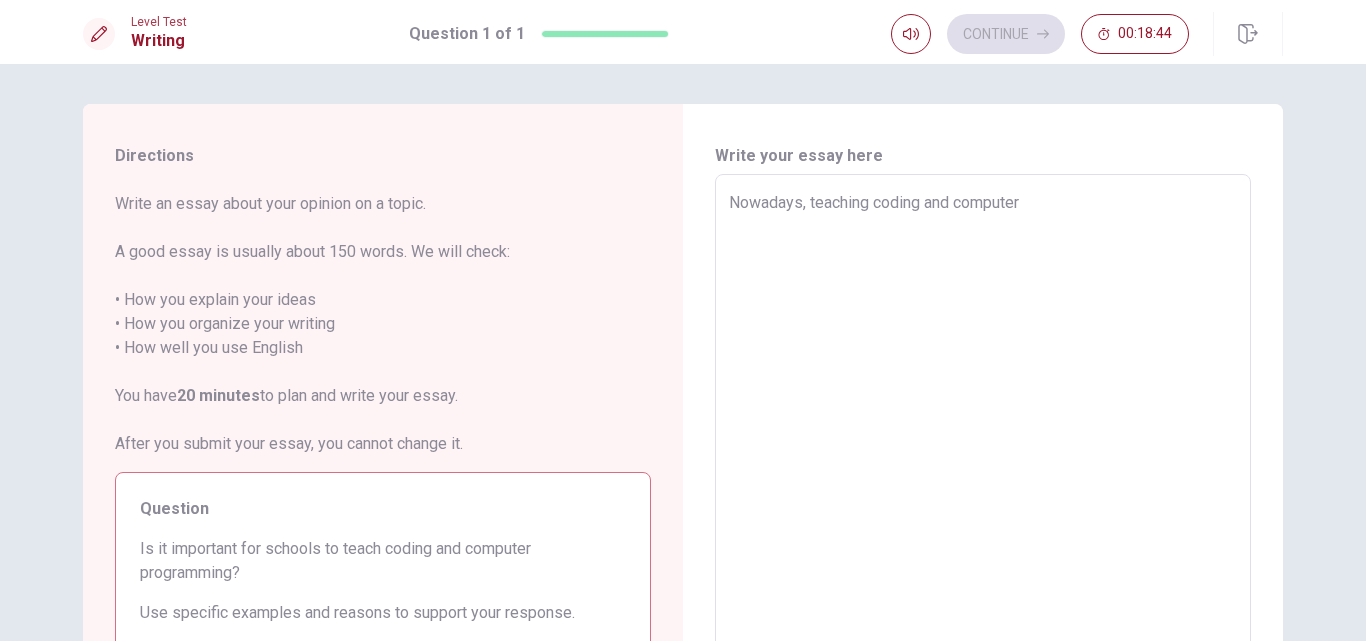 type on "x" 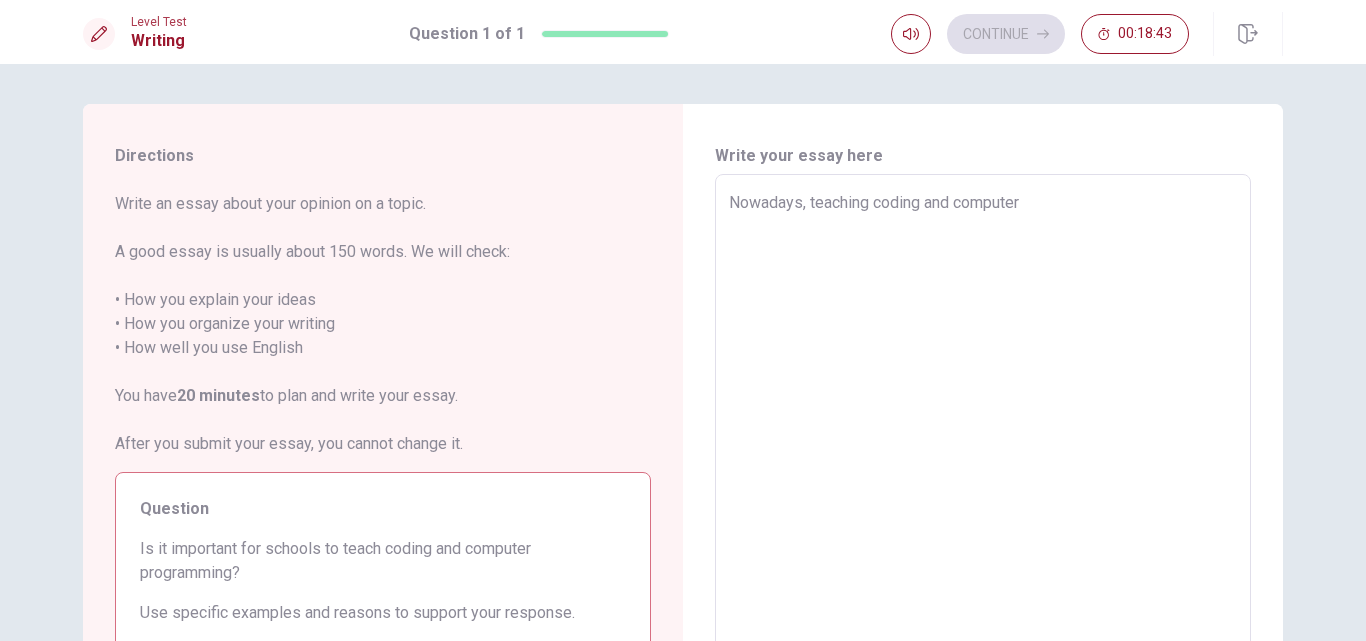 type on "Nowadays, teaching coding and computer" 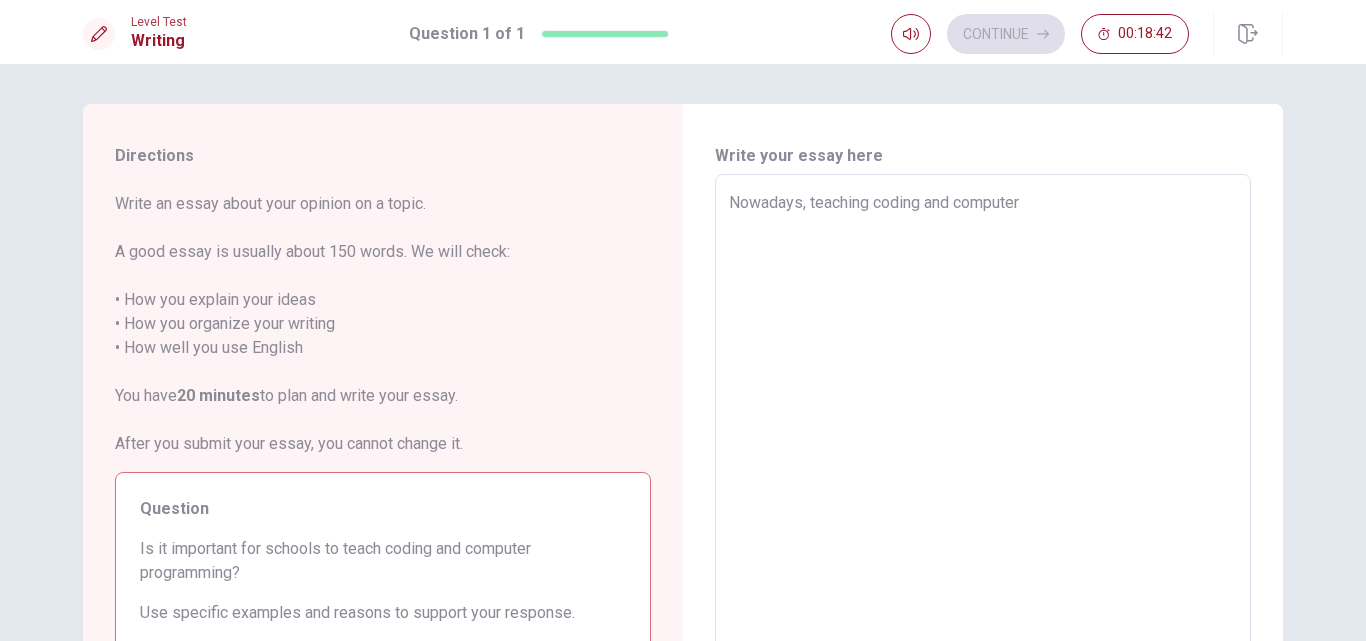 type on "Nowadays, teaching coding and computer p" 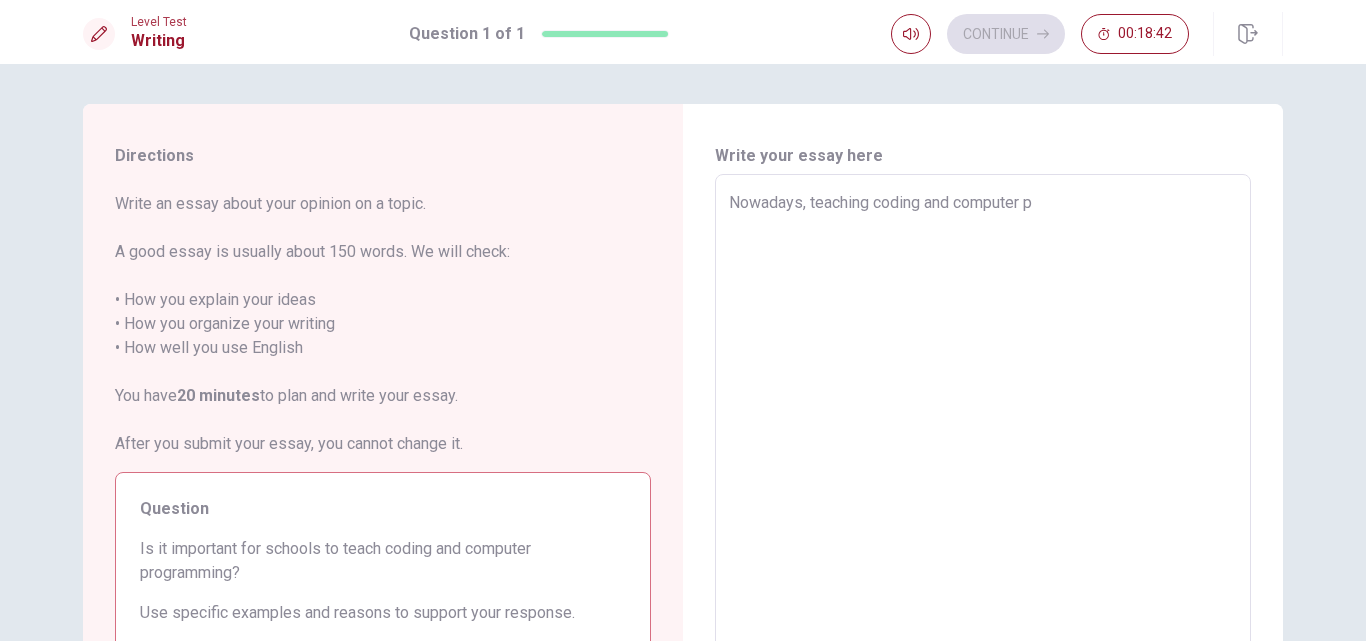 type on "x" 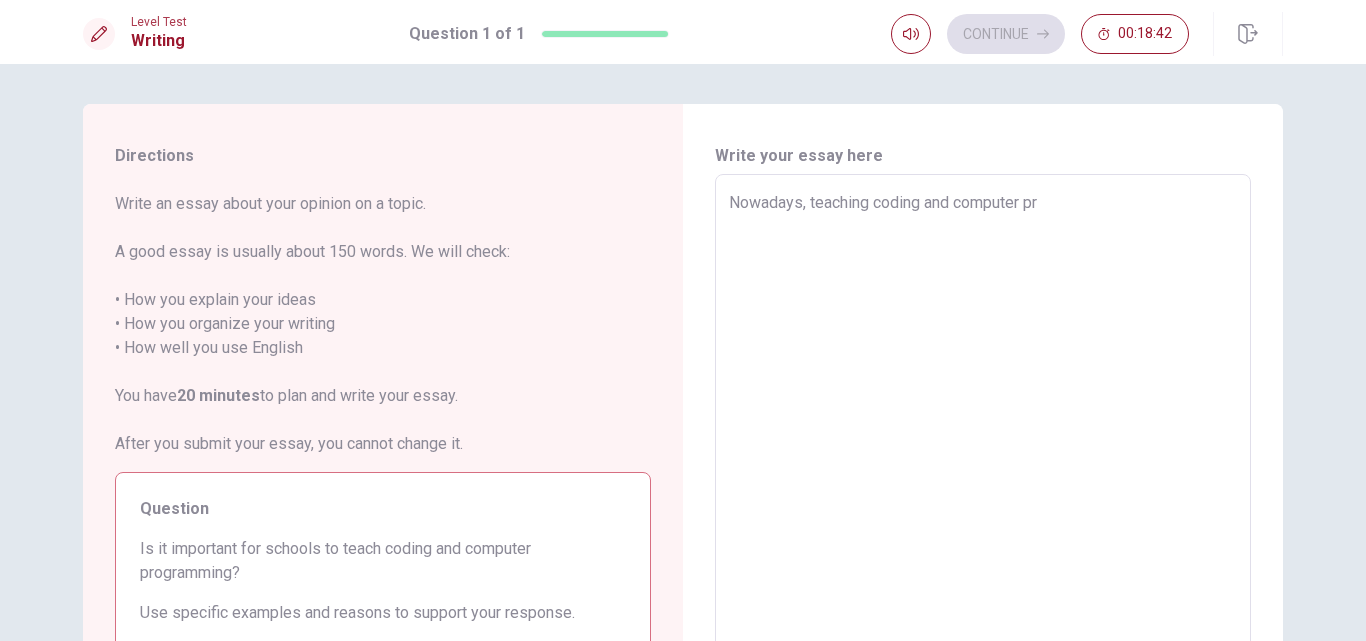 type on "x" 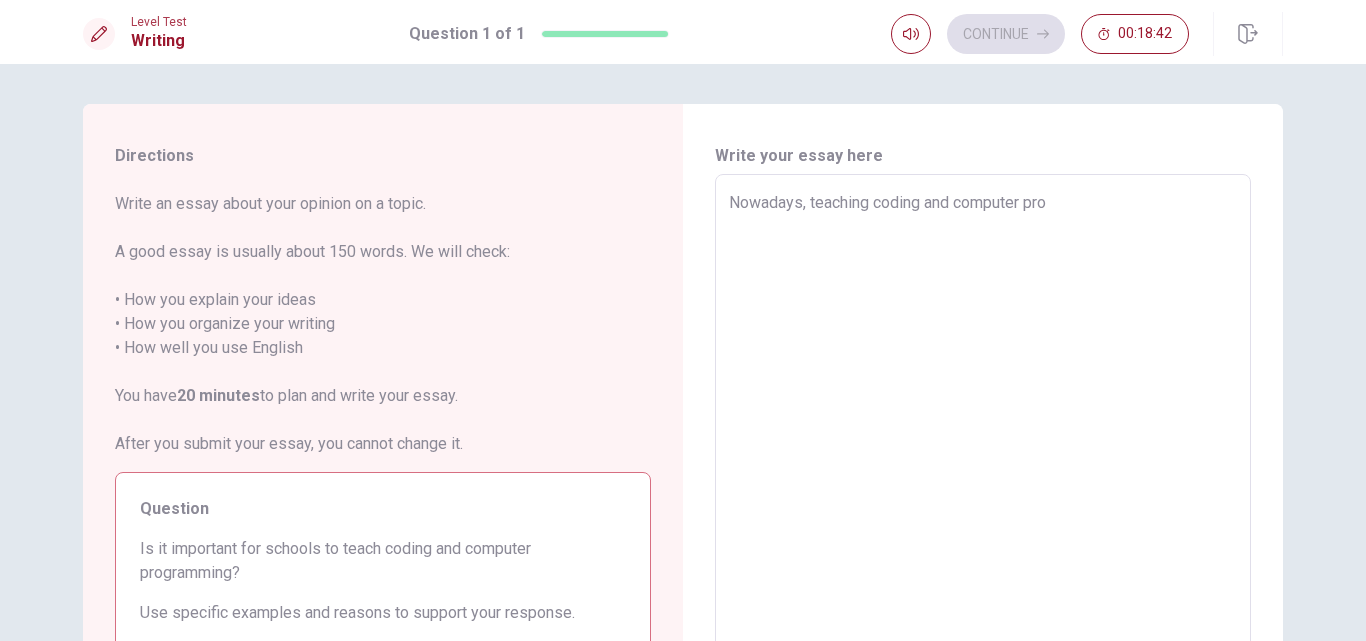 type on "x" 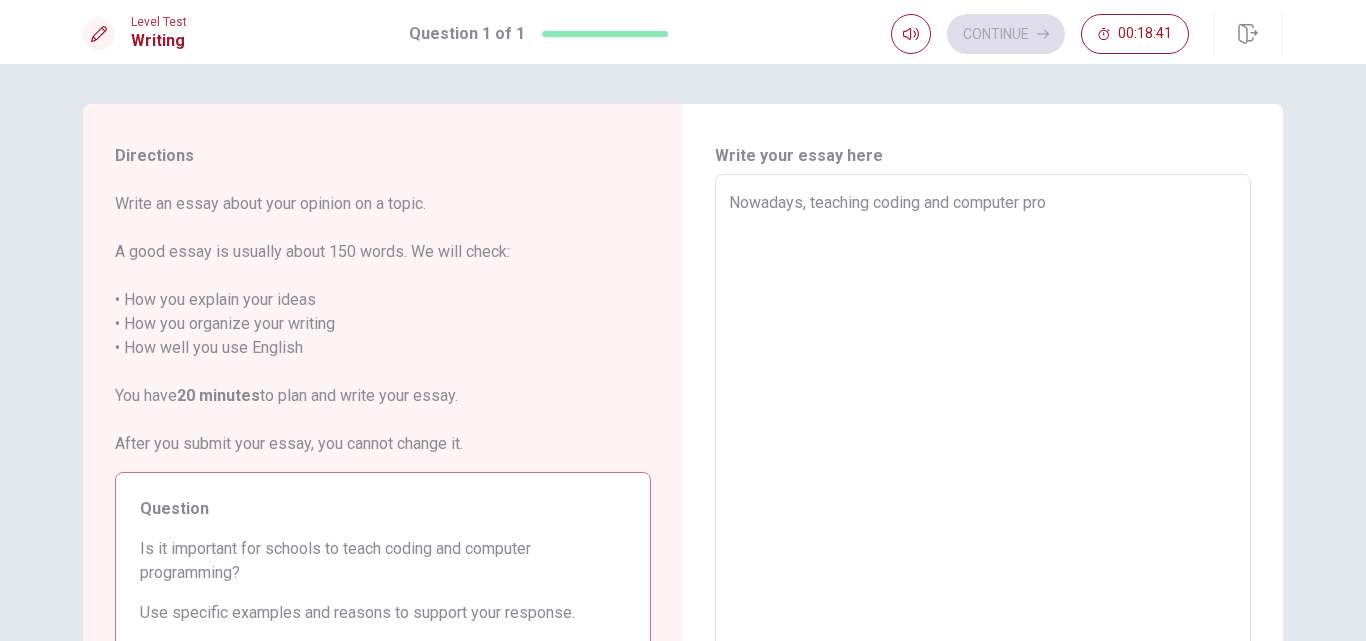 type on "Nowadays, teaching coding and computer prog" 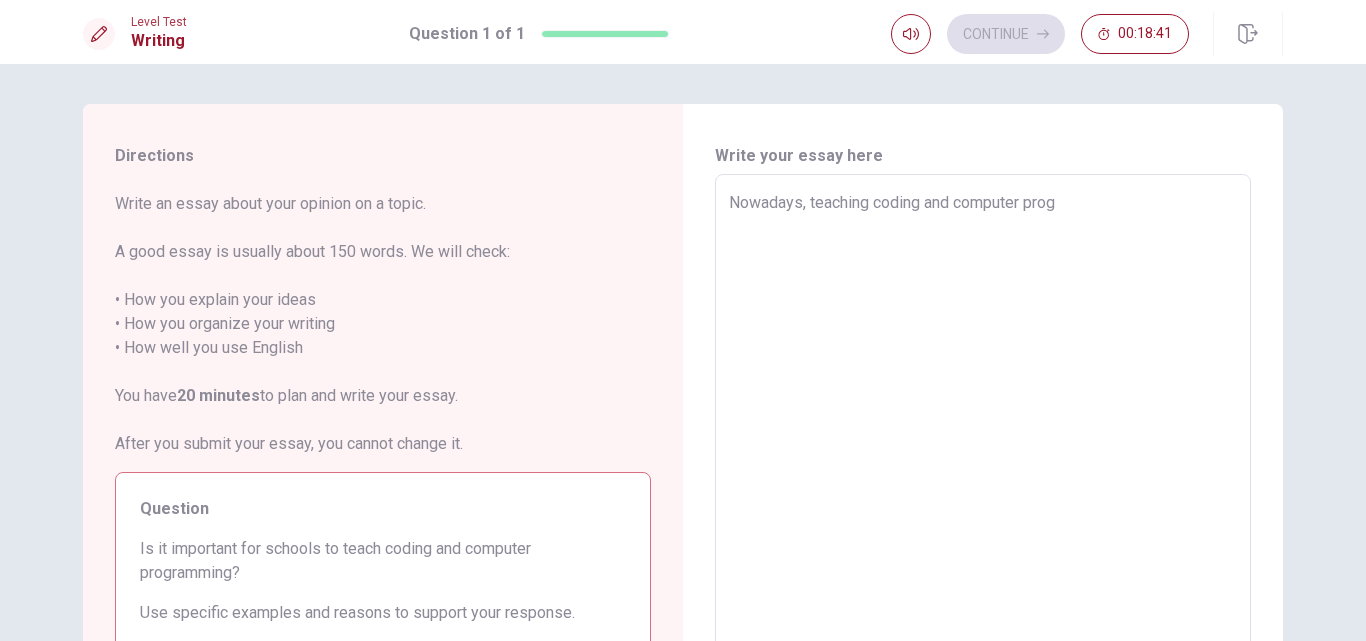 type on "x" 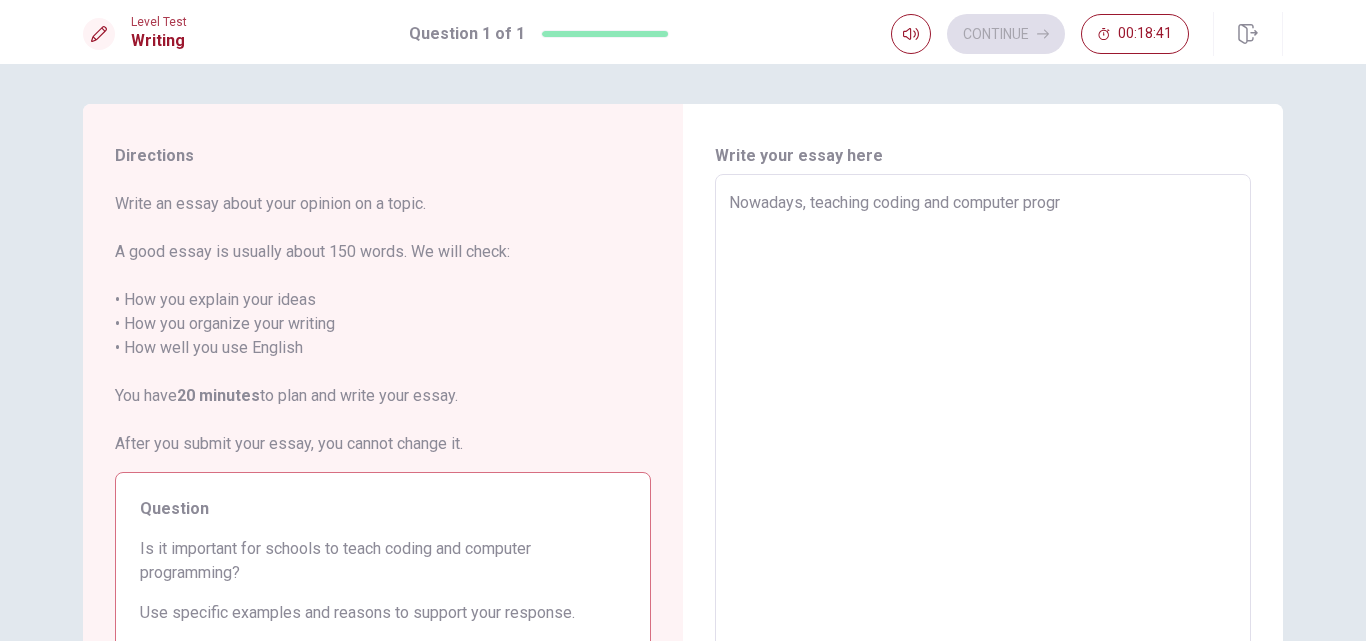 type on "x" 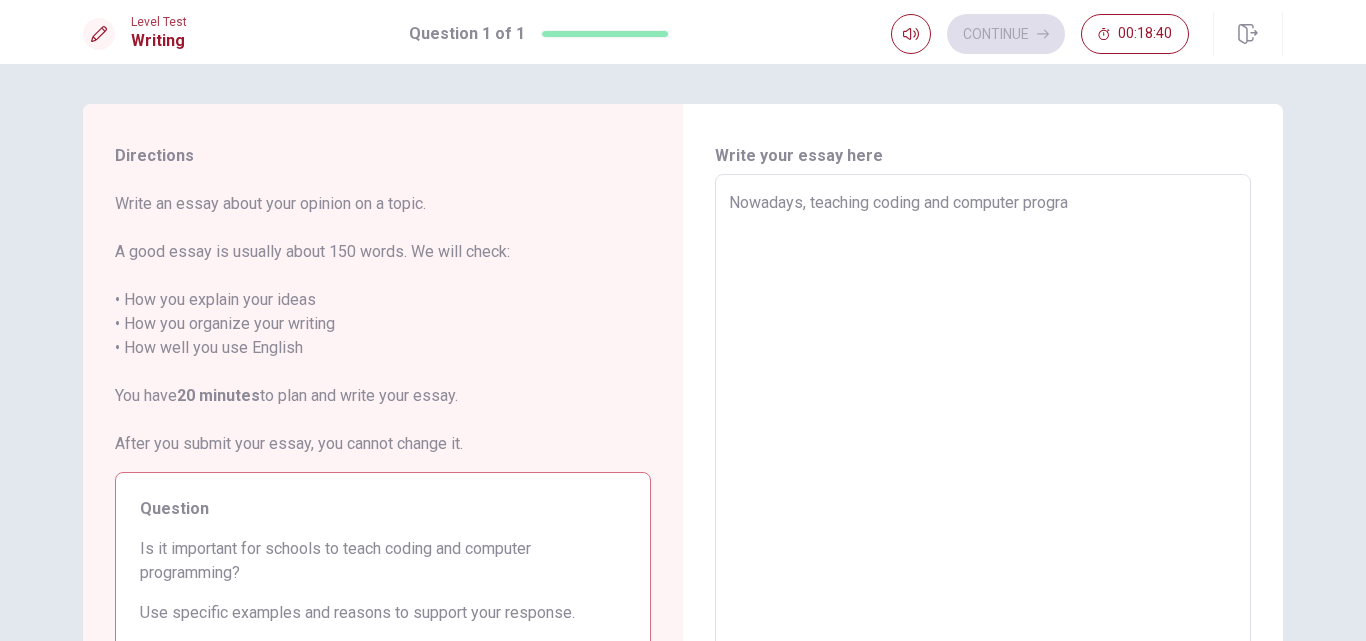 type on "x" 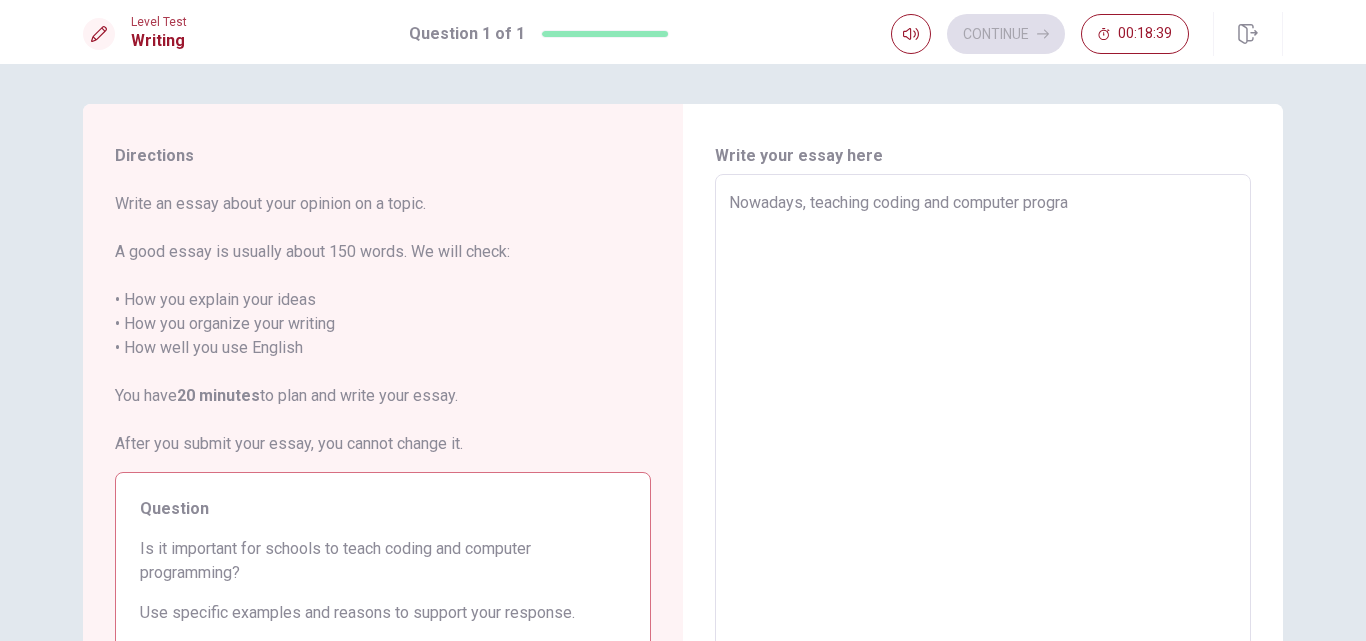 type on "Nowadays, teaching coding and computer program" 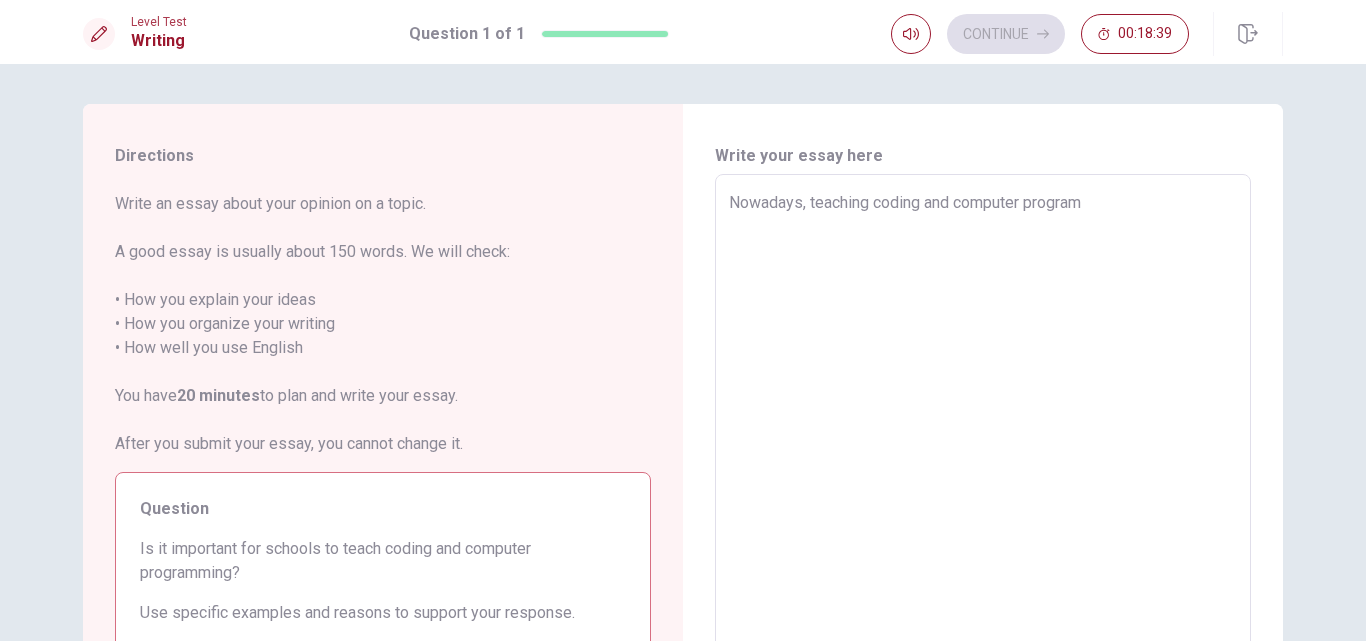 type on "x" 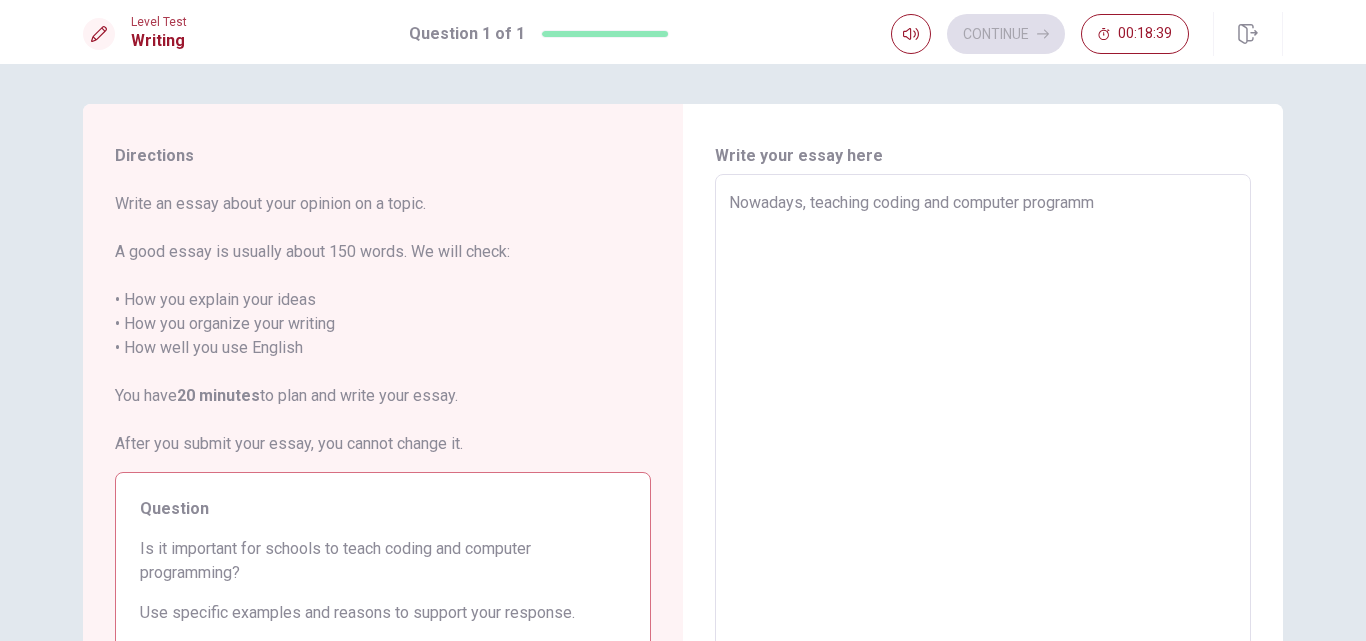 type on "x" 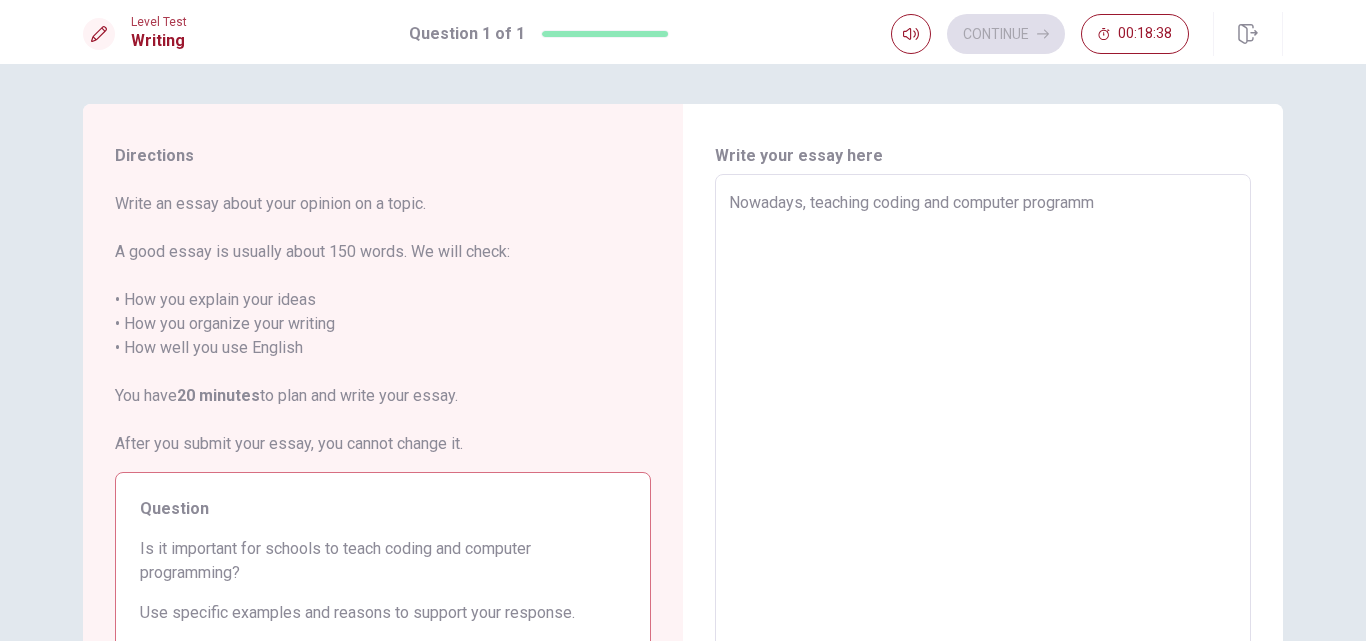 type on "Nowadays, teaching coding and computer programmi" 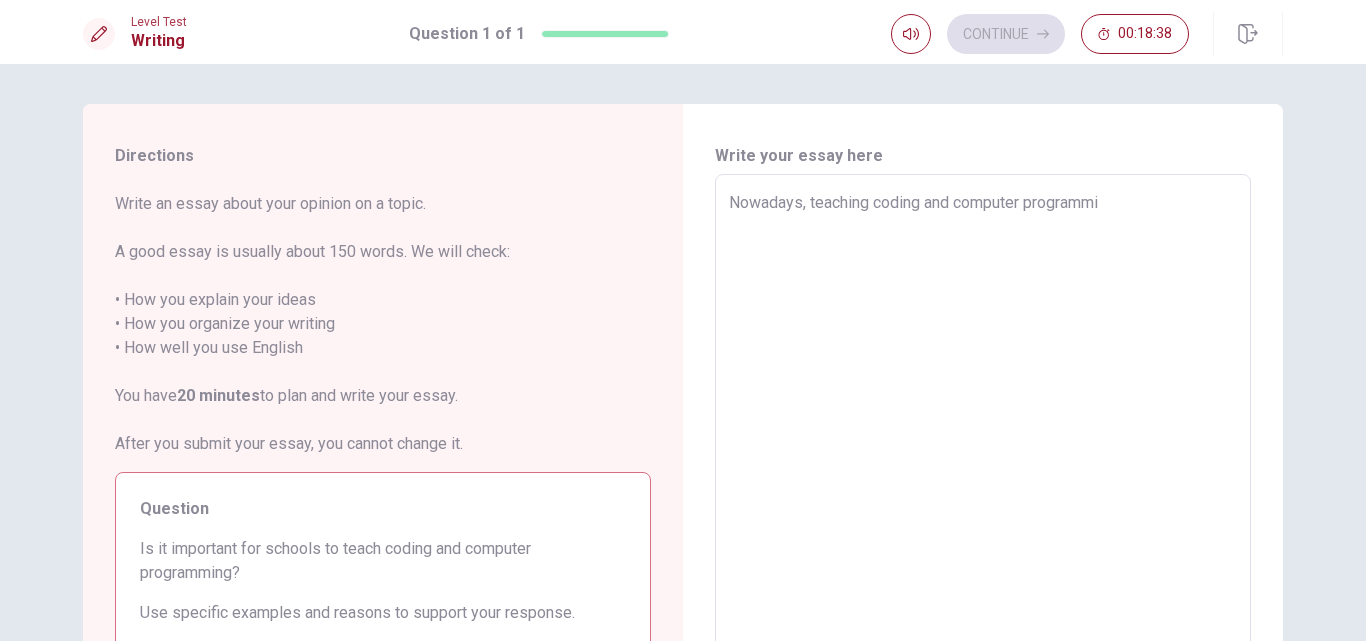 type on "x" 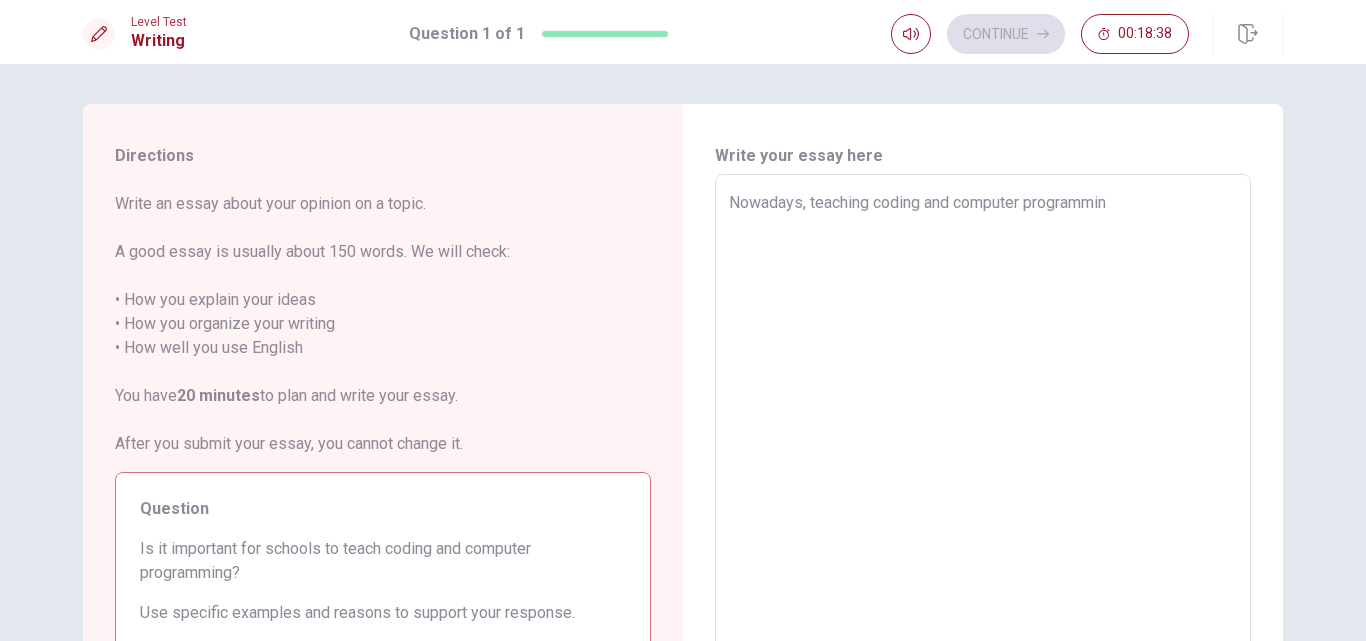 type on "x" 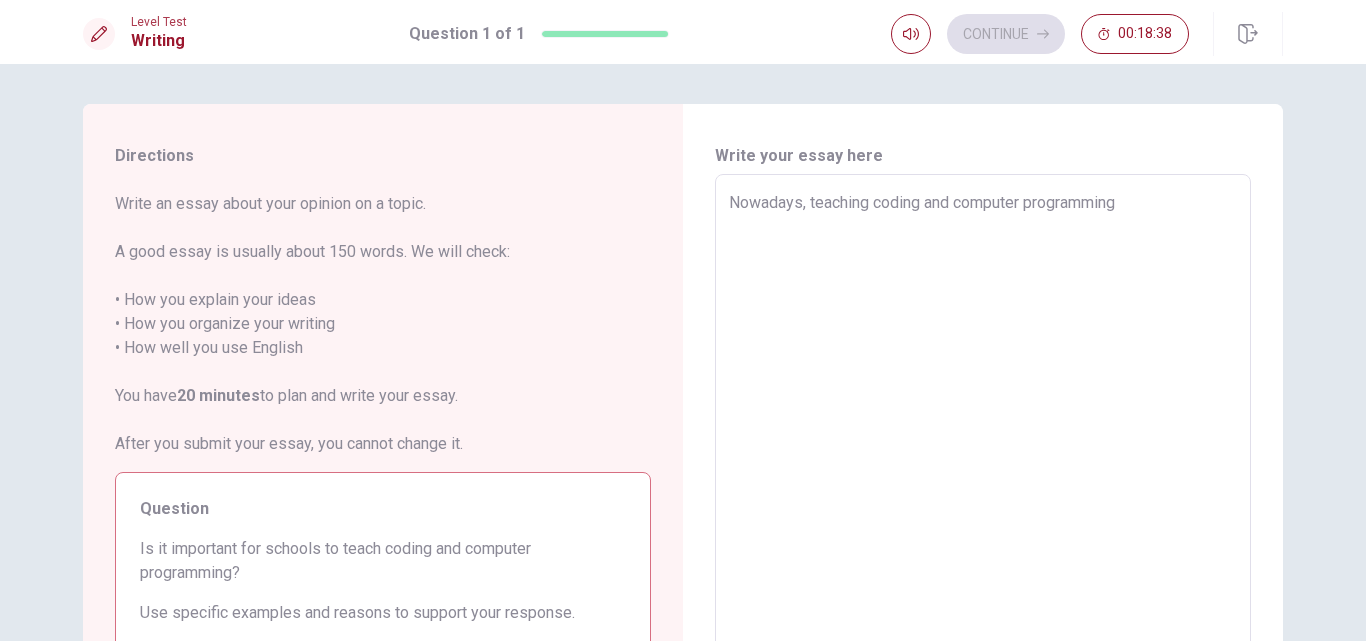 type on "x" 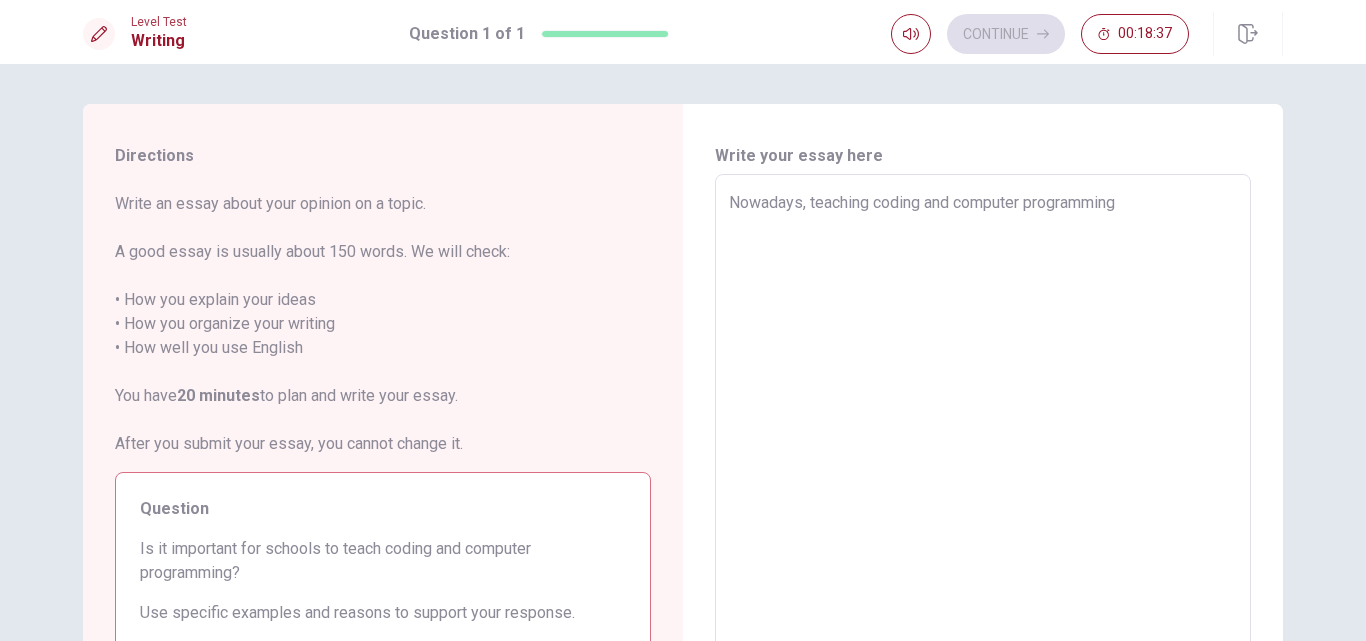 type on "Nowadays, teaching coding and computer programming" 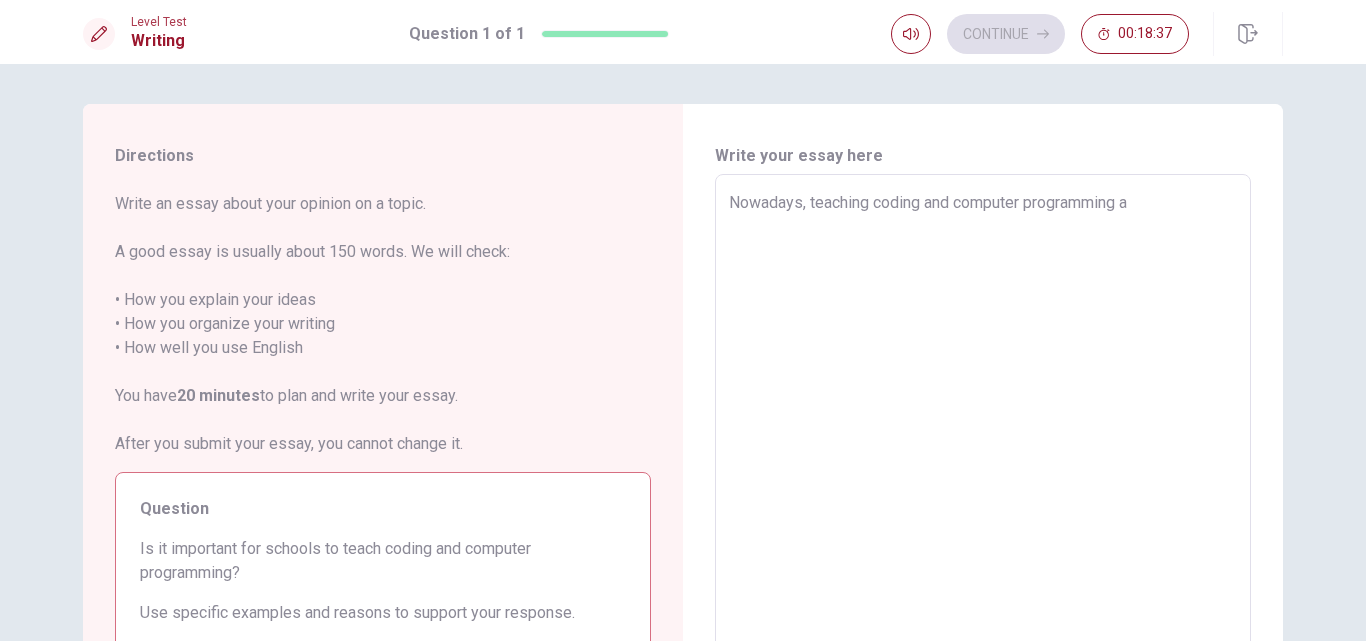type on "x" 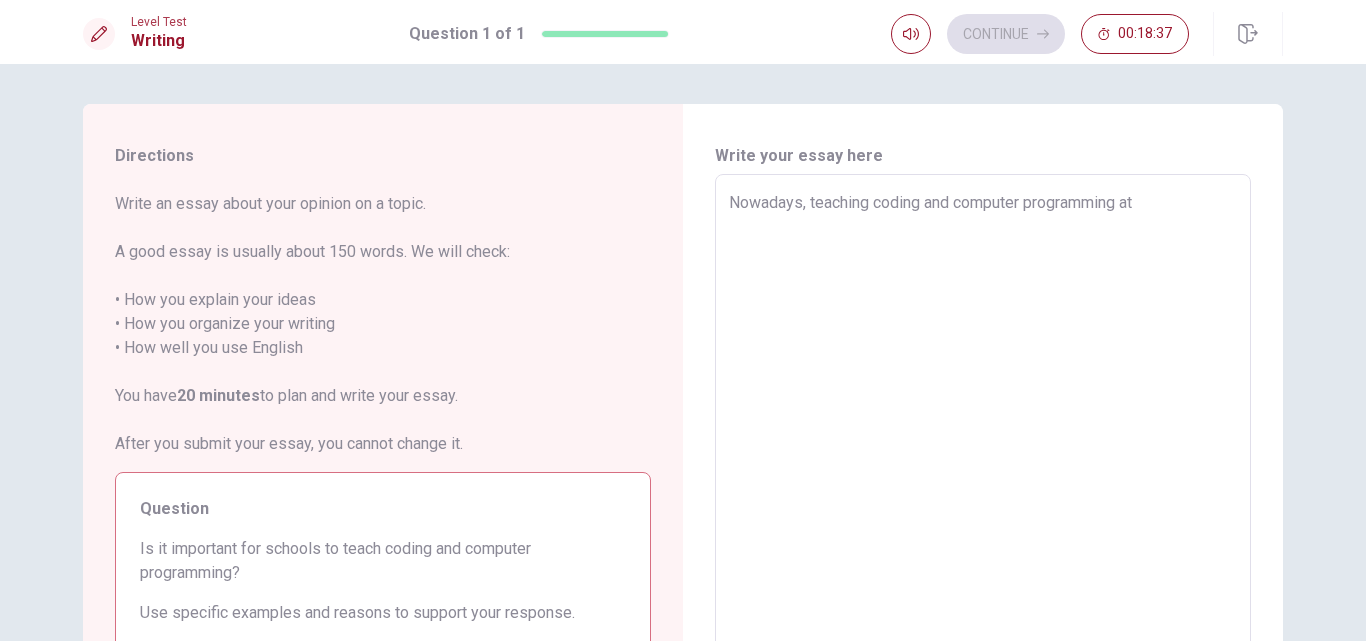 type on "x" 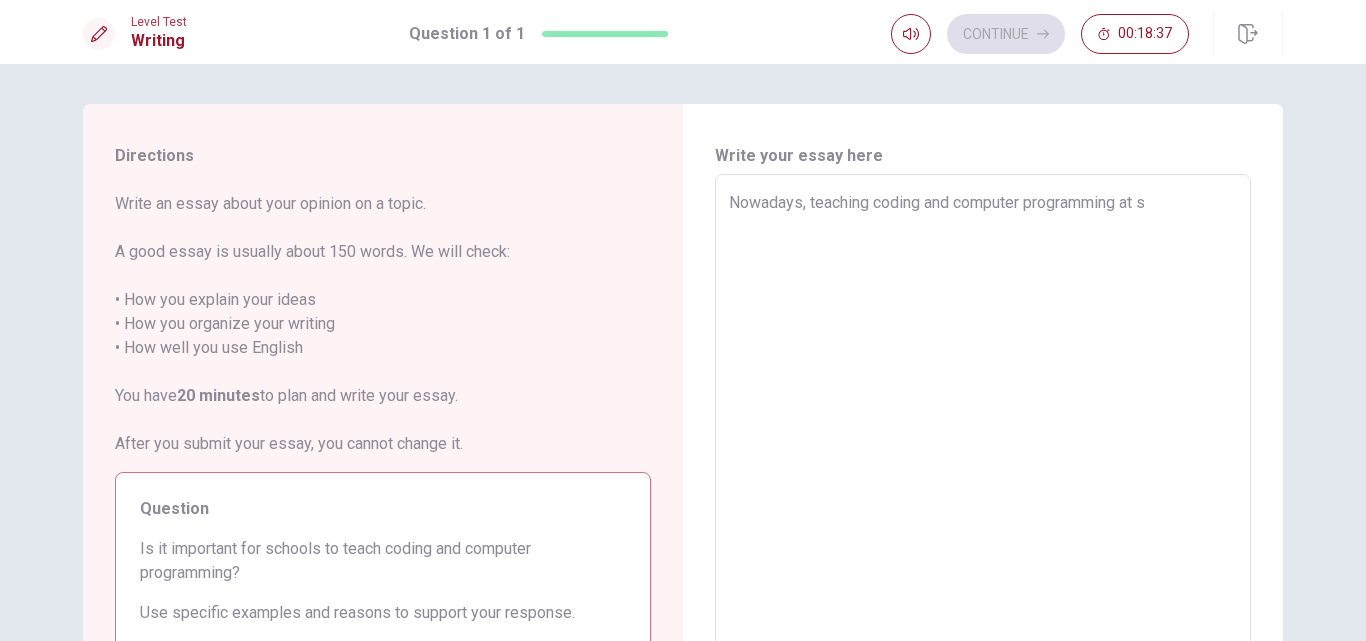 type on "x" 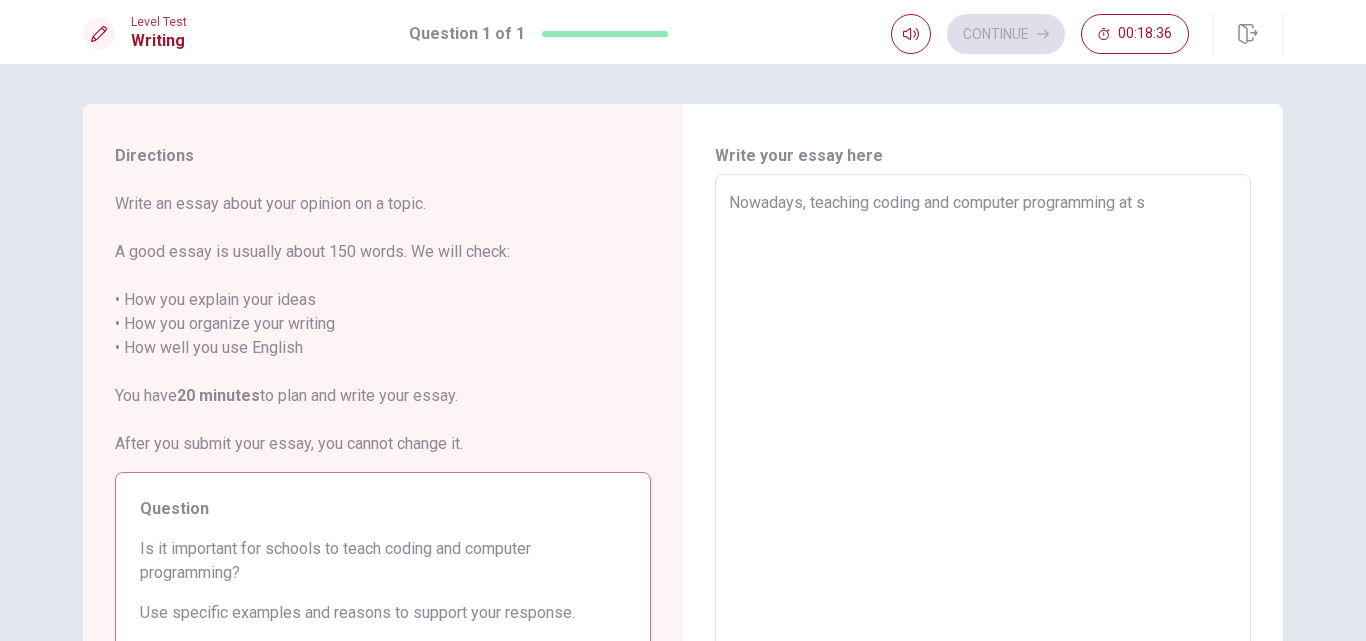 type on "Nowadays, teaching coding and computer programming at sc" 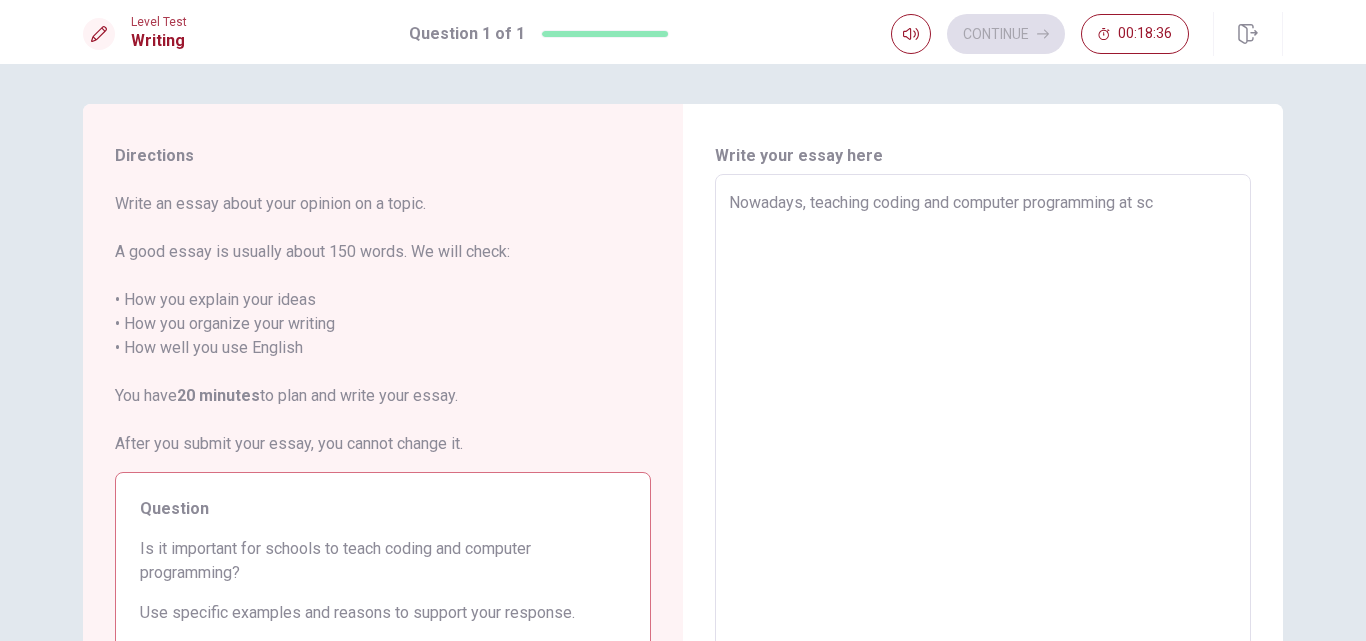 type on "x" 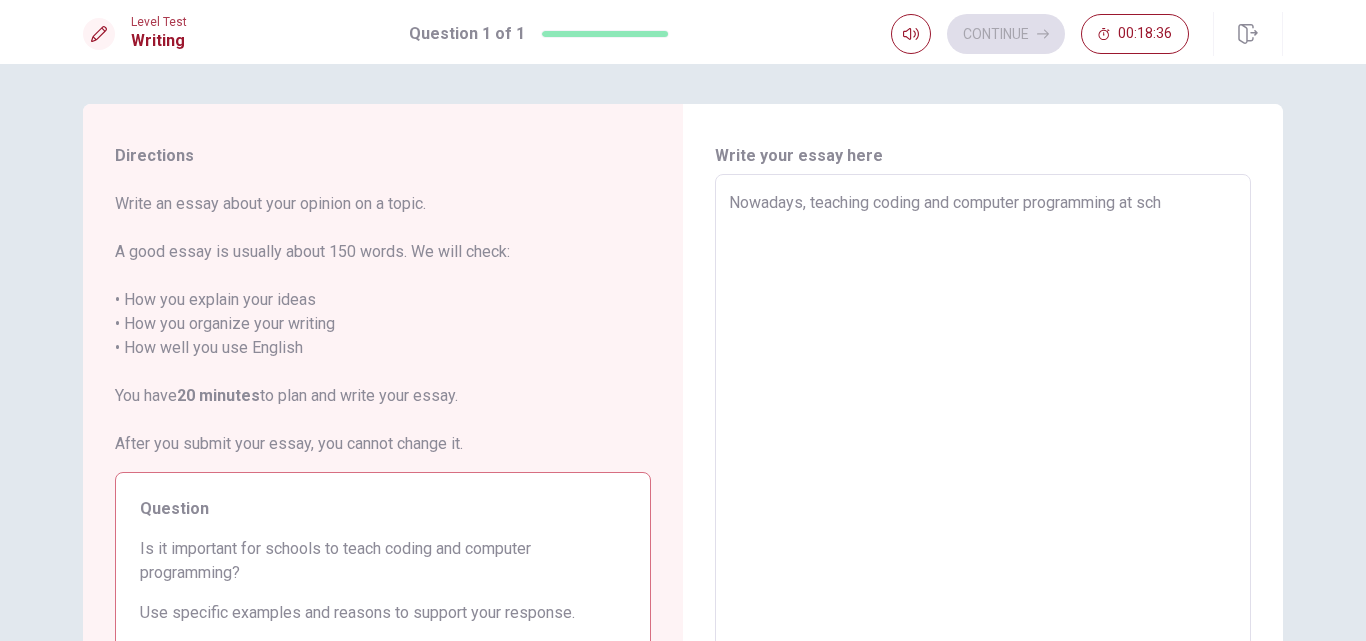type on "x" 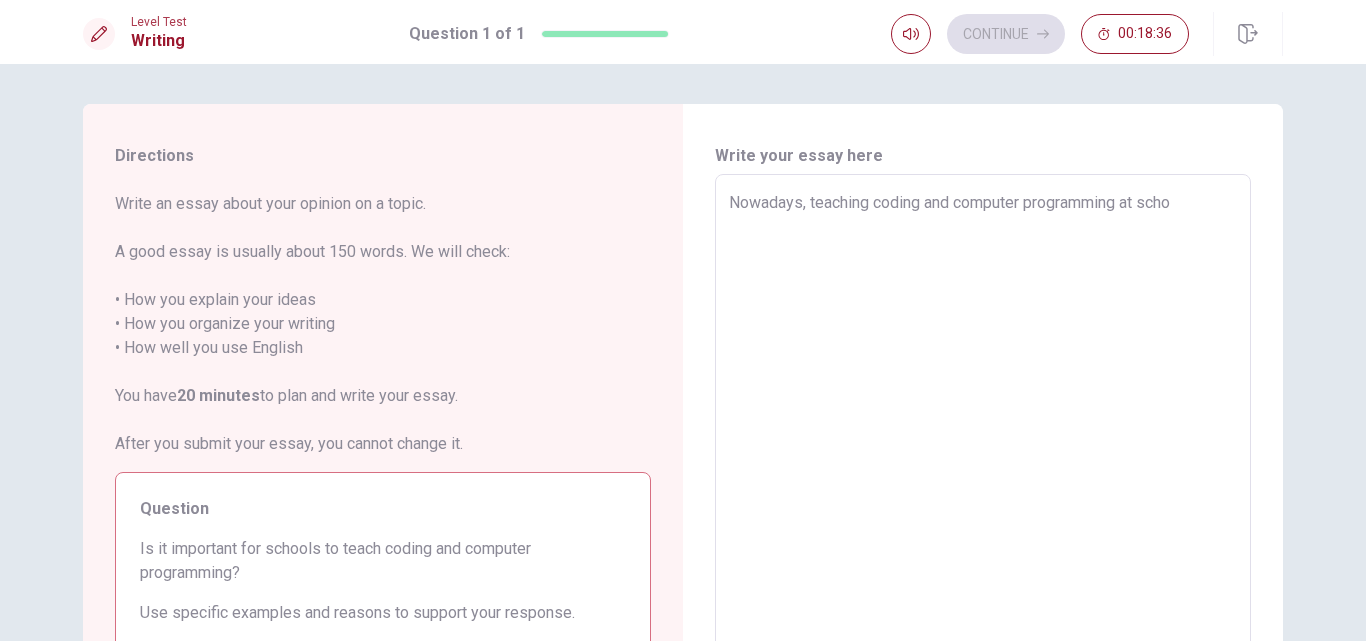 type on "x" 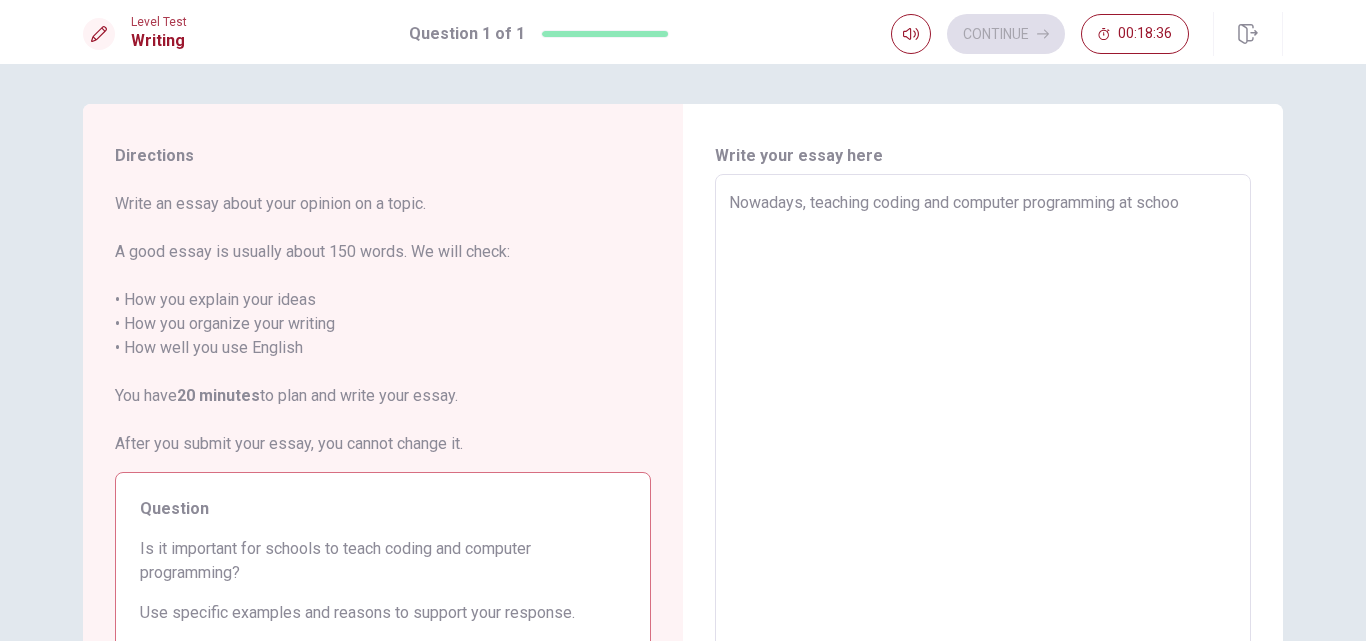 type on "x" 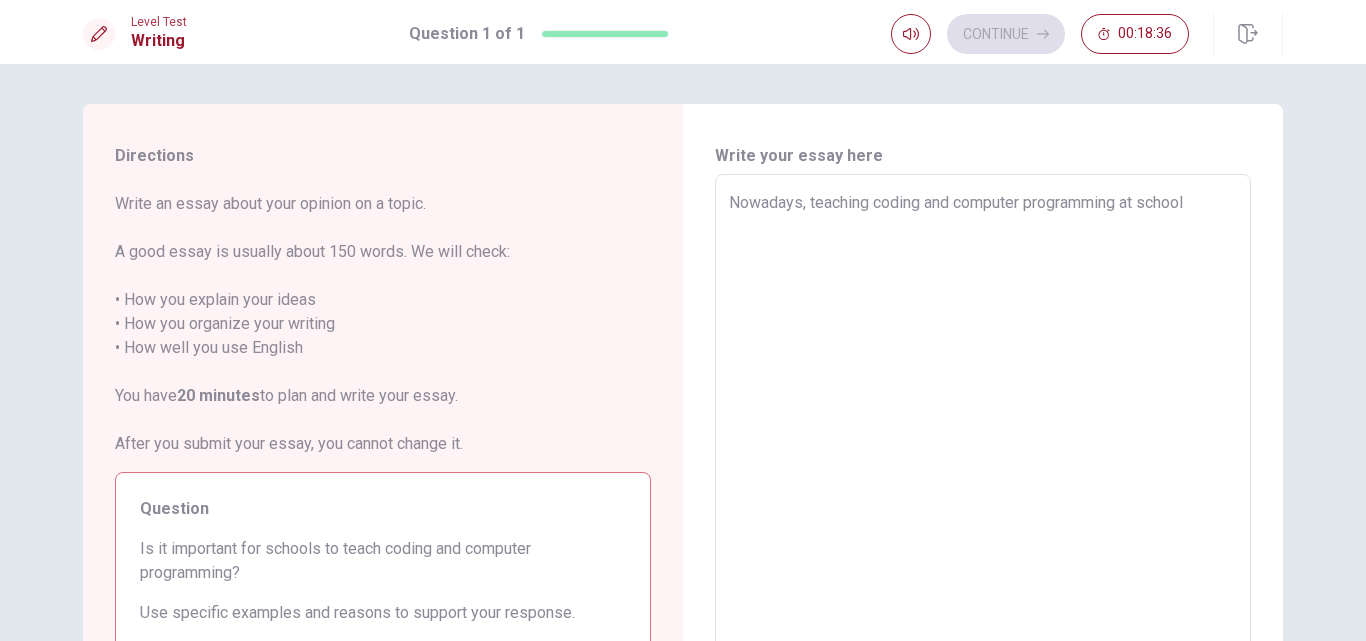 type on "x" 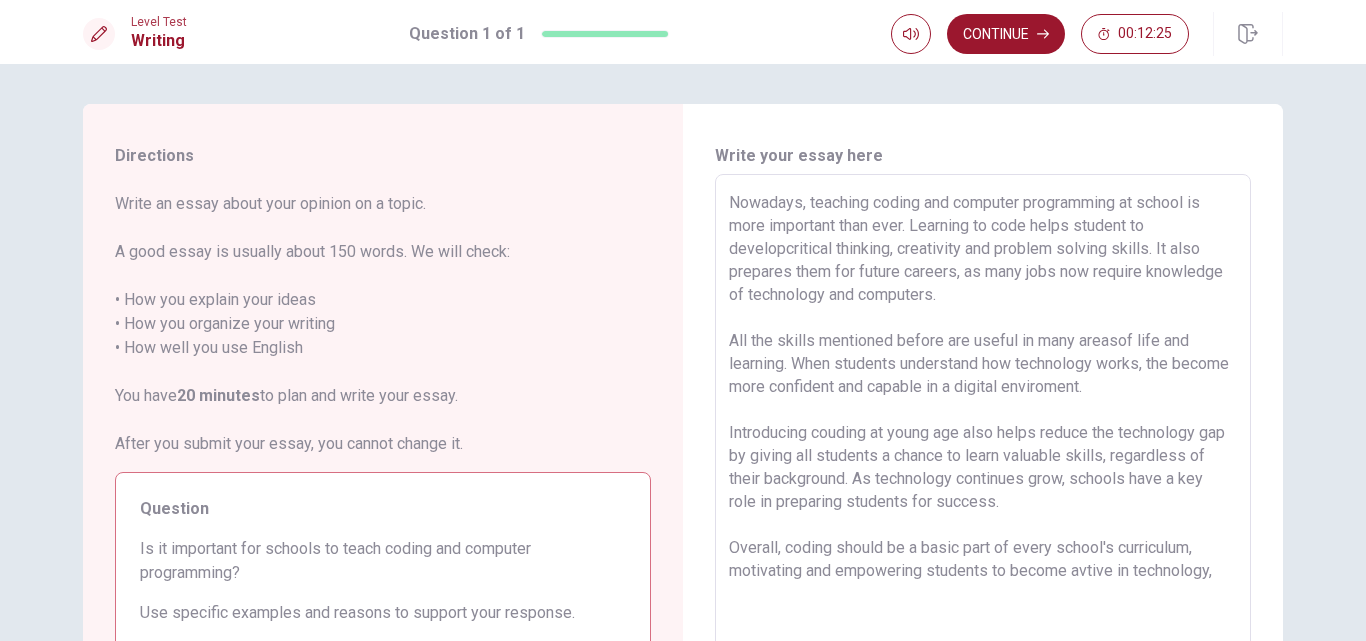 click on "Nowadays, teaching coding and computer programming at school is more important than ever. Learning to code helps student to developcritical thinking, creativity and problem solving skills. It also prepares them for future careers, as many jobs now require knowledge of technology and computers.
All the skills mentioned before are useful in many areasof life and learning. When students understand how technology works, the become more confident and capable in a digital enviroment.
Introducing couding at young age also helps reduce the technology gap by giving all students a chance to learn valuable skills, regardless of their background. As technology continues grow, schools have a key role in preparing students for success.
Overall, coding should be a basic part of every school's curriculum, motivating and empowering students to become avtive in technology," at bounding box center (983, 451) 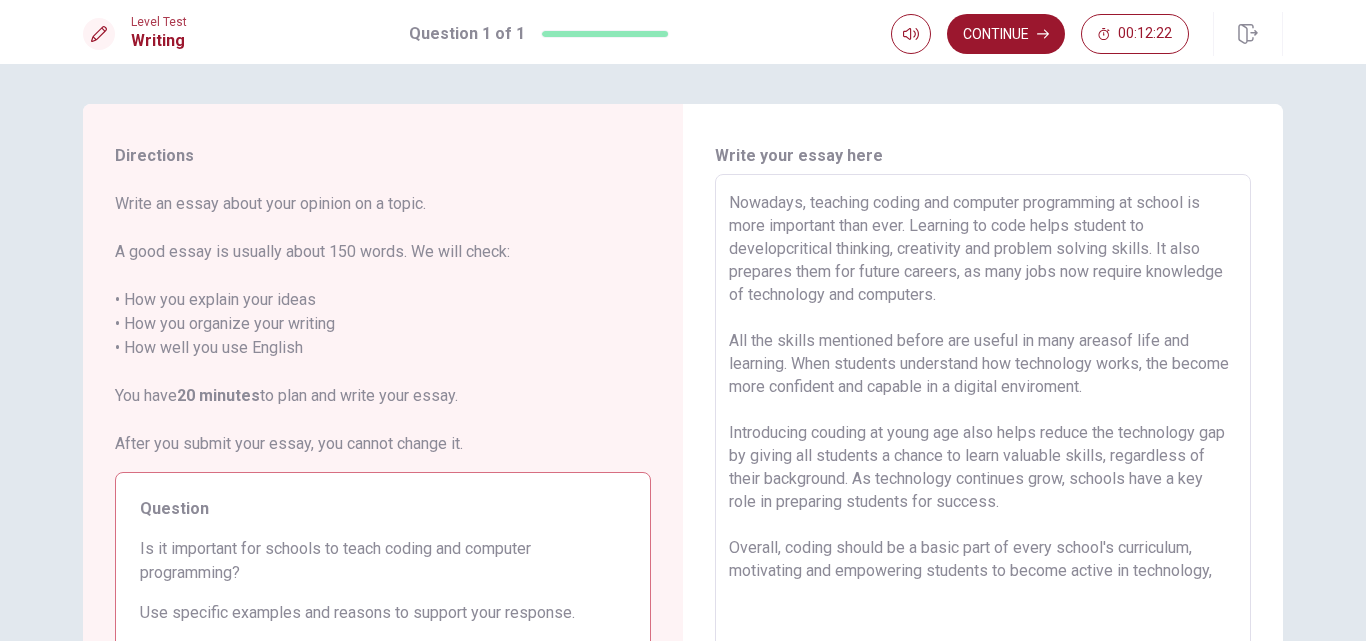 click on "Nowadays, teaching coding and computer programming at school is more important than ever. Learning to code helps student to developcritical thinking, creativity and problem solving skills. It also prepares them for future careers, as many jobs now require knowledge of technology and computers.
All the skills mentioned before are useful in many areasof life and learning. When students understand how technology works, the become more confident and capable in a digital enviroment.
Introducing couding at young age also helps reduce the technology gap by giving all students a chance to learn valuable skills, regardless of their background. As technology continues grow, schools have a key role in preparing students for success.
Overall, coding should be a basic part of every school's curriculum, motivating and empowering students to become active in technology," at bounding box center [983, 451] 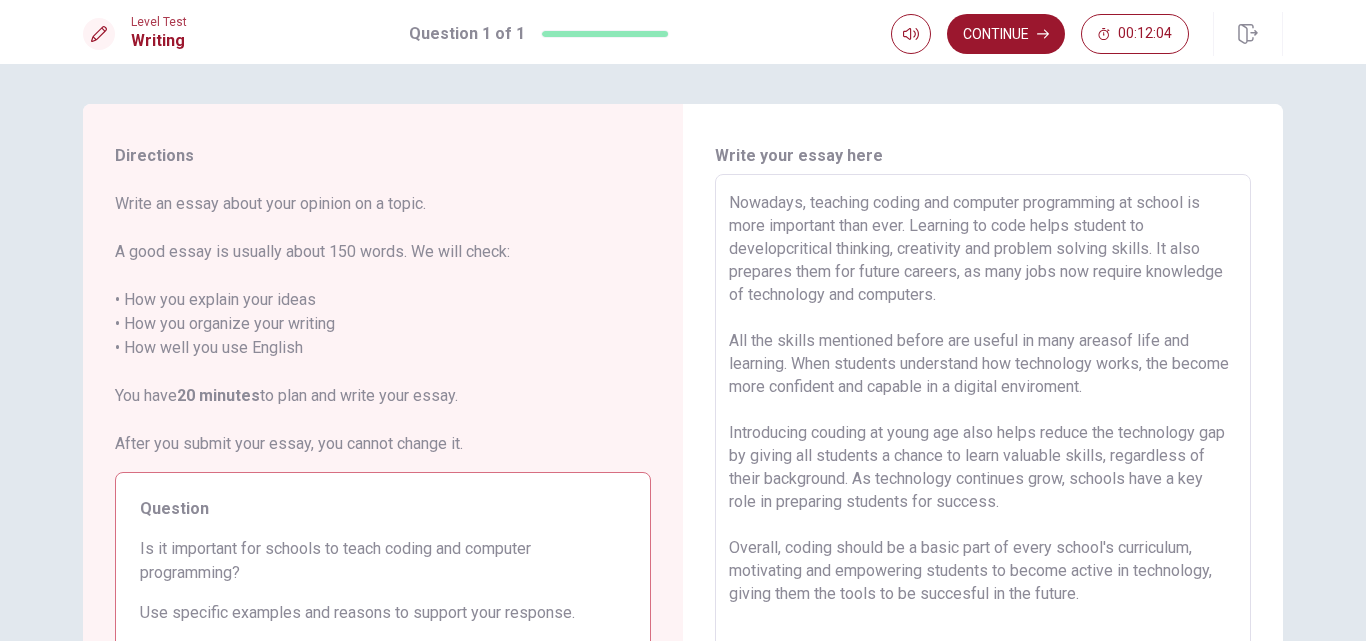 click on "Nowadays, teaching coding and computer programming at school is more important than ever. Learning to code helps student to developcritical thinking, creativity and problem solving skills. It also prepares them for future careers, as many jobs now require knowledge of technology and computers.
All the skills mentioned before are useful in many areasof life and learning. When students understand how technology works, the become more confident and capable in a digital enviroment.
Introducing couding at young age also helps reduce the technology gap by giving all students a chance to learn valuable skills, regardless of their background. As technology continues grow, schools have a key role in preparing students for success.
Overall, coding should be a basic part of every school's curriculum, motivating and empowering students to become active in technology, giving them the tools to be succesful in the future." at bounding box center (983, 451) 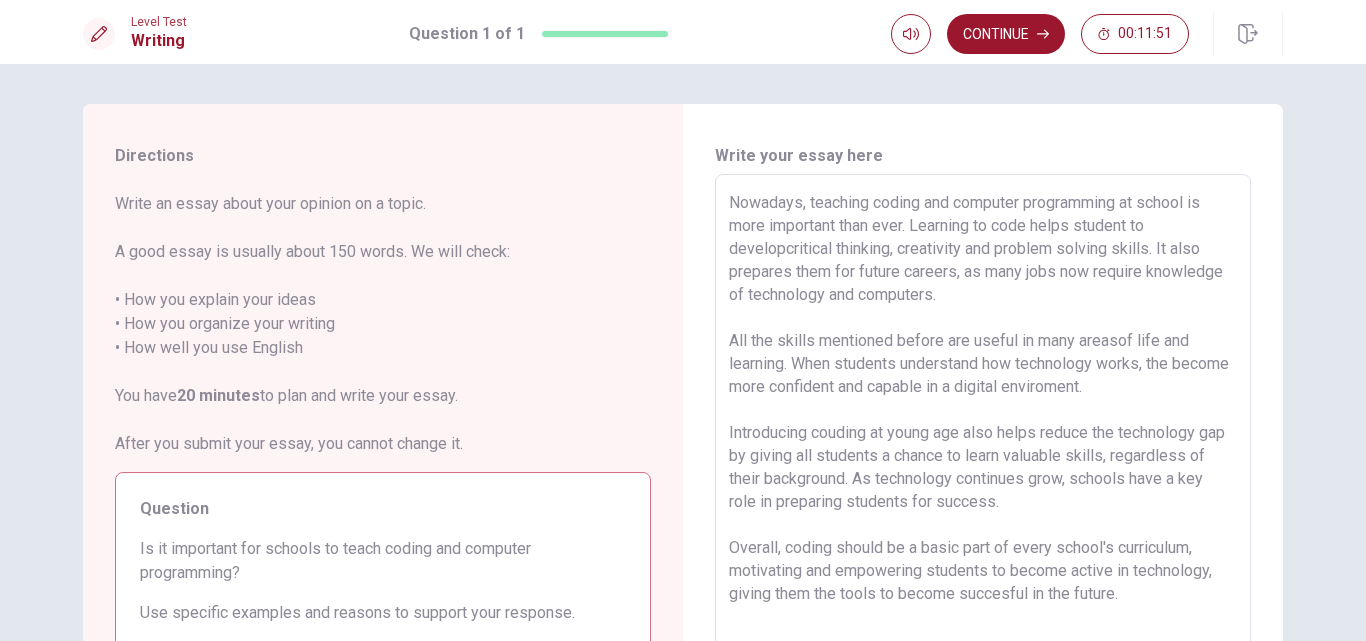 click on "Nowadays, teaching coding and computer programming at school is more important than ever. Learning to code helps student to developcritical thinking, creativity and problem solving skills. It also prepares them for future careers, as many jobs now require knowledge of technology and computers.
All the skills mentioned before are useful in many areasof life and learning. When students understand how technology works, the become more confident and capable in a digital enviroment.
Introducing couding at young age also helps reduce the technology gap by giving all students a chance to learn valuable skills, regardless of their background. As technology continues grow, schools have a key role in preparing students for success.
Overall, coding should be a basic part of every school's curriculum, motivating and empowering students to become active in technology, giving them the tools to become succesful in the future." at bounding box center [983, 451] 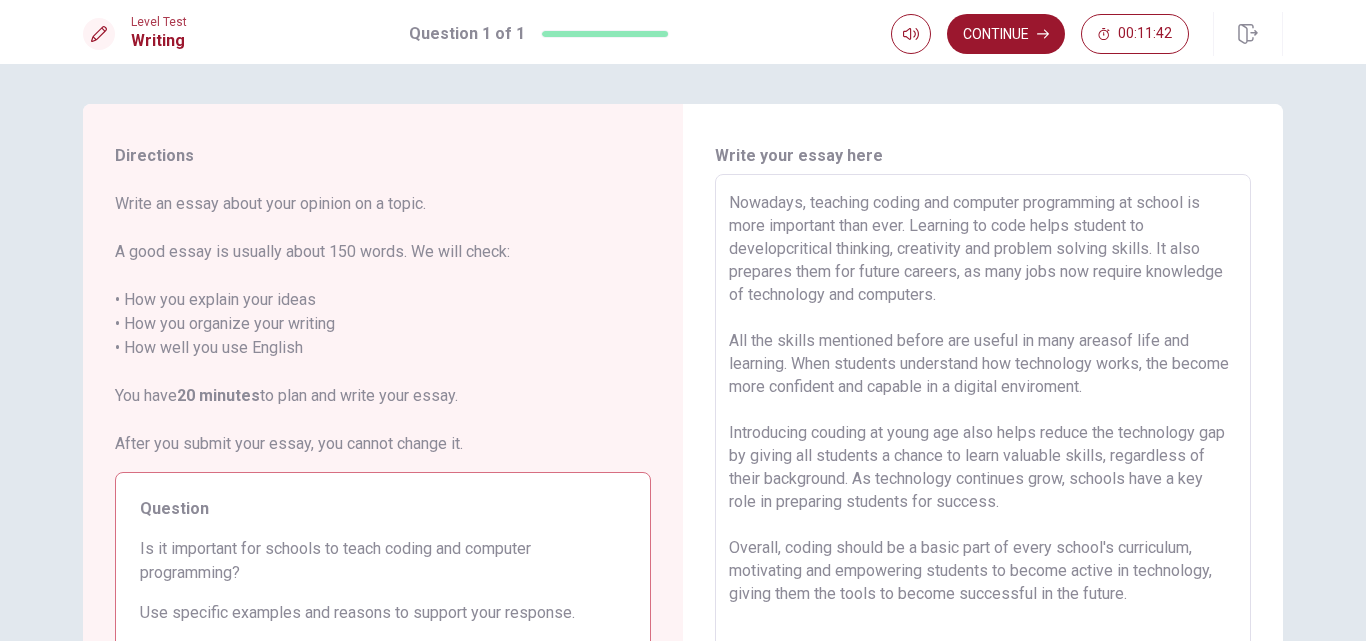 click on "Nowadays, teaching coding and computer programming at school is more important than ever. Learning to code helps student to developcritical thinking, creativity and problem solving skills. It also prepares them for future careers, as many jobs now require knowledge of technology and computers.
All the skills mentioned before are useful in many areasof life and learning. When students understand how technology works, the become more confident and capable in a digital enviroment.
Introducing couding at young age also helps reduce the technology gap by giving all students a chance to learn valuable skills, regardless of their background. As technology continues grow, schools have a key role in preparing students for success.
Overall, coding should be a basic part of every school's curriculum, motivating and empowering students to become active in technology, giving them the tools to become successful in the future." at bounding box center (983, 451) 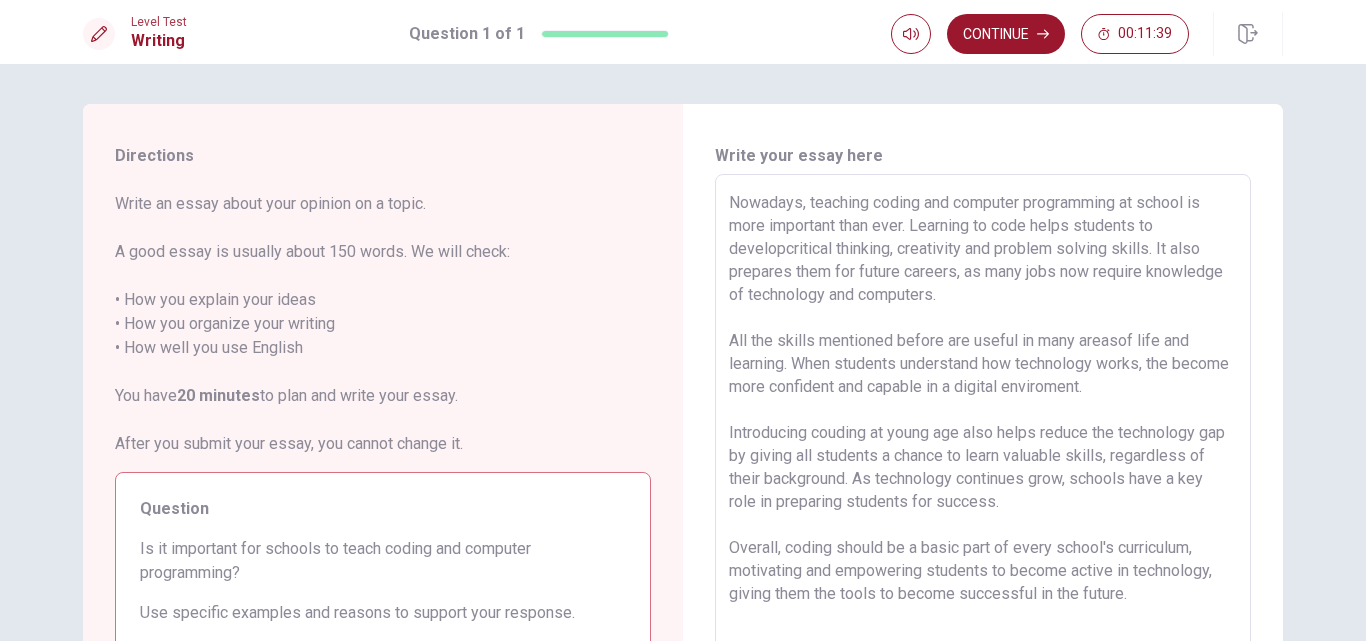 click on "Nowadays, teaching coding and computer programming at school is more important than ever. Learning to code helps students to developcritical thinking, creativity and problem solving skills. It also prepares them for future careers, as many jobs now require knowledge of technology and computers.
All the skills mentioned before are useful in many areasof life and learning. When students understand how technology works, the become more confident and capable in a digital enviroment.
Introducing couding at young age also helps reduce the technology gap by giving all students a chance to learn valuable skills, regardless of their background. As technology continues grow, schools have a key role in preparing students for success.
Overall, coding should be a basic part of every school's curriculum, motivating and empowering students to become active in technology, giving them the tools to become successful in the future." at bounding box center [983, 451] 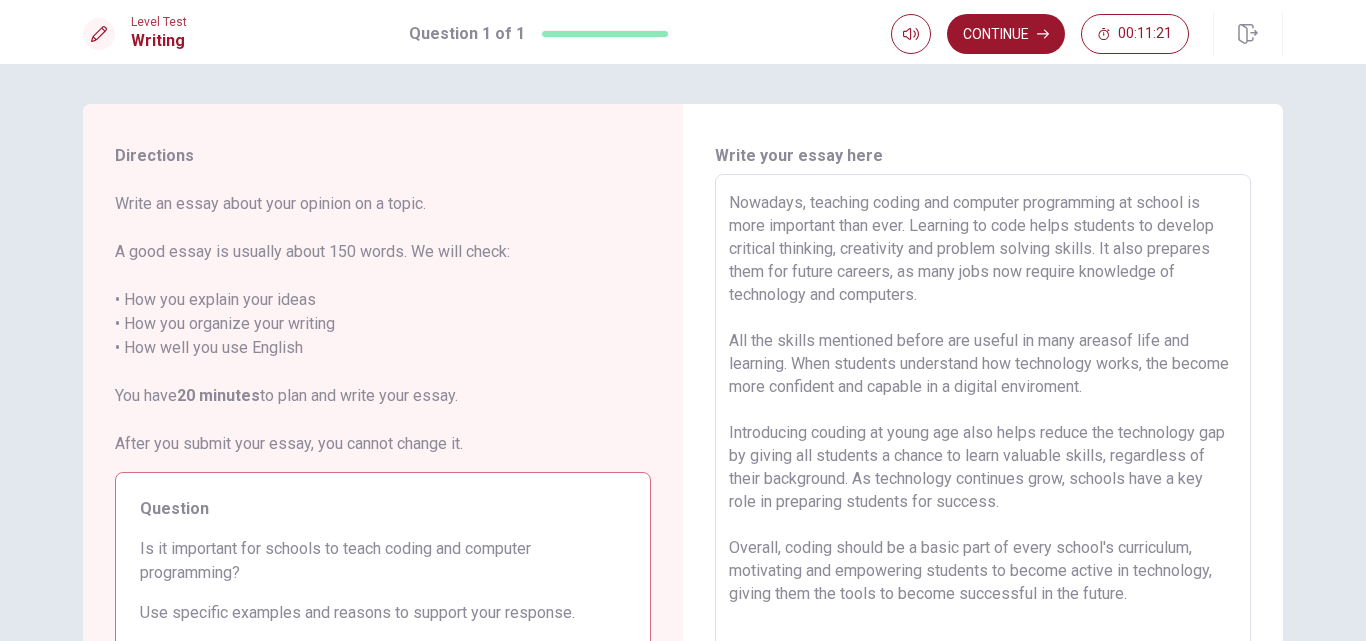click on "Nowadays, teaching coding and computer programming at school is more important than ever. Learning to code helps students to develop critical thinking, creativity and problem solving skills. It also prepares them for future careers, as many jobs now require knowledge of technology and computers.
All the skills mentioned before are useful in many areasof life and learning. When students understand how technology works, the become more confident and capable in a digital enviroment.
Introducing couding at young age also helps reduce the technology gap by giving all students a chance to learn valuable skills, regardless of their background. As technology continues grow, schools have a key role in preparing students for success.
Overall, coding should be a basic part of every school's curriculum, motivating and empowering students to become active in technology, giving them the tools to become successful in the future." at bounding box center [983, 451] 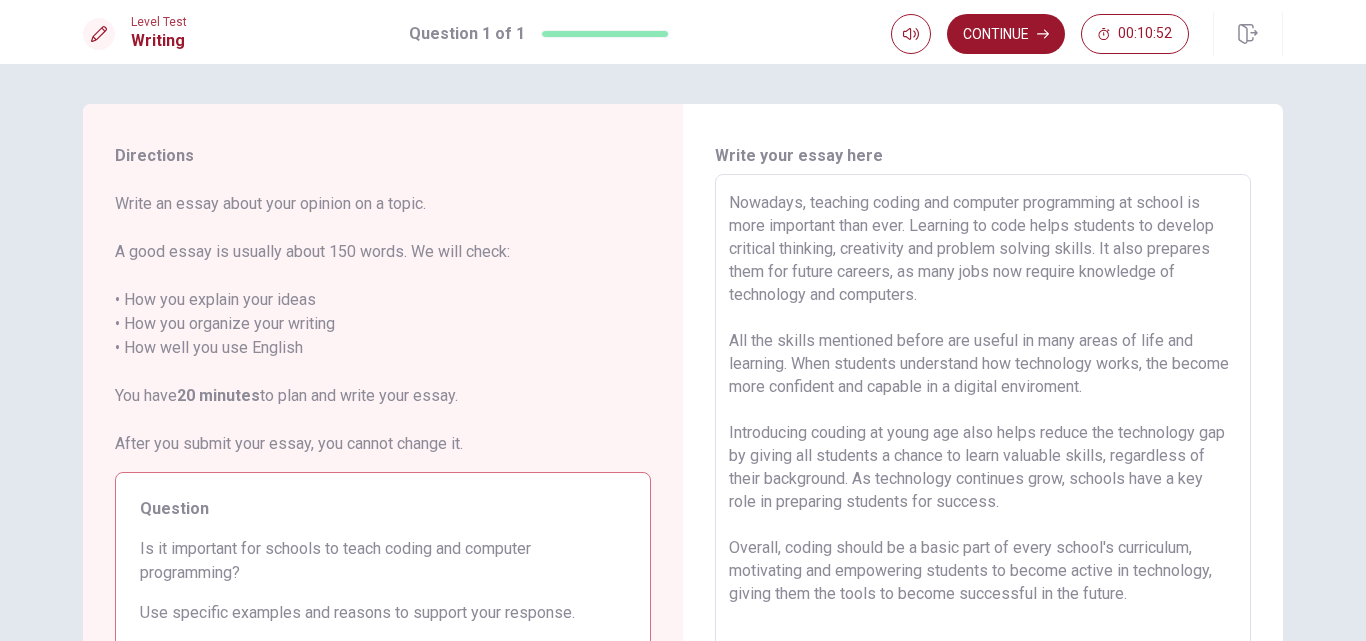 click on "Nowadays, teaching coding and computer programming at school is more important than ever. Learning to code helps students to develop critical thinking, creativity and problem solving skills. It also prepares them for future careers, as many jobs now require knowledge of technology and computers.
All the skills mentioned before are useful in many areas of life and learning. When students understand how technology works, the become more confident and capable in a digital enviroment.
Introducing couding at young age also helps reduce the technology gap by giving all students a chance to learn valuable skills, regardless of their background. As technology continues grow, schools have a key role in preparing students for success.
Overall, coding should be a basic part of every school's curriculum, motivating and empowering students to become active in technology, giving them the tools to become successful in the future." at bounding box center (983, 451) 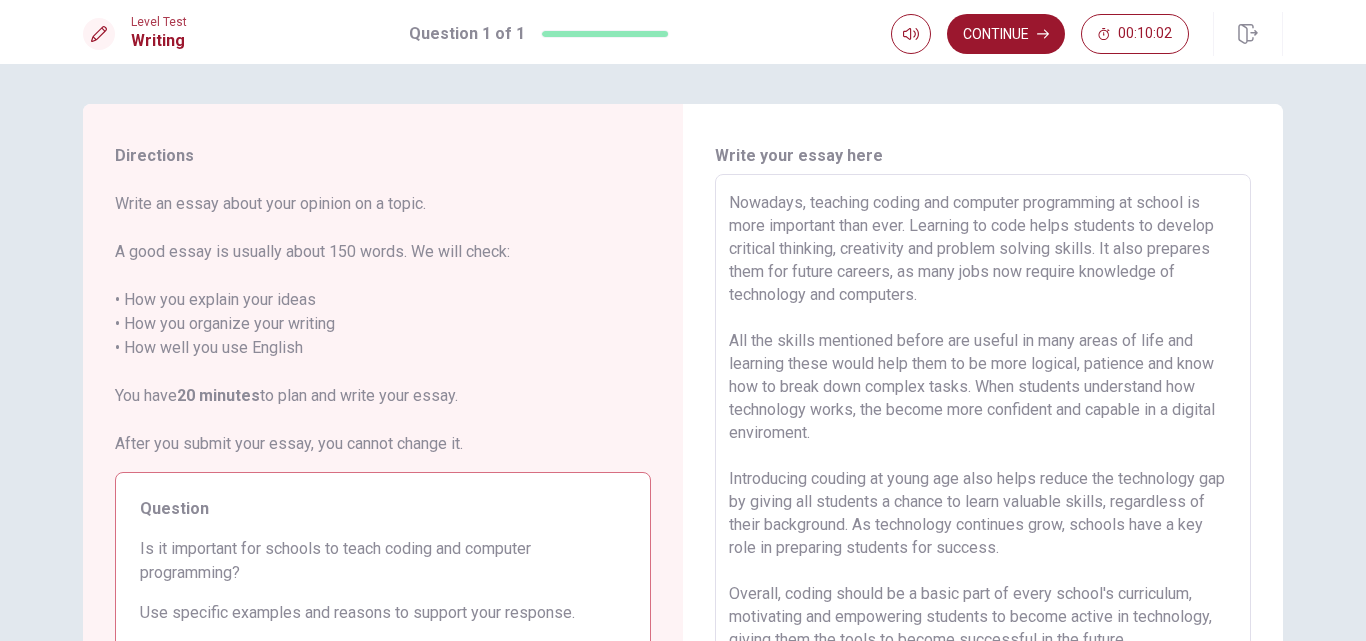 click at bounding box center [983, 451] 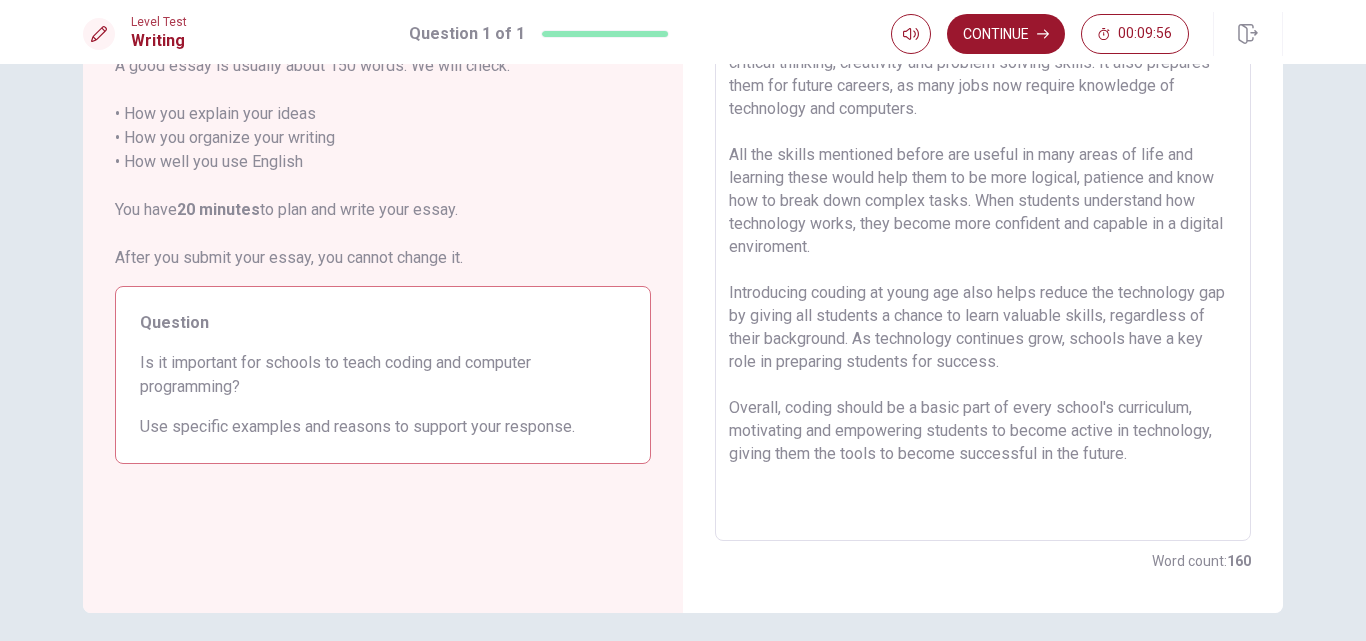 scroll, scrollTop: 187, scrollLeft: 0, axis: vertical 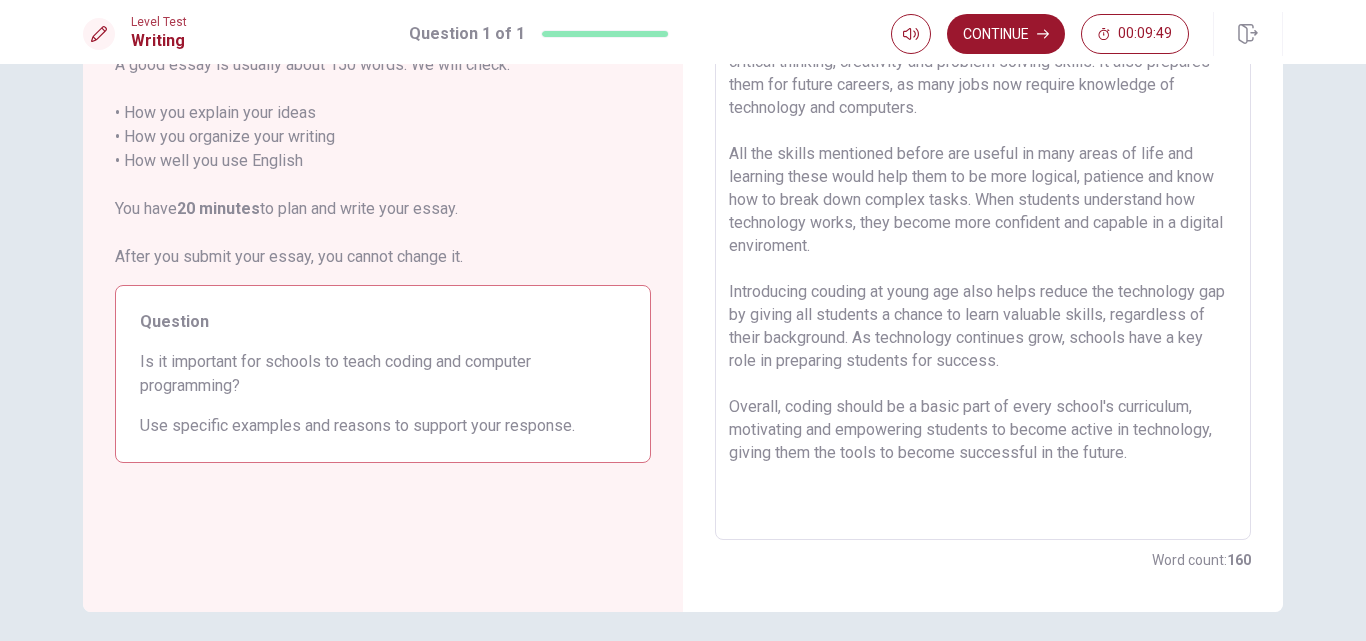click at bounding box center [983, 264] 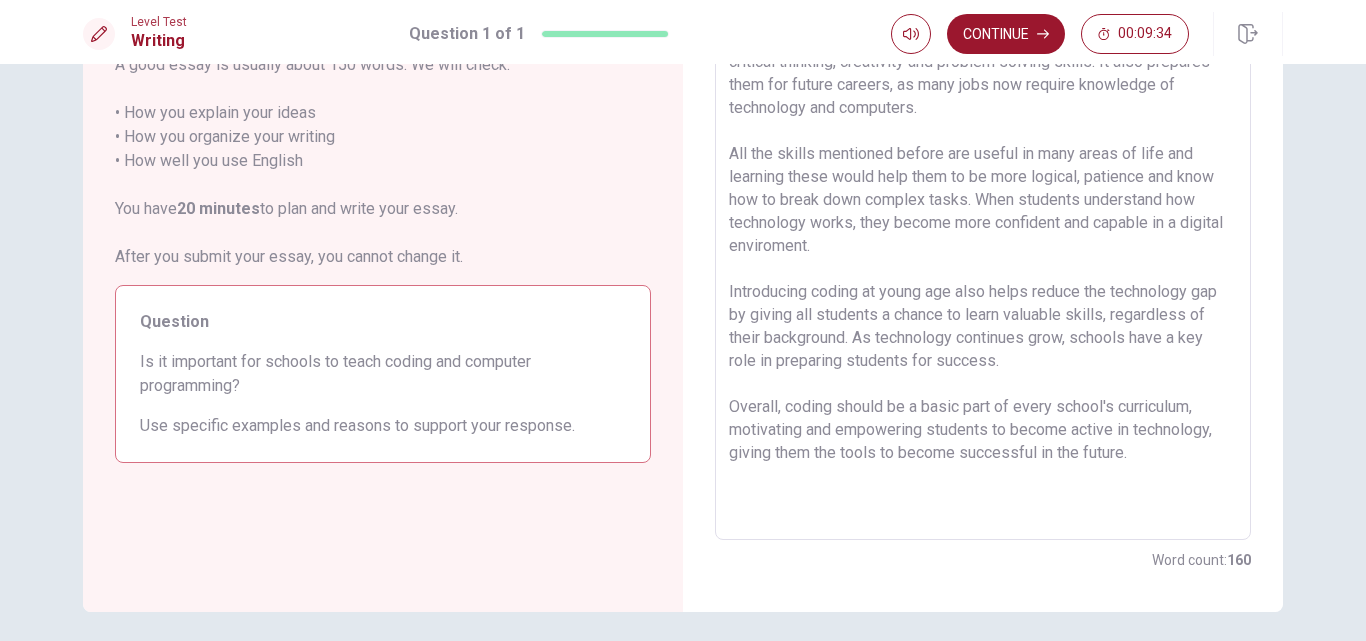 click at bounding box center [983, 264] 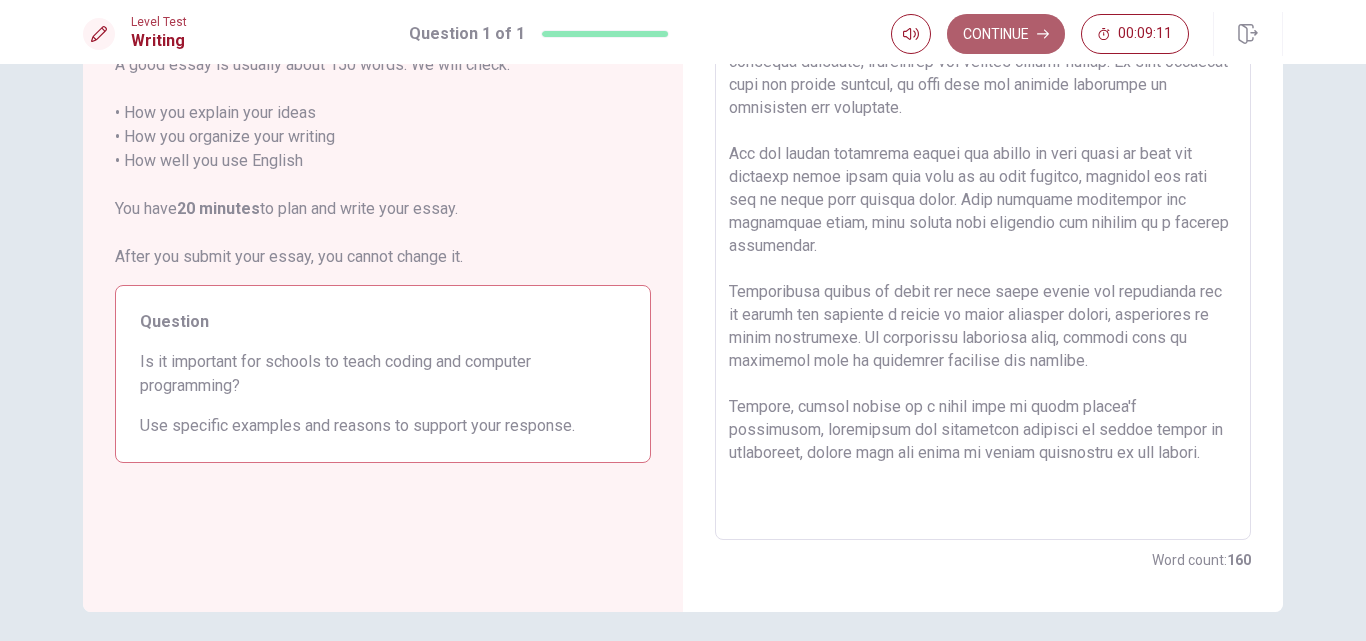 click on "Continue" at bounding box center [1006, 34] 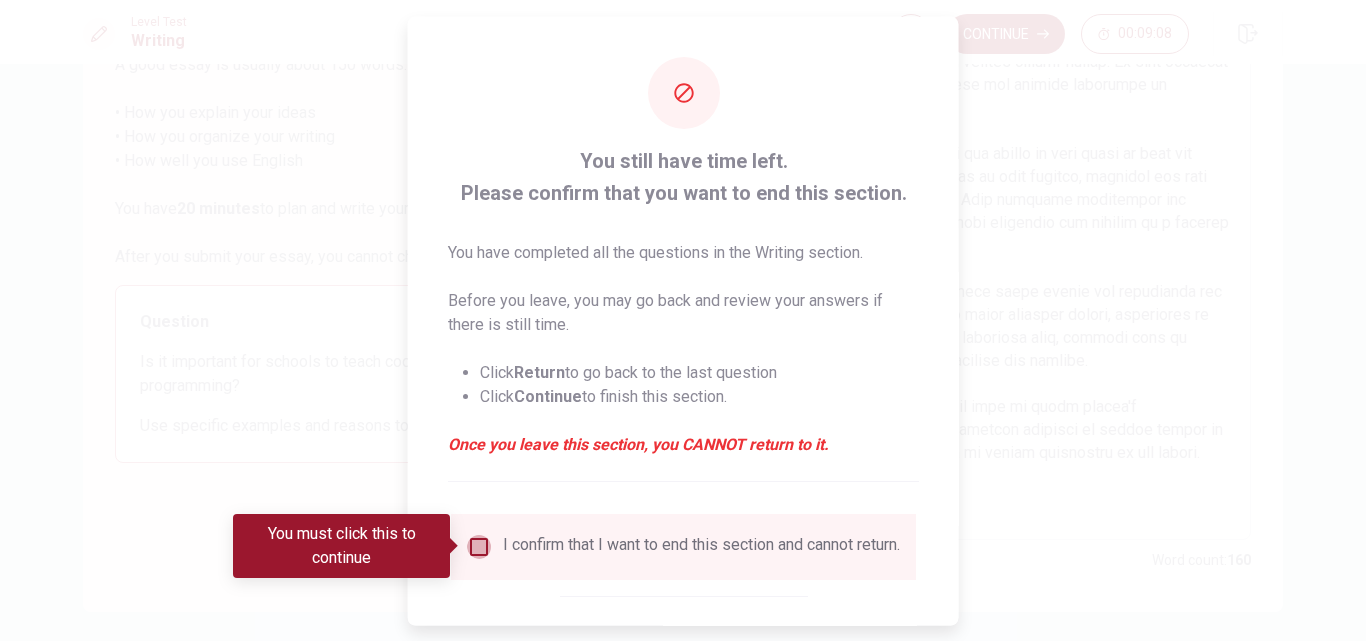 click at bounding box center (479, 546) 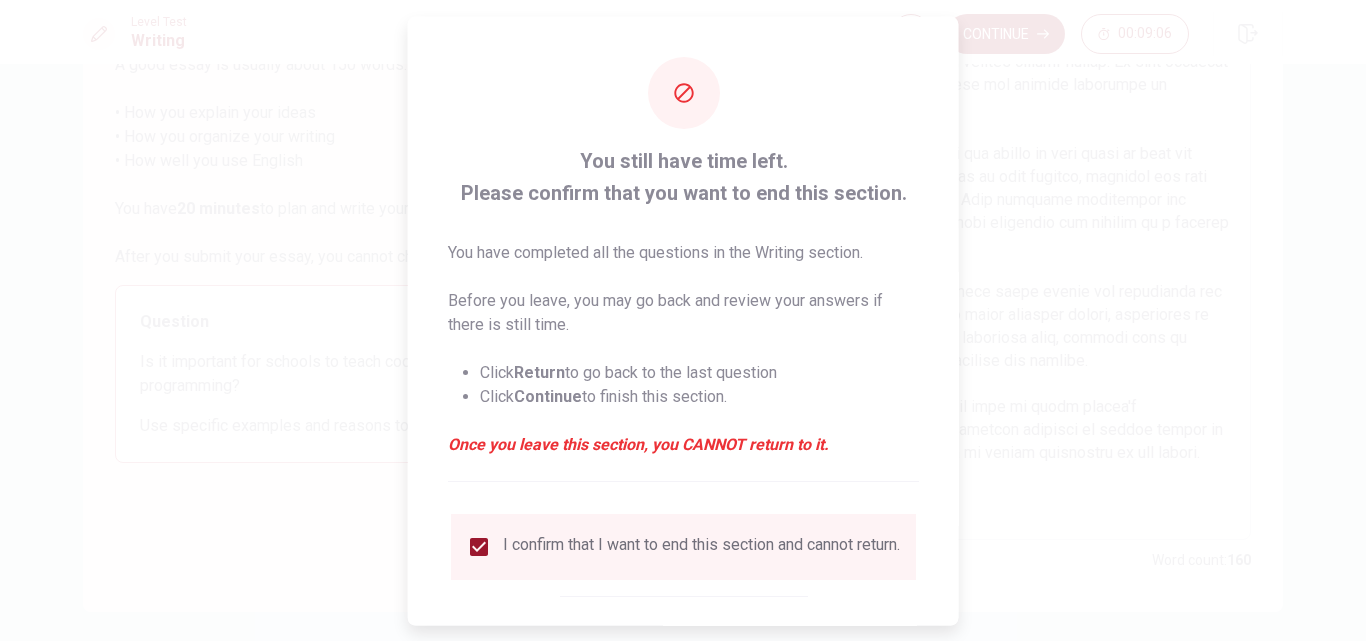 scroll, scrollTop: 105, scrollLeft: 0, axis: vertical 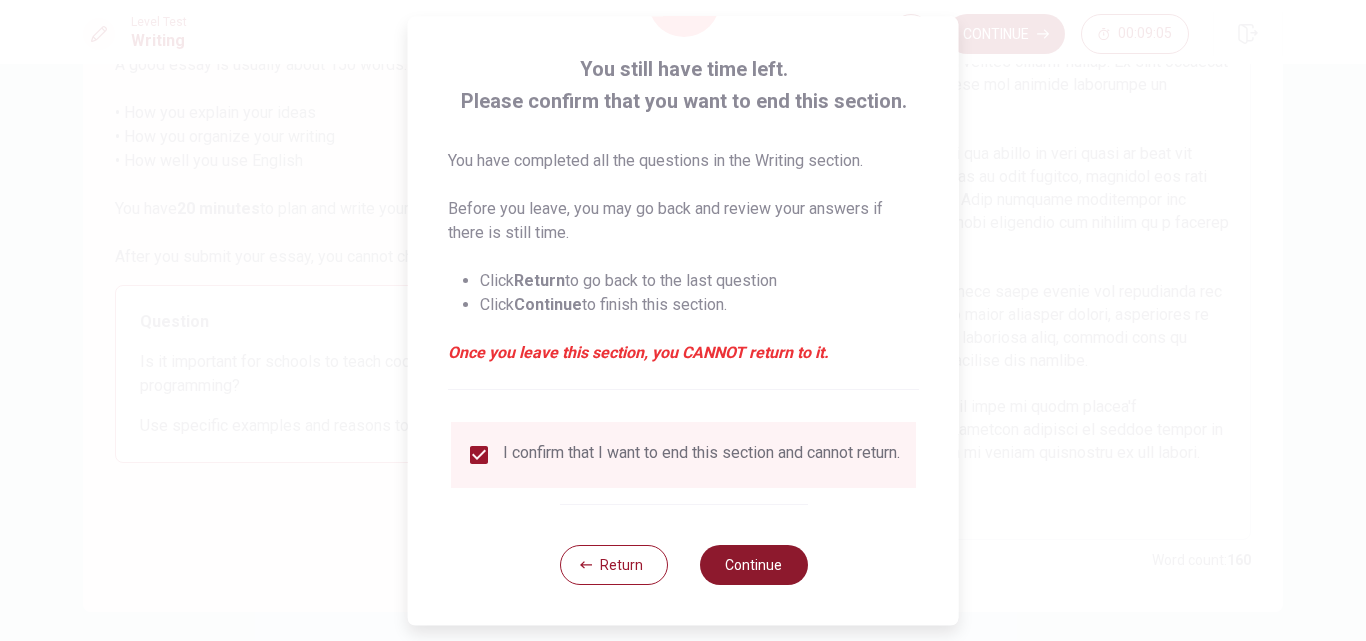 click on "Continue" at bounding box center [753, 565] 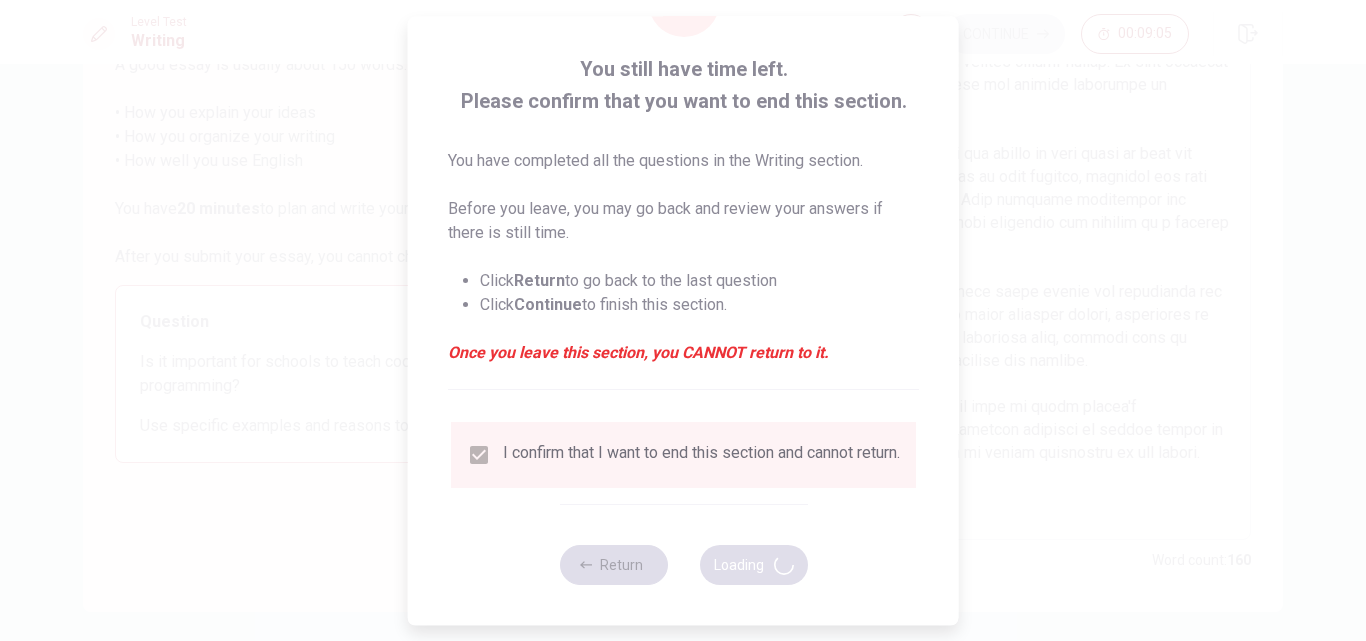 scroll, scrollTop: 87, scrollLeft: 0, axis: vertical 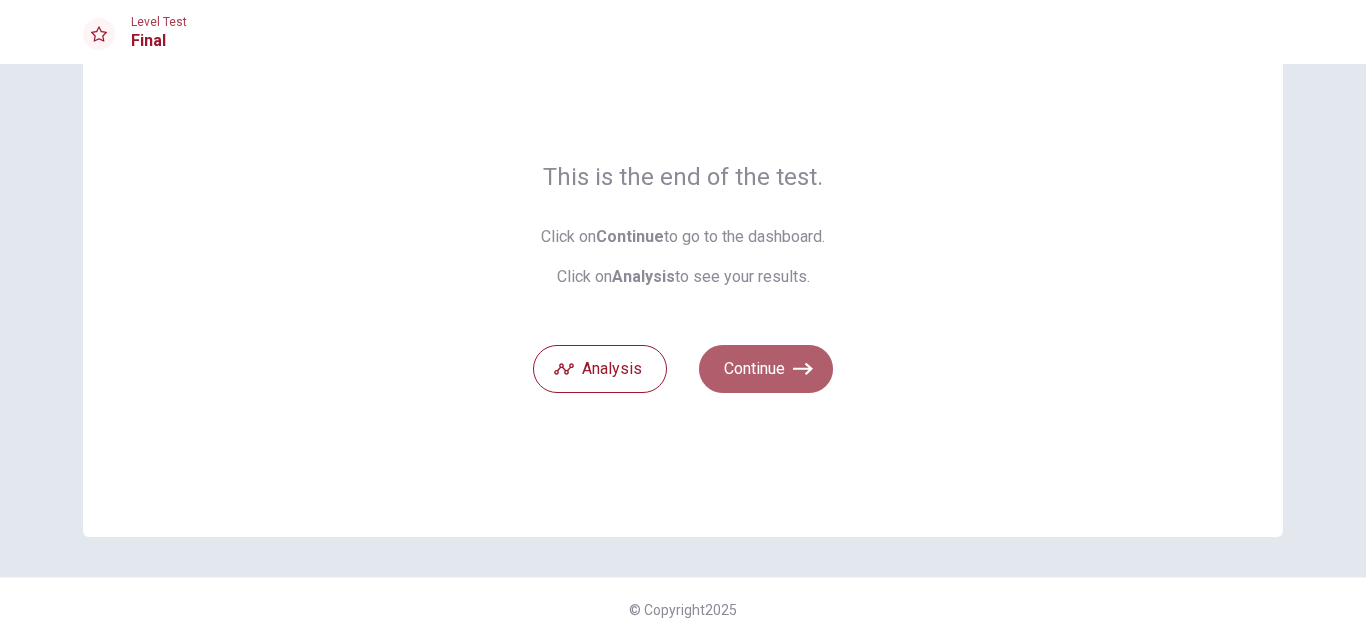 click 